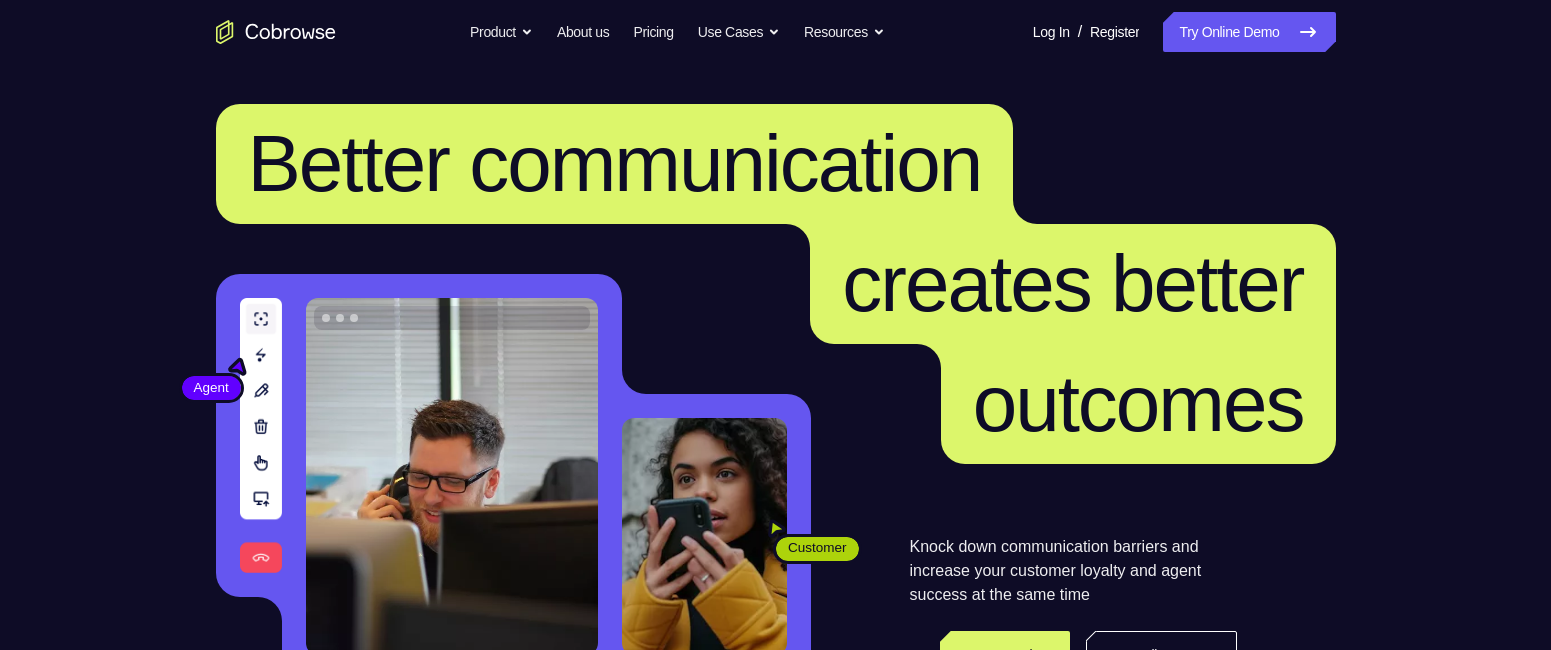 scroll, scrollTop: 0, scrollLeft: 0, axis: both 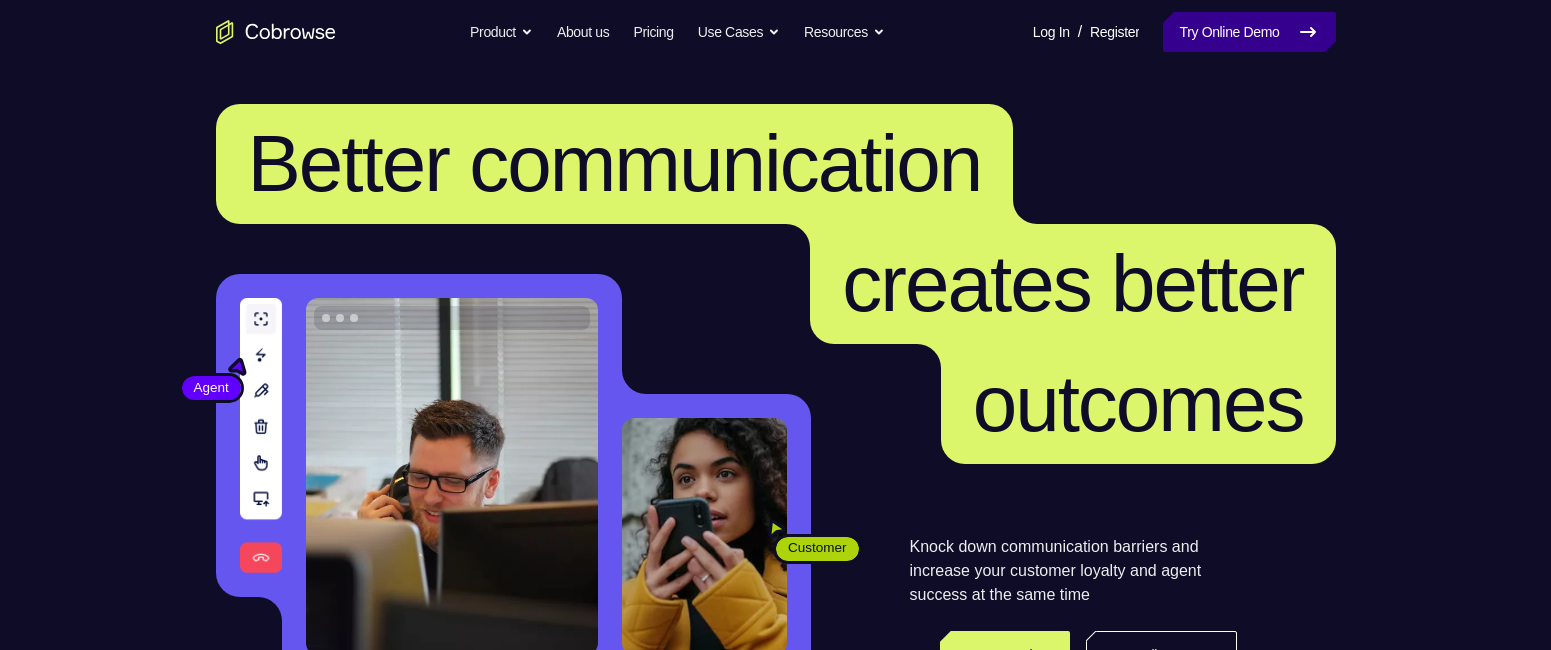 click on "Try Online Demo" at bounding box center (1249, 32) 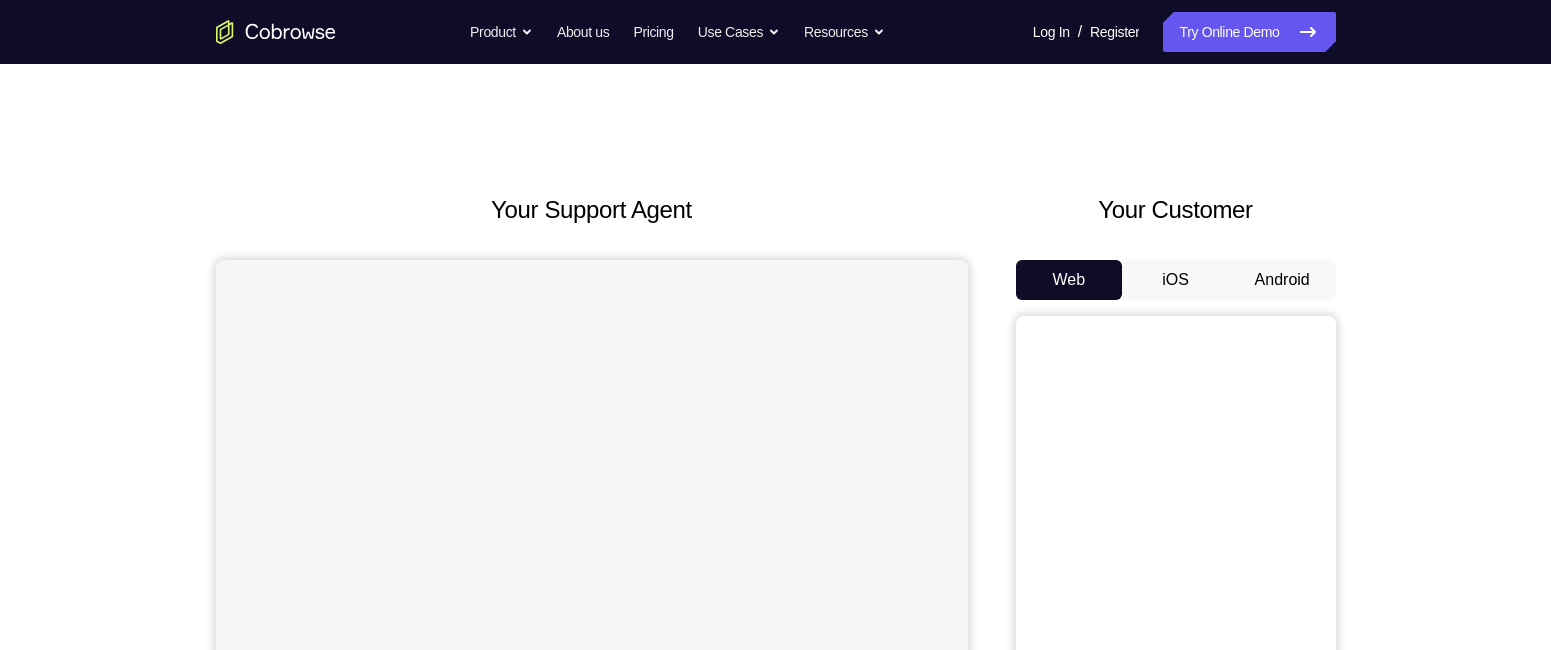 click on "Android" at bounding box center (1282, 280) 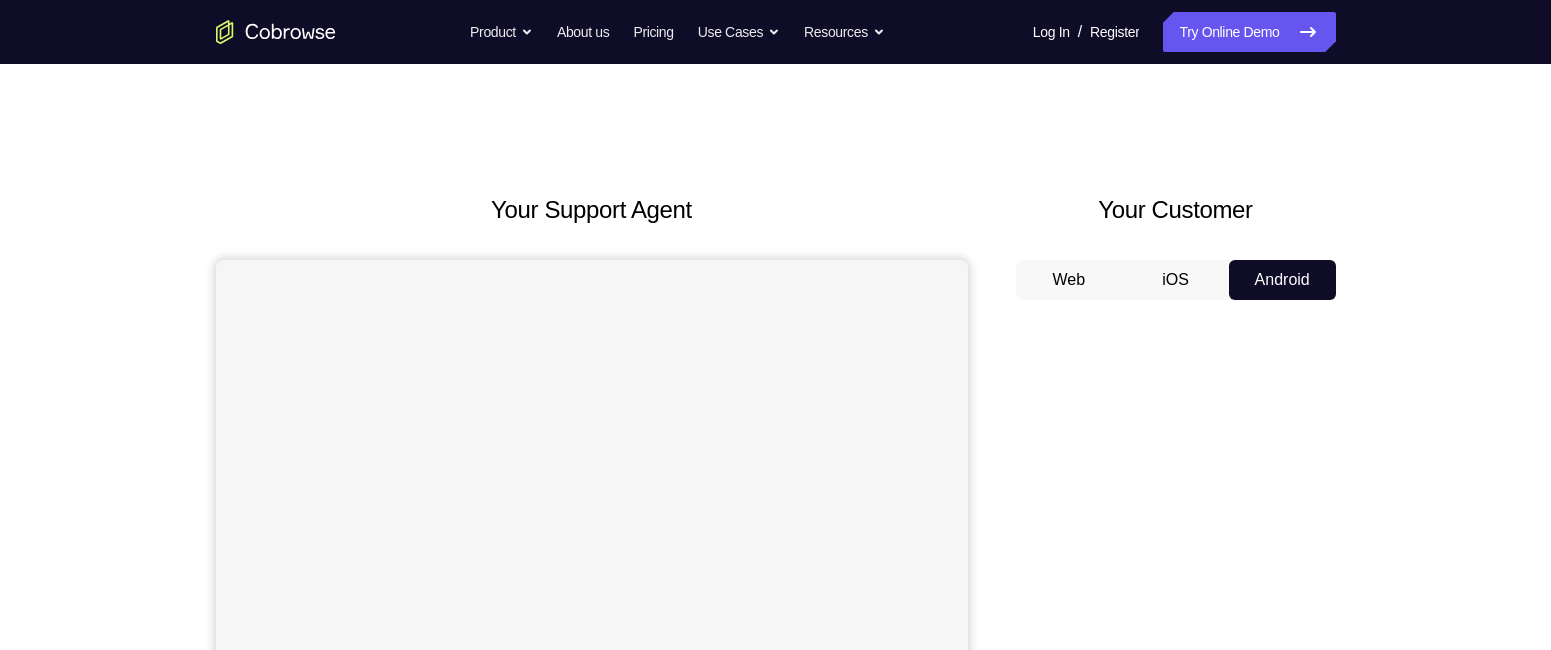 scroll, scrollTop: 330, scrollLeft: 0, axis: vertical 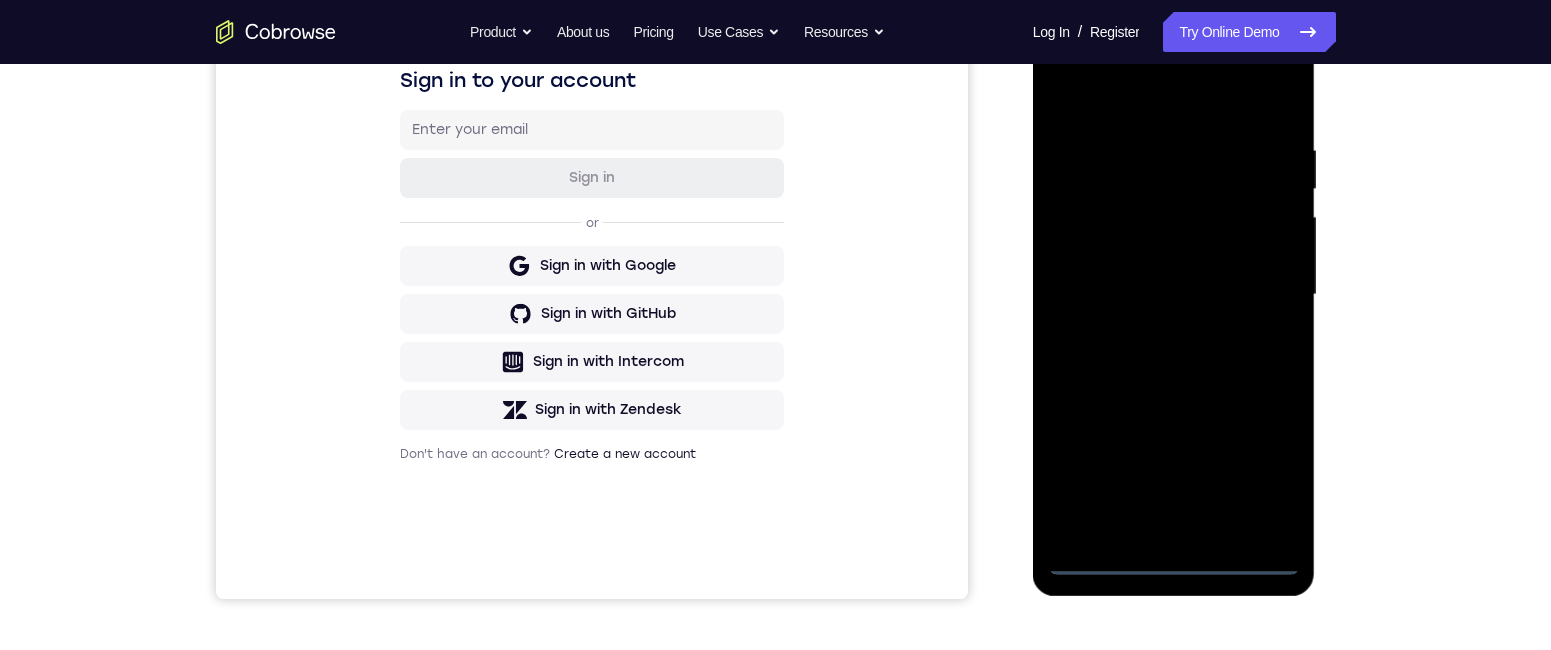 click at bounding box center (1174, 295) 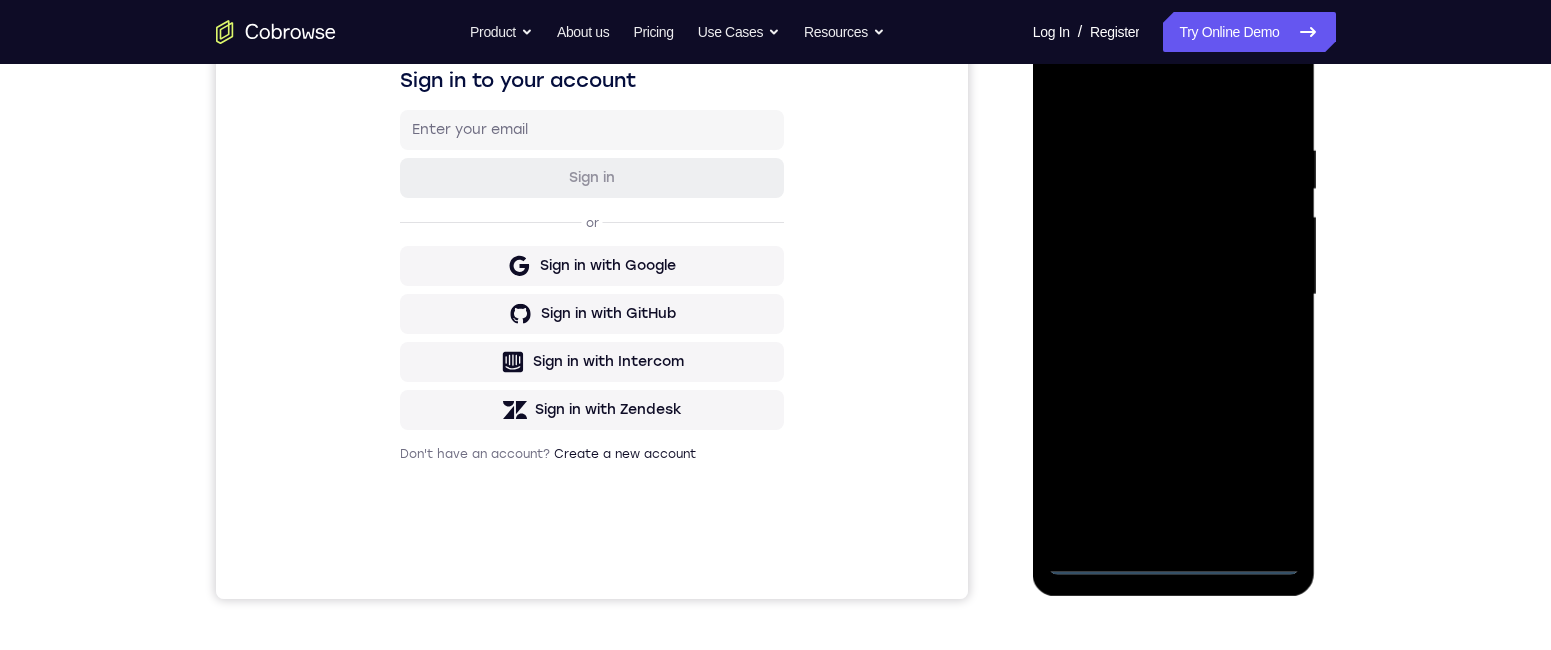 click at bounding box center [1174, 295] 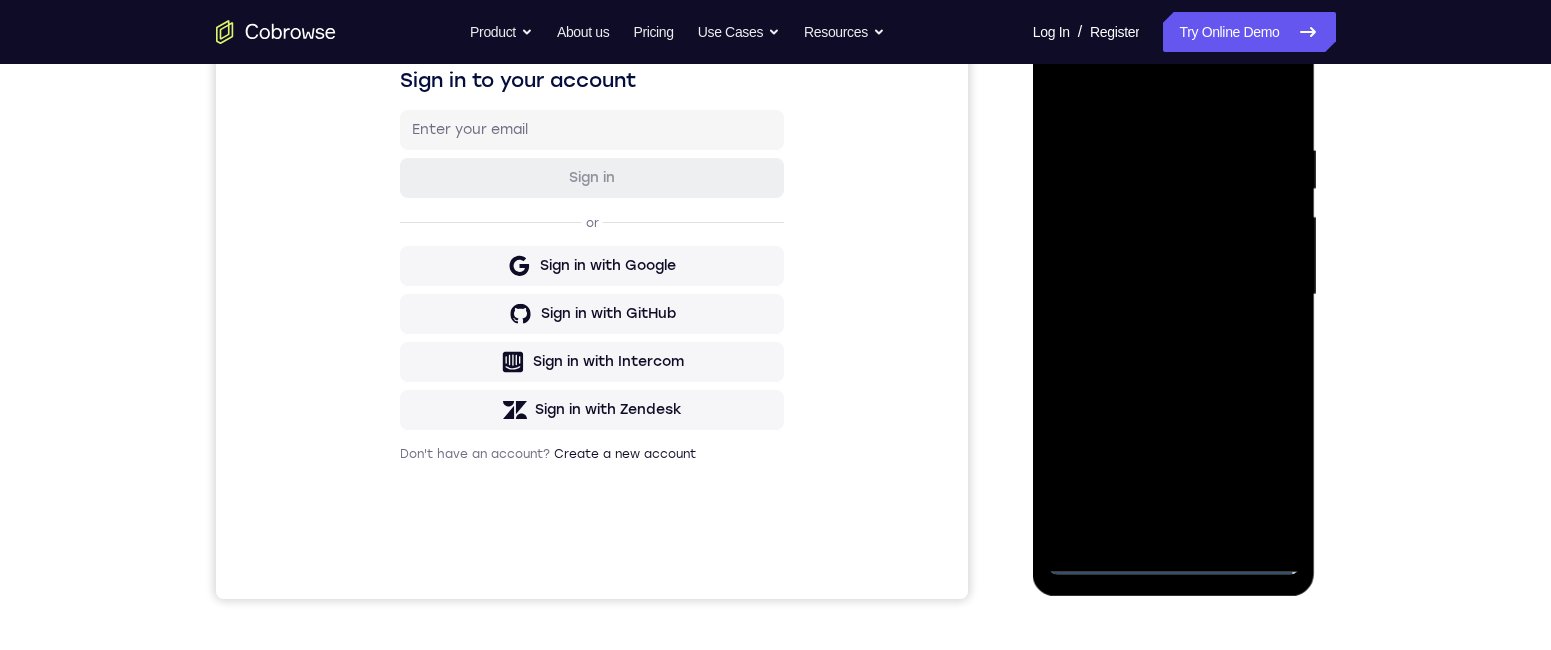 click at bounding box center (1174, 295) 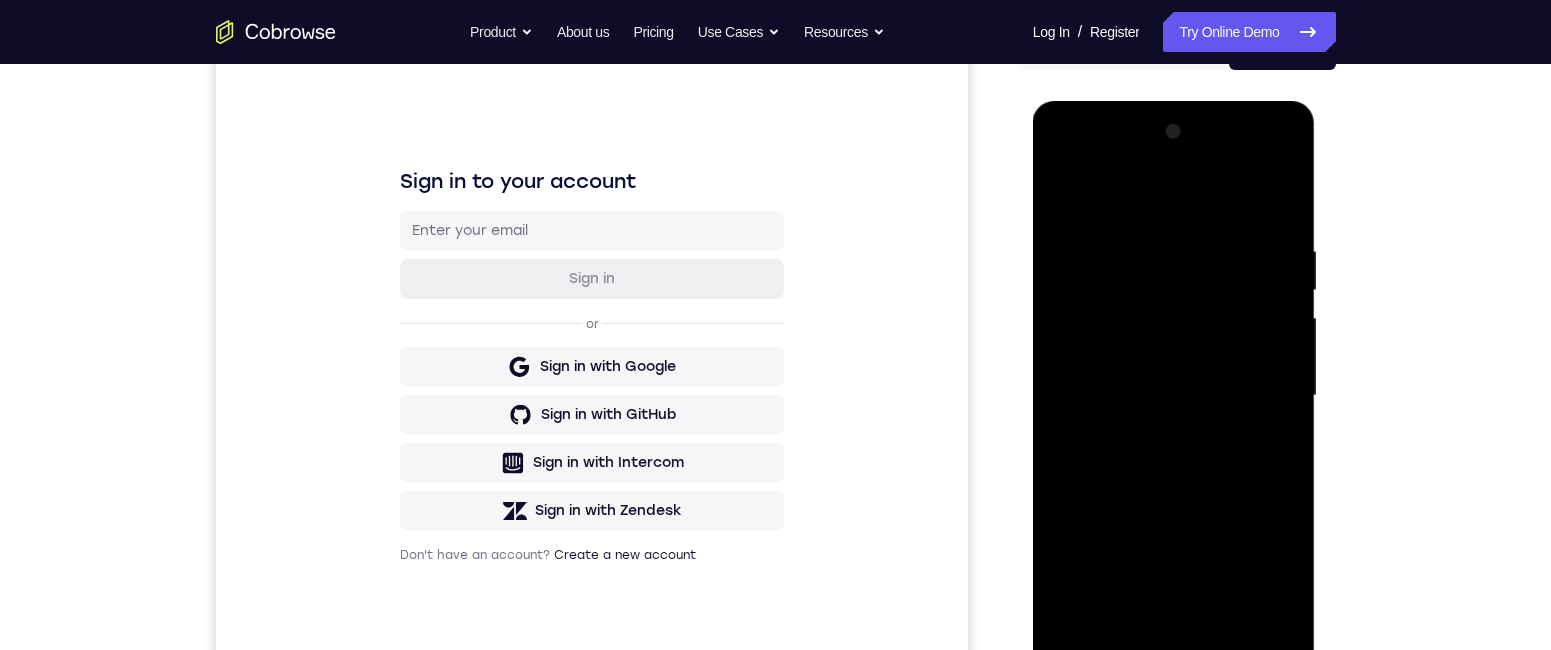 click at bounding box center [1174, 396] 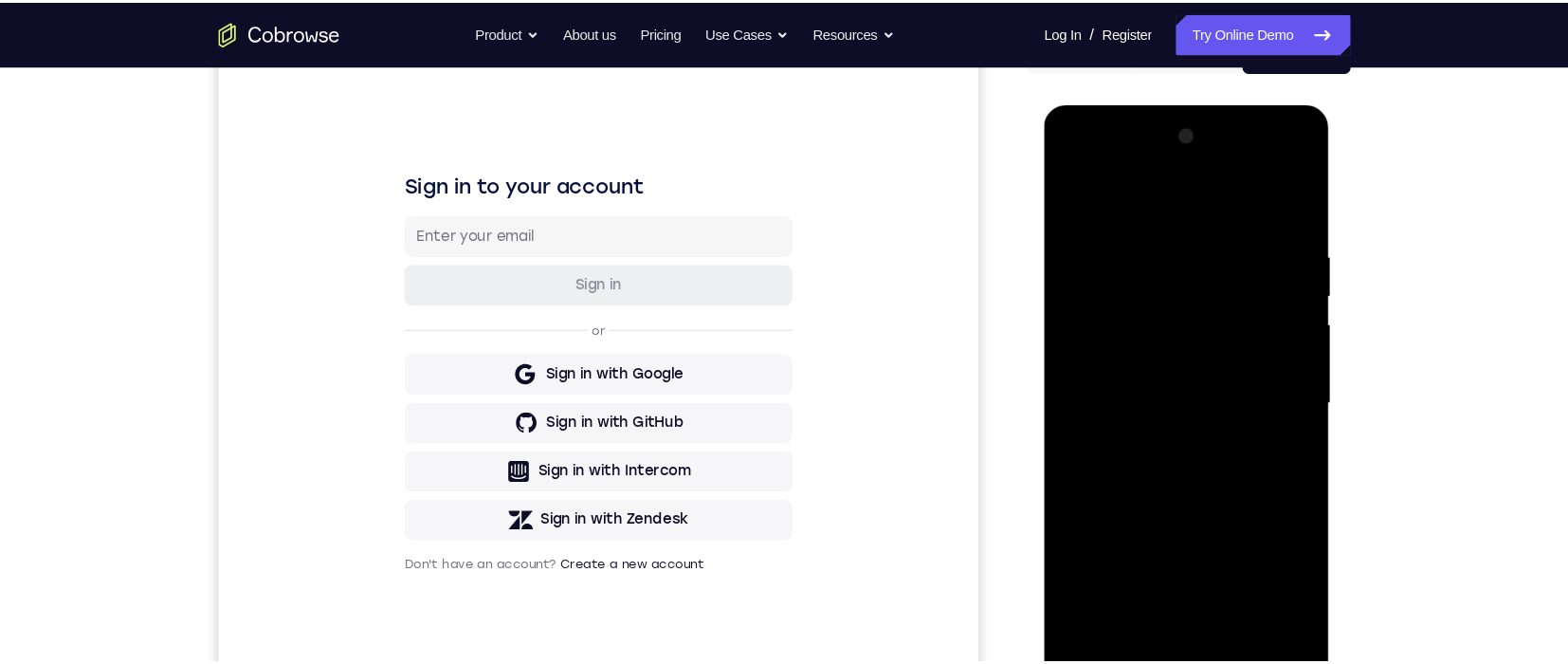 scroll, scrollTop: 218, scrollLeft: 0, axis: vertical 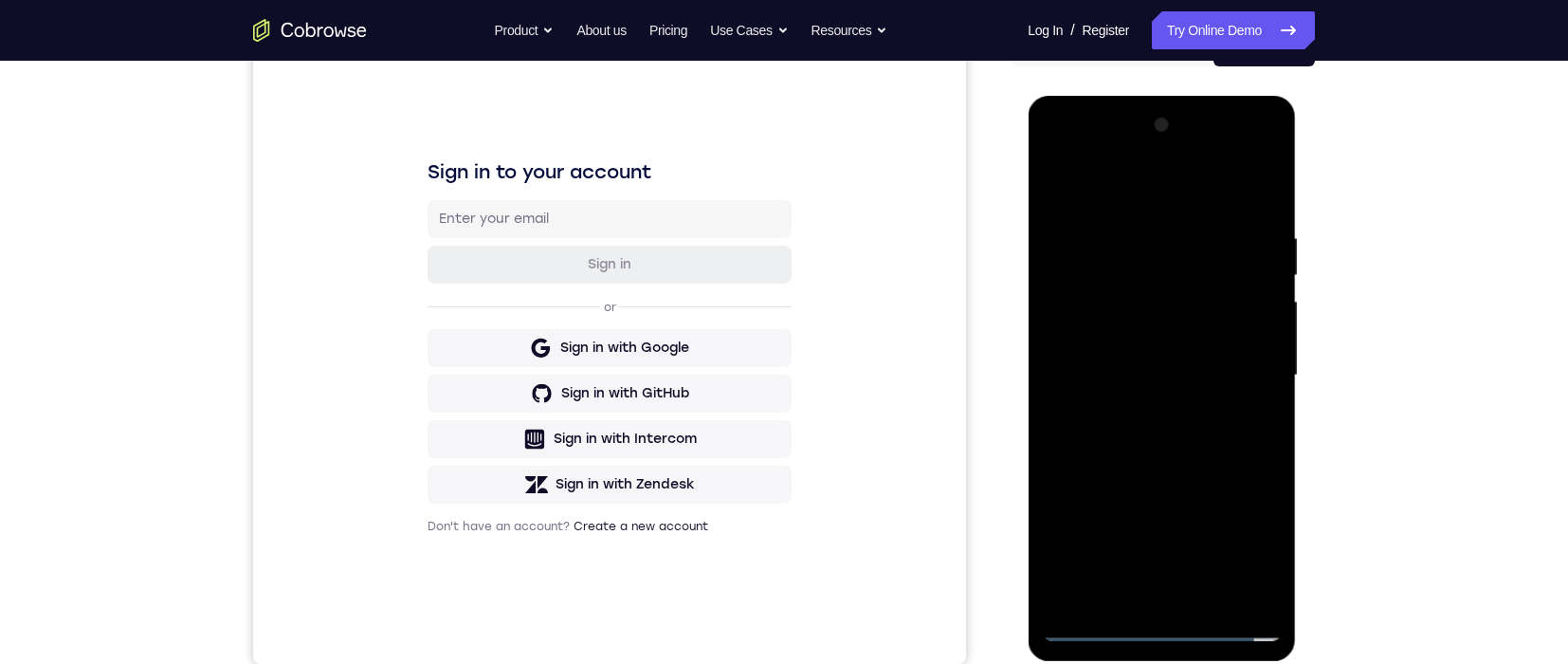click at bounding box center (1161, 376) 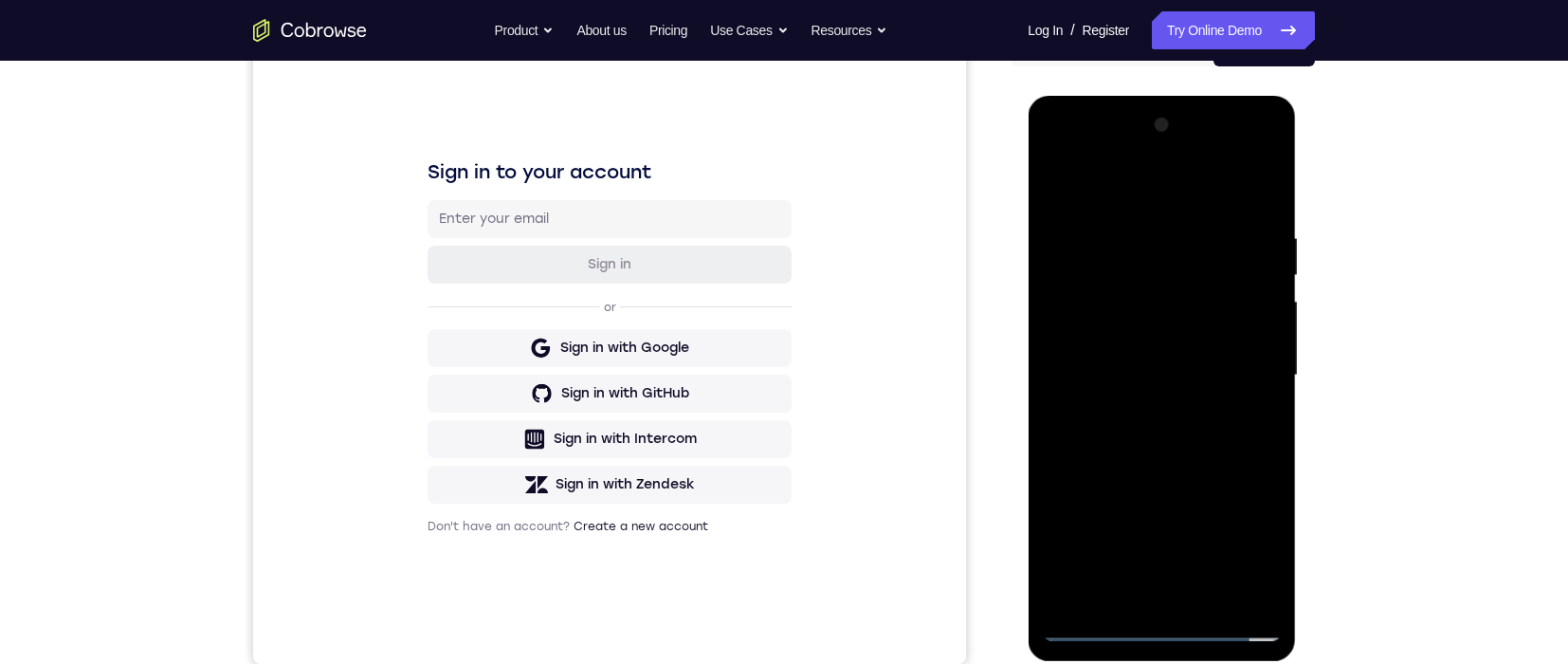 click at bounding box center (1161, 376) 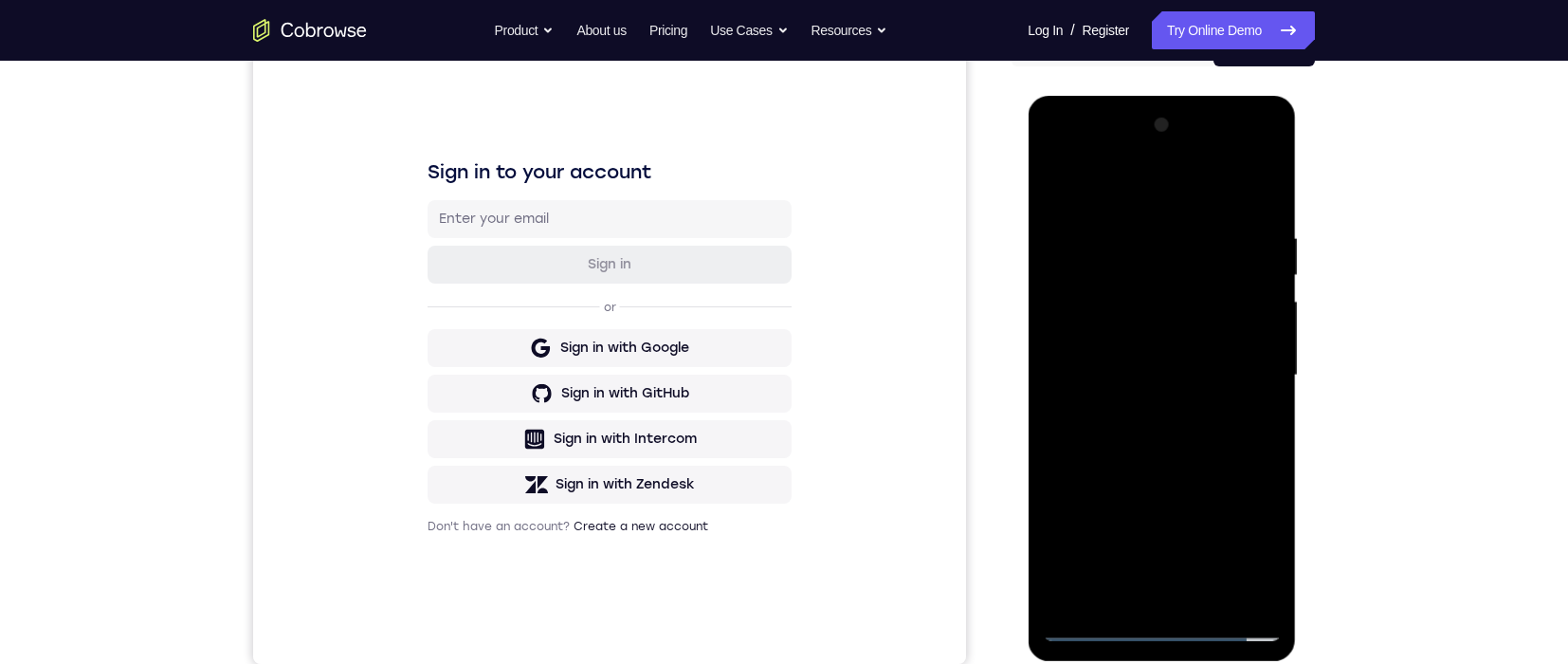 click at bounding box center (1161, 376) 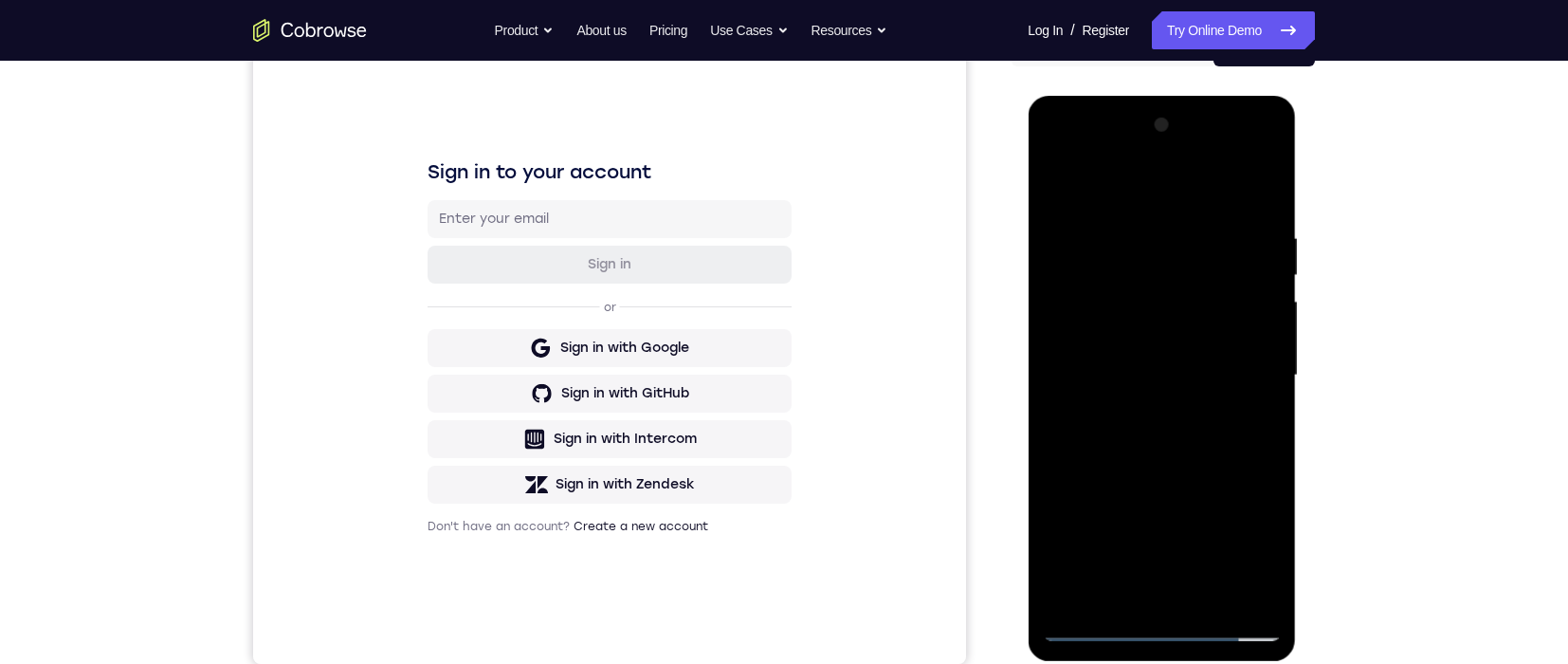 click at bounding box center [1161, 376] 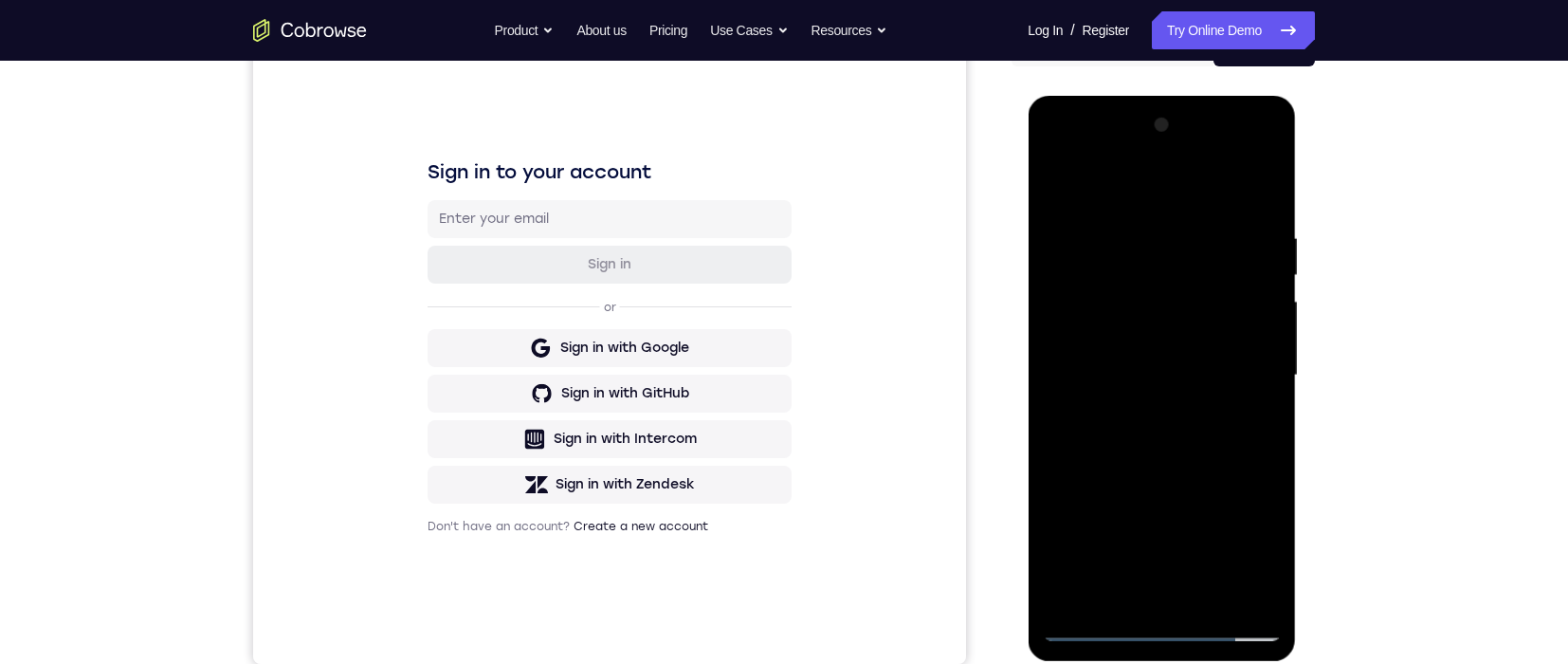 click at bounding box center [1161, 376] 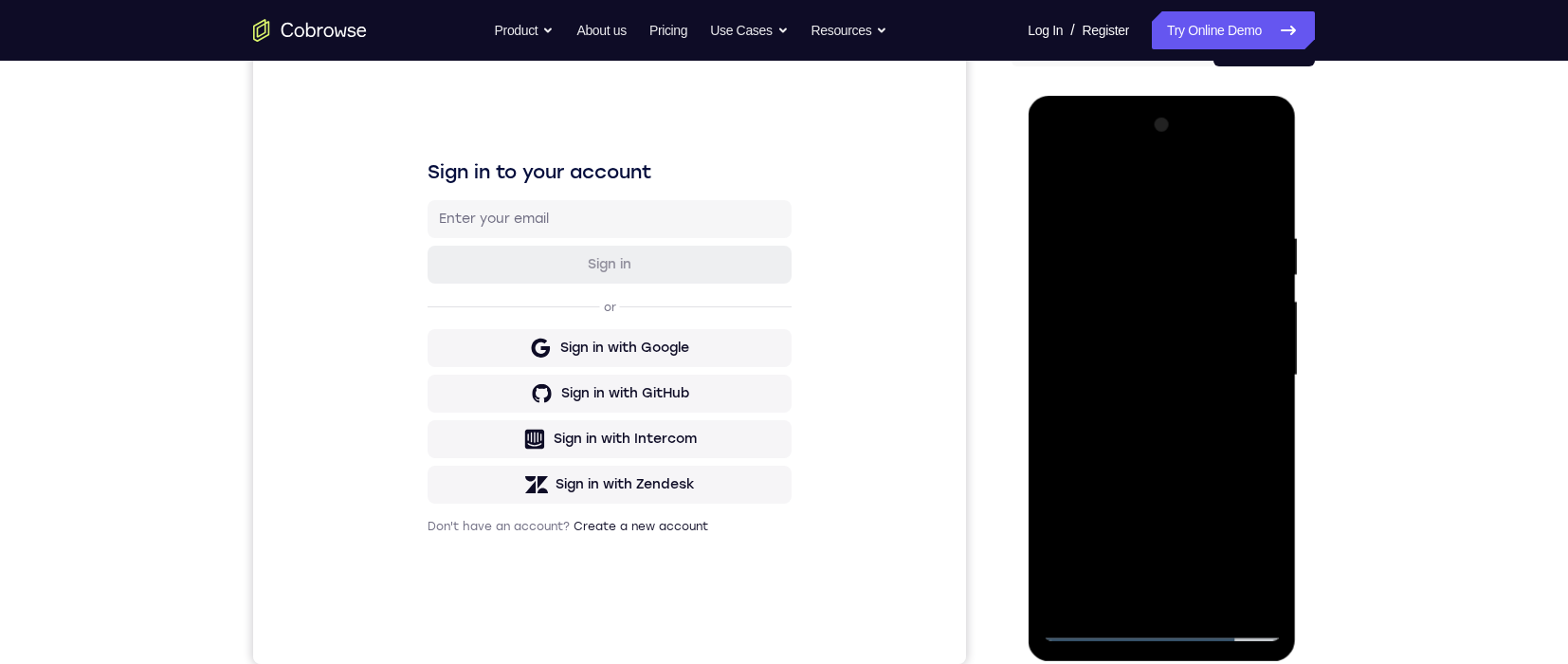 scroll, scrollTop: 145, scrollLeft: 0, axis: vertical 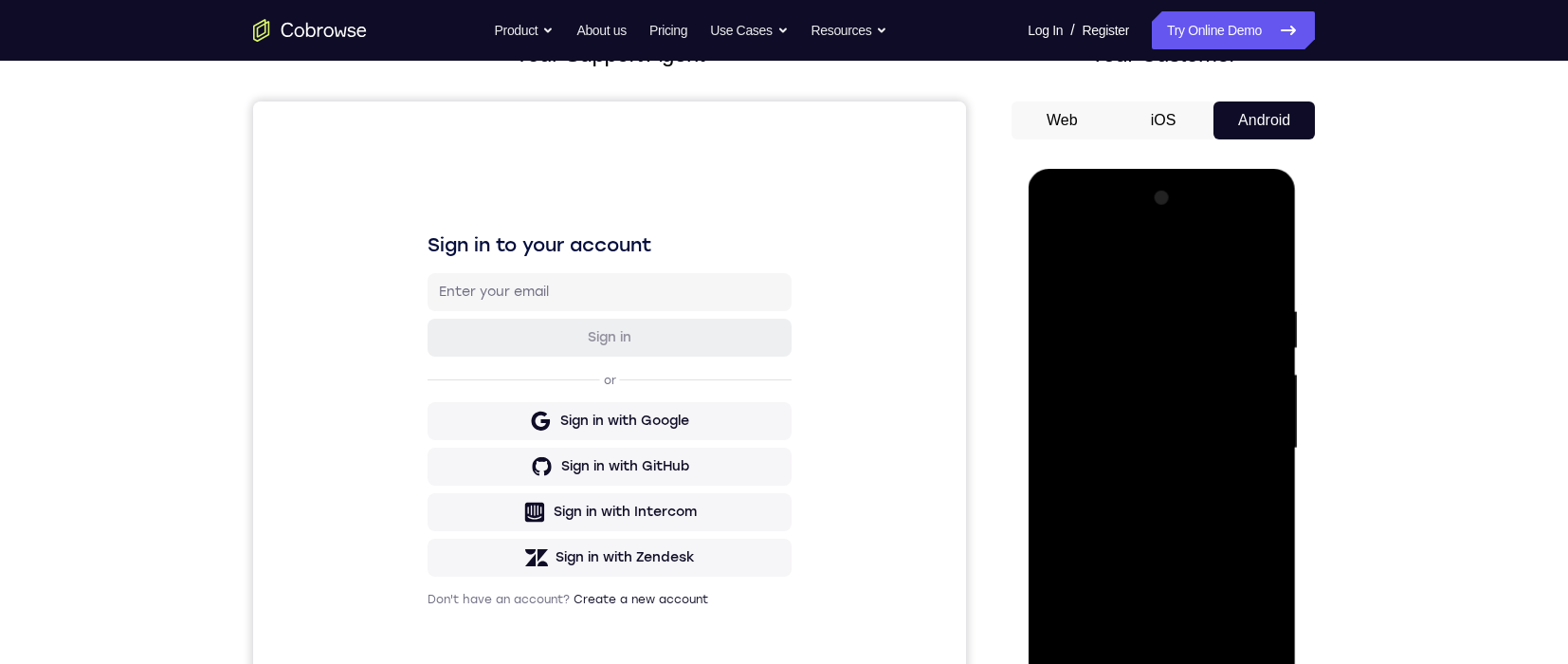 click at bounding box center (1161, 449) 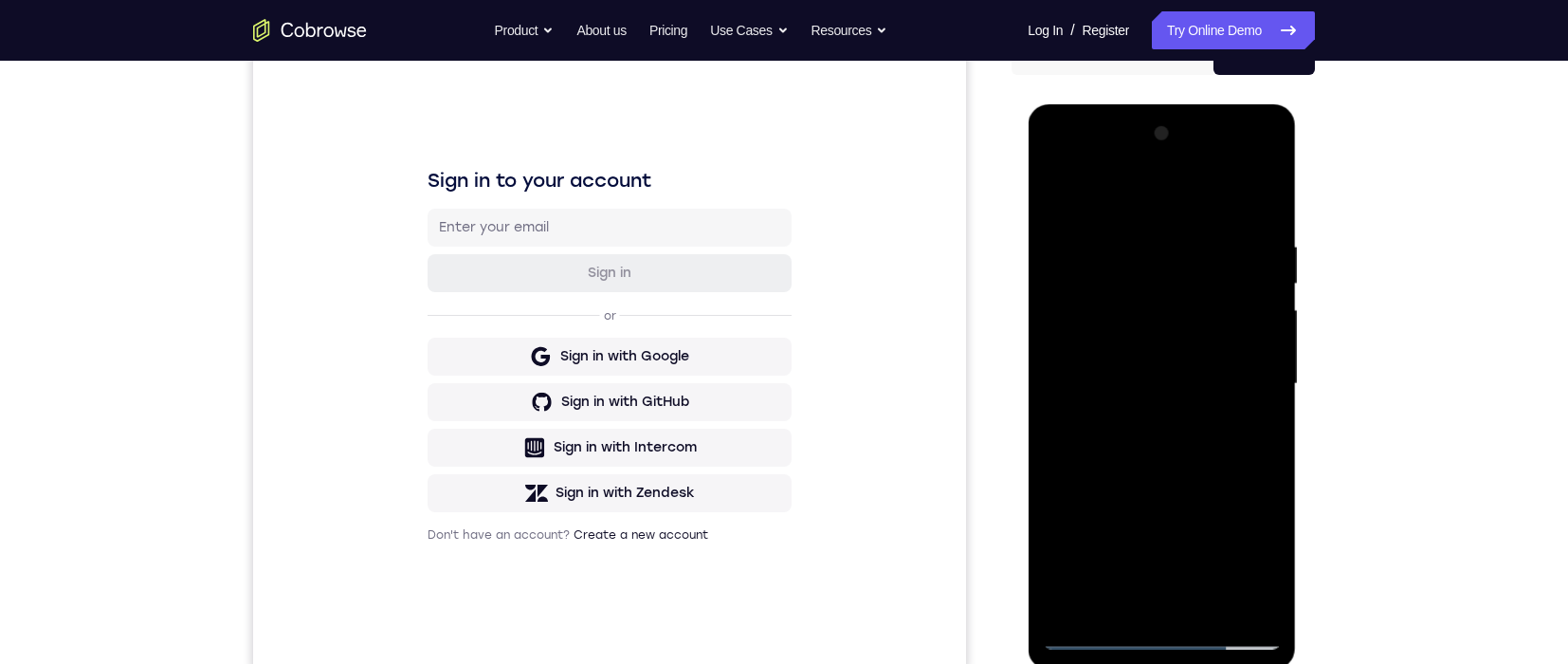 click at bounding box center (1161, 384) 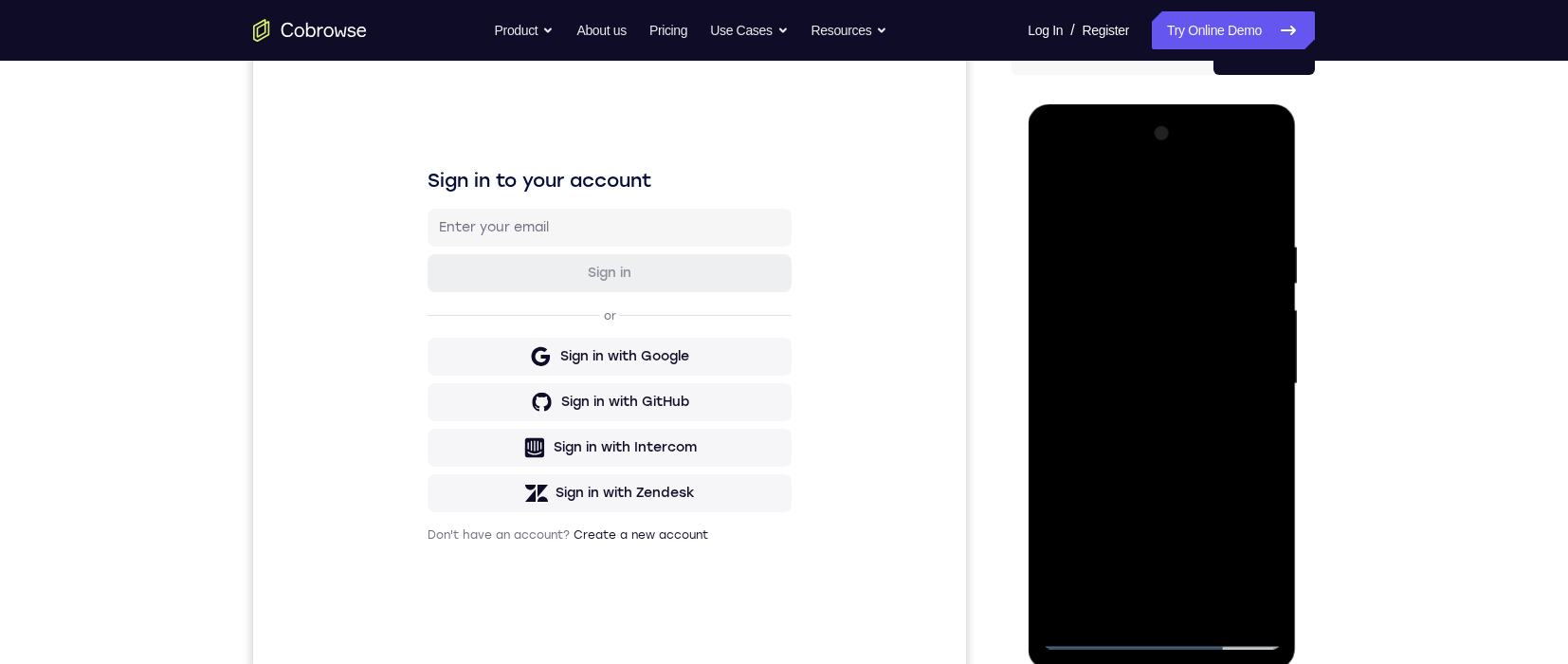 click at bounding box center [1161, 384] 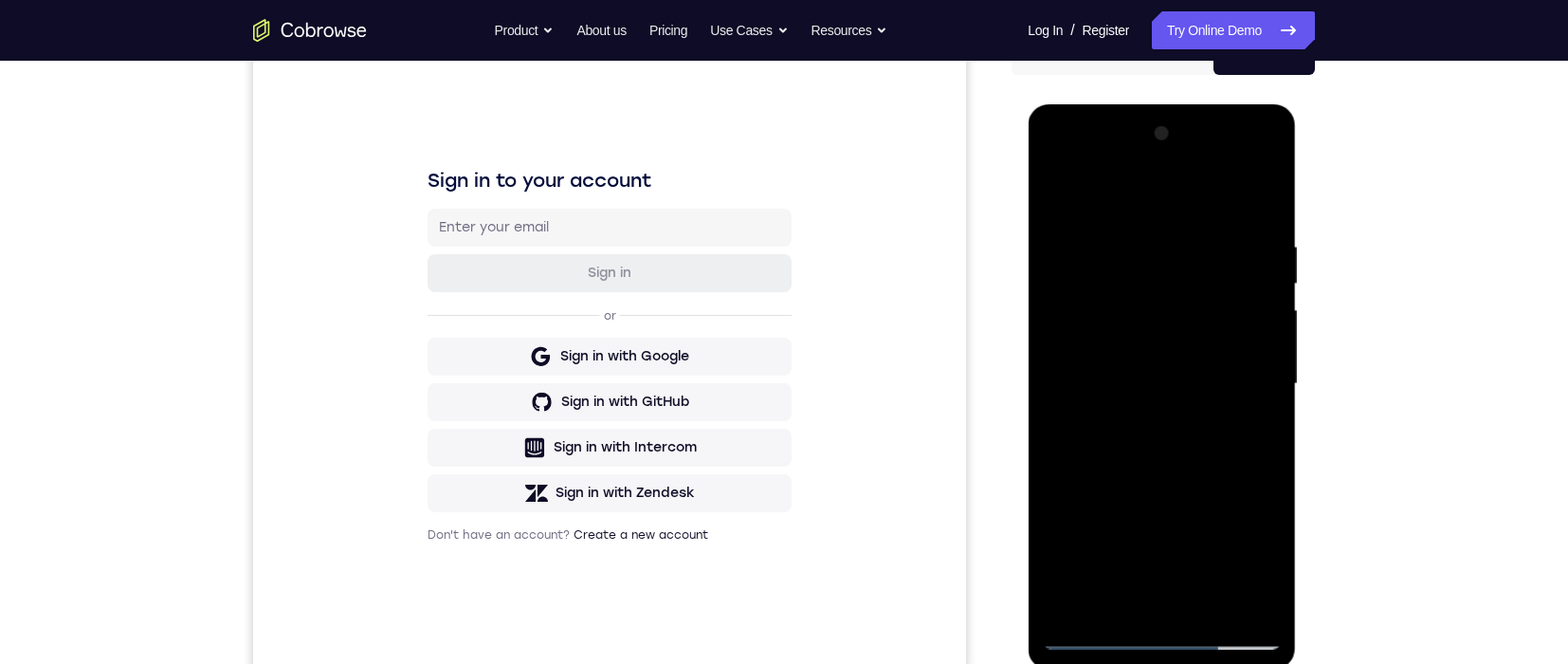 click at bounding box center [1161, 384] 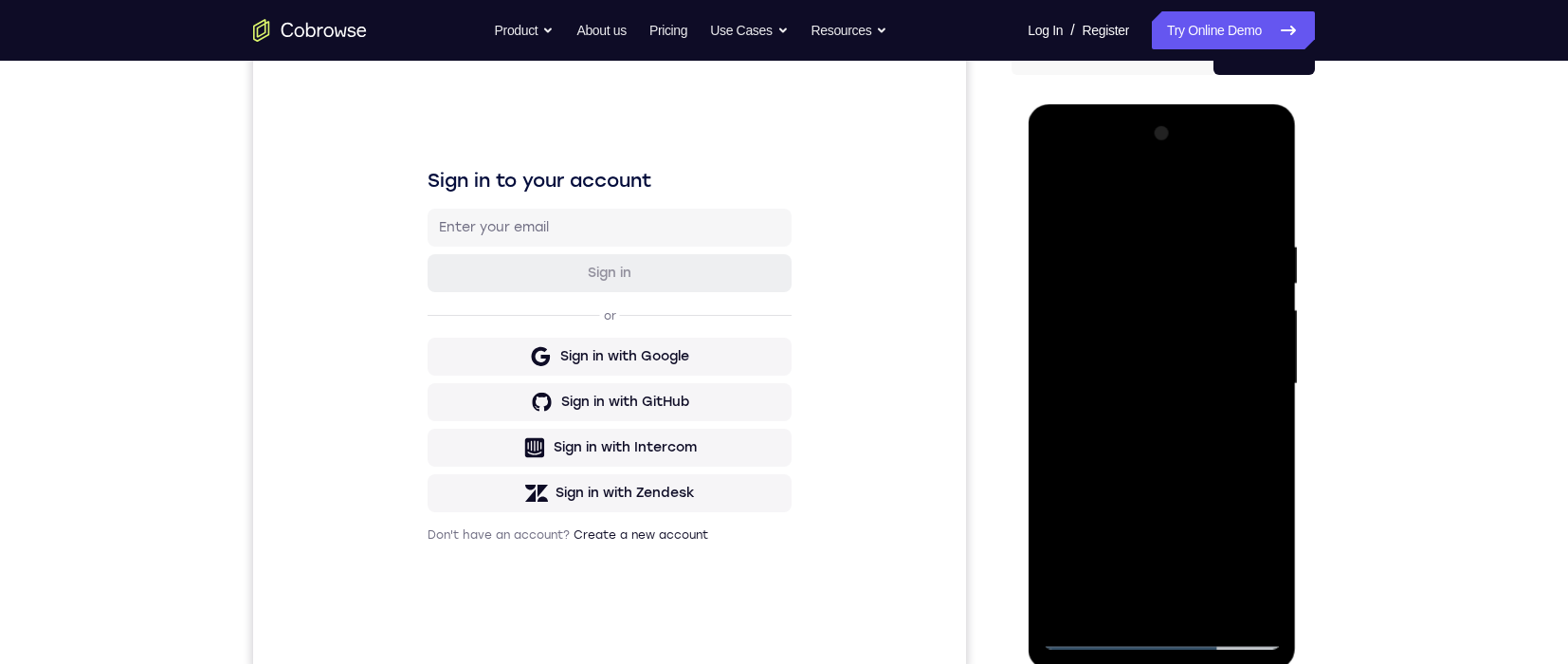 click at bounding box center [1161, 384] 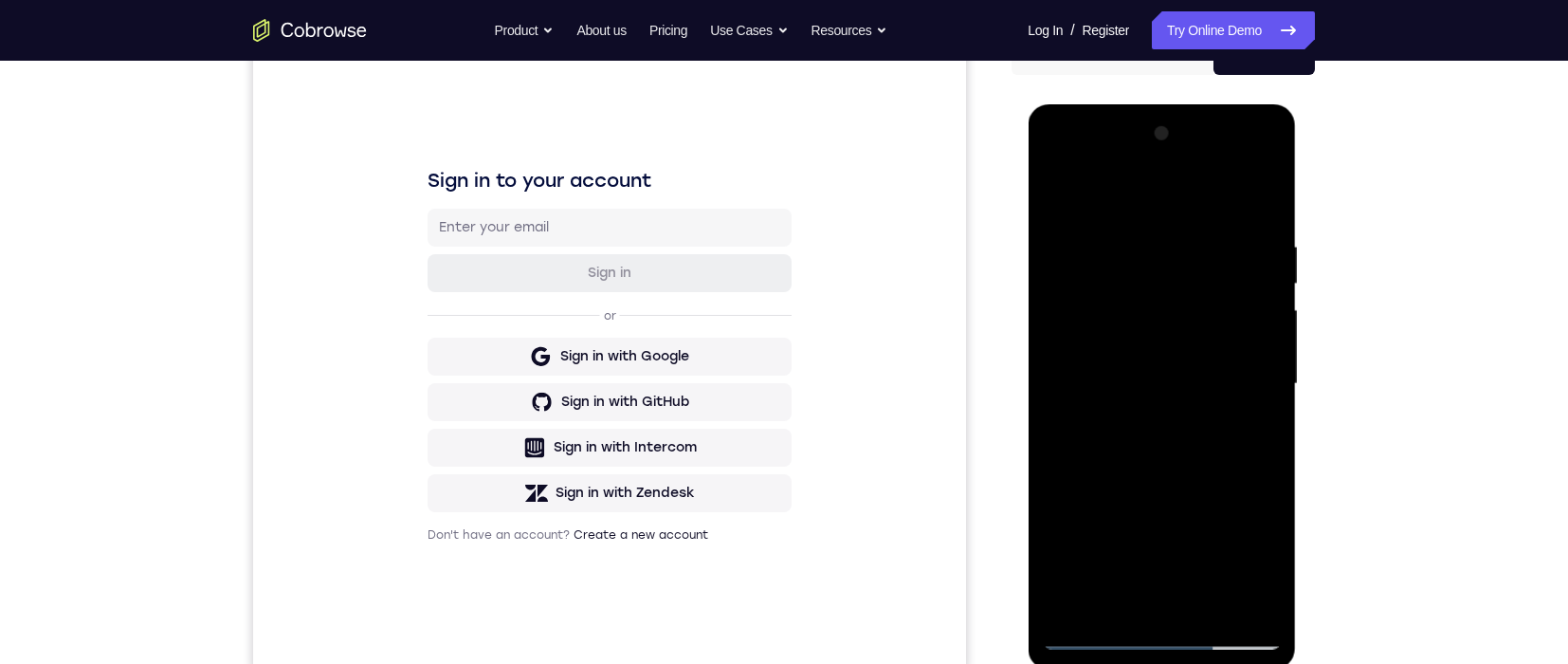 click at bounding box center (1161, 384) 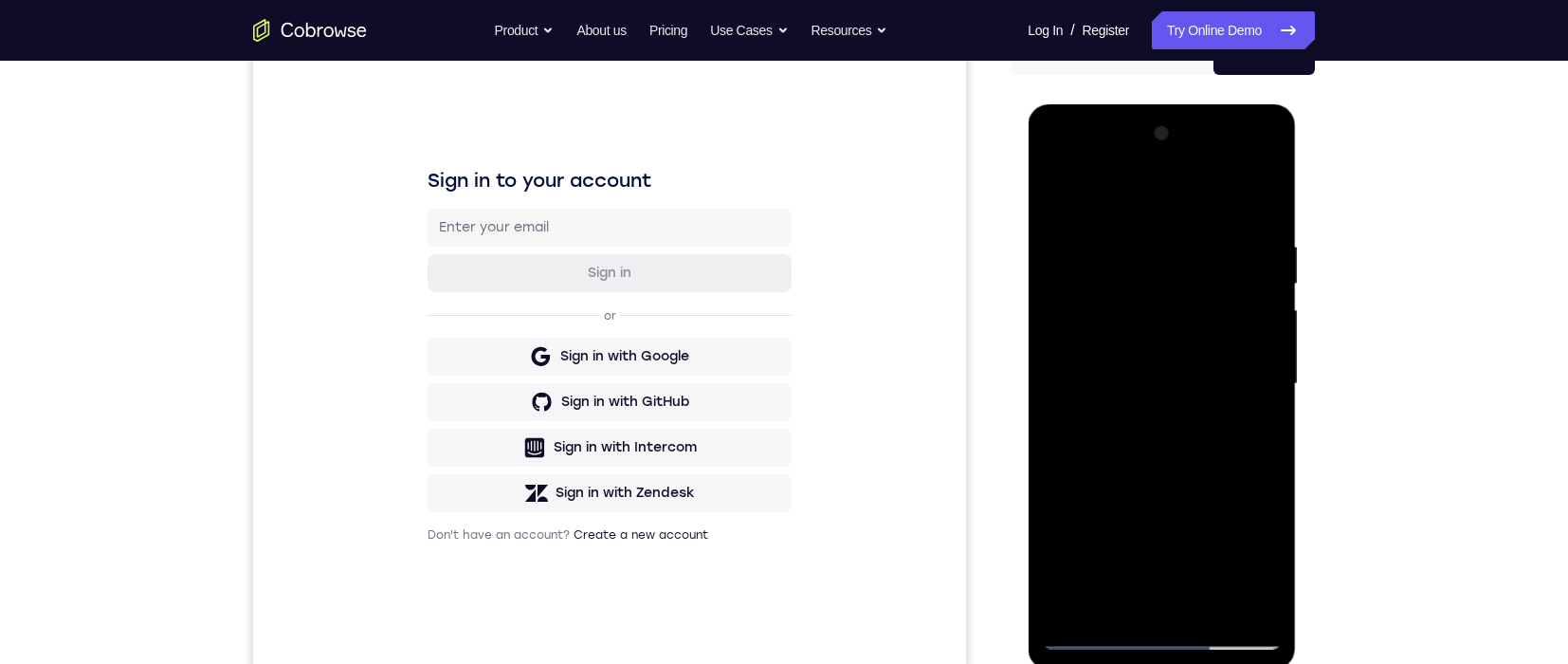 click at bounding box center (1161, 384) 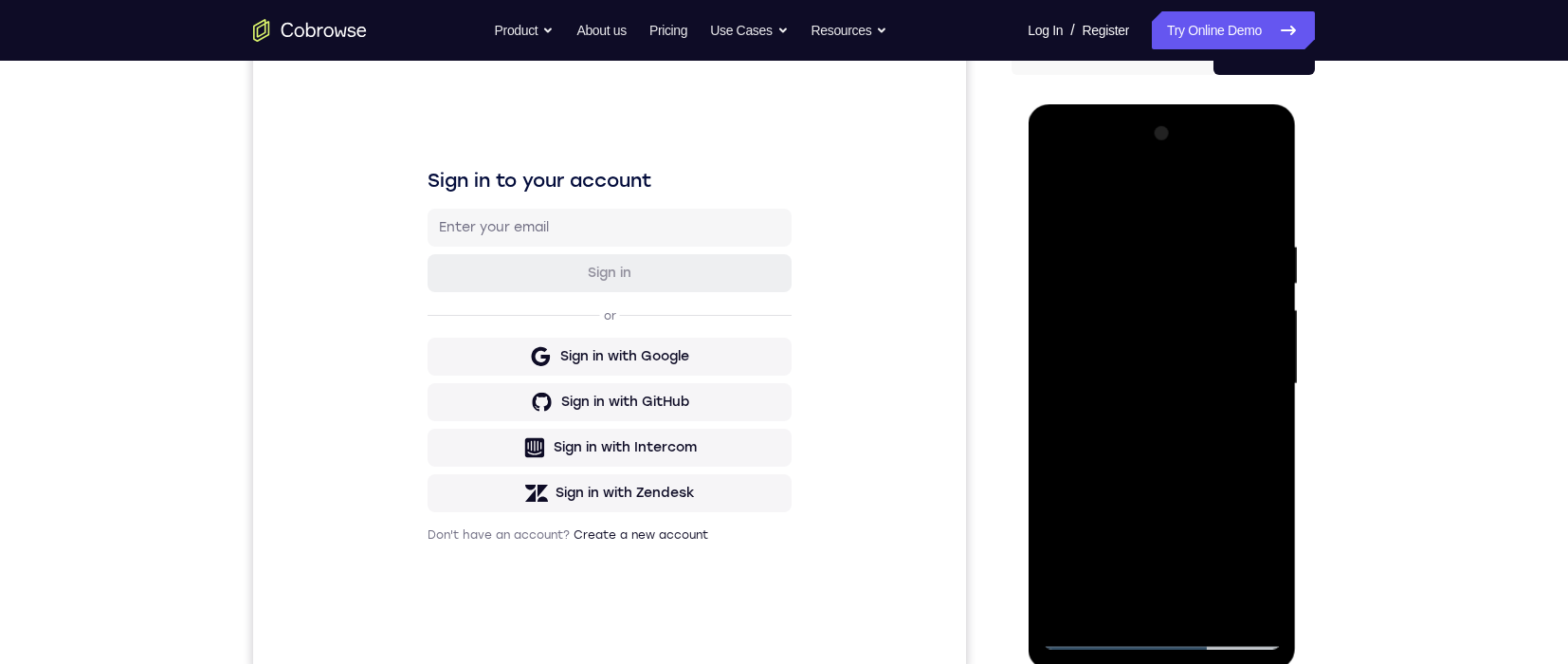click at bounding box center (1161, 384) 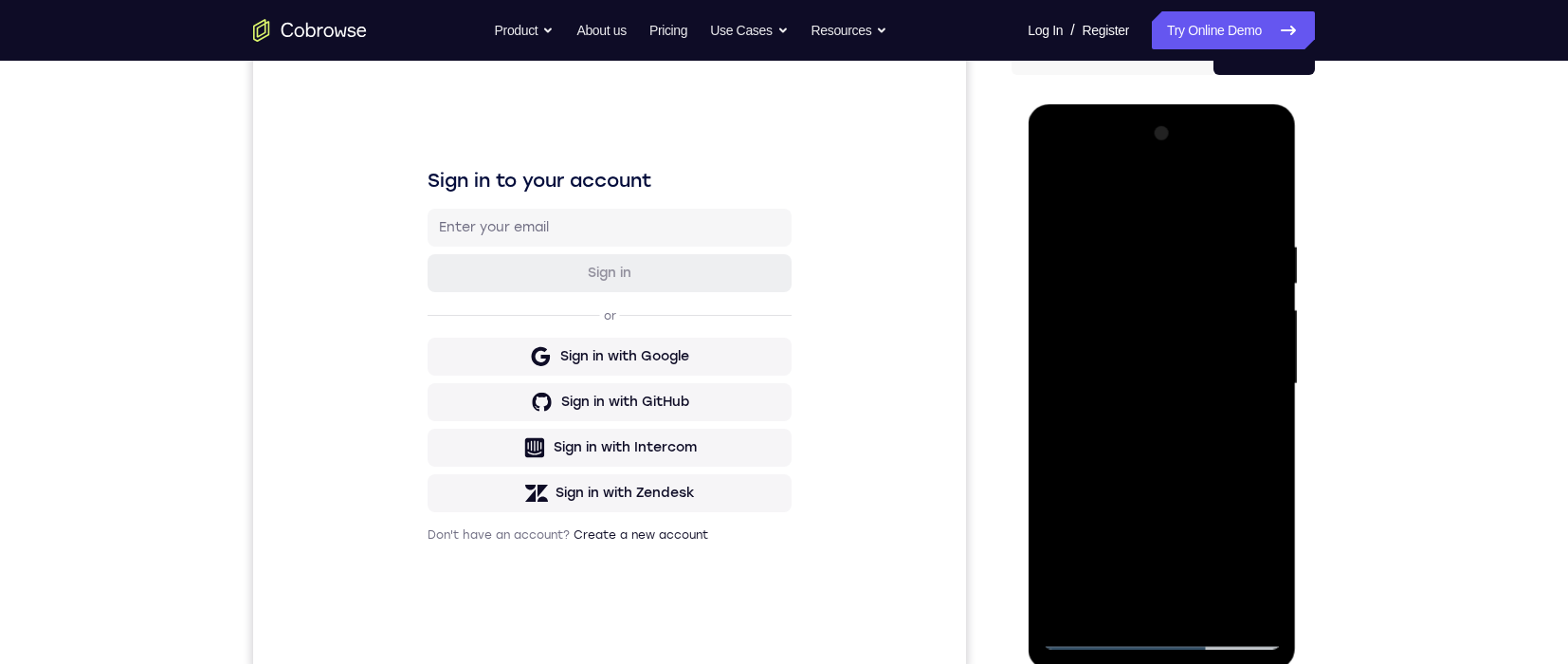 click at bounding box center (1161, 384) 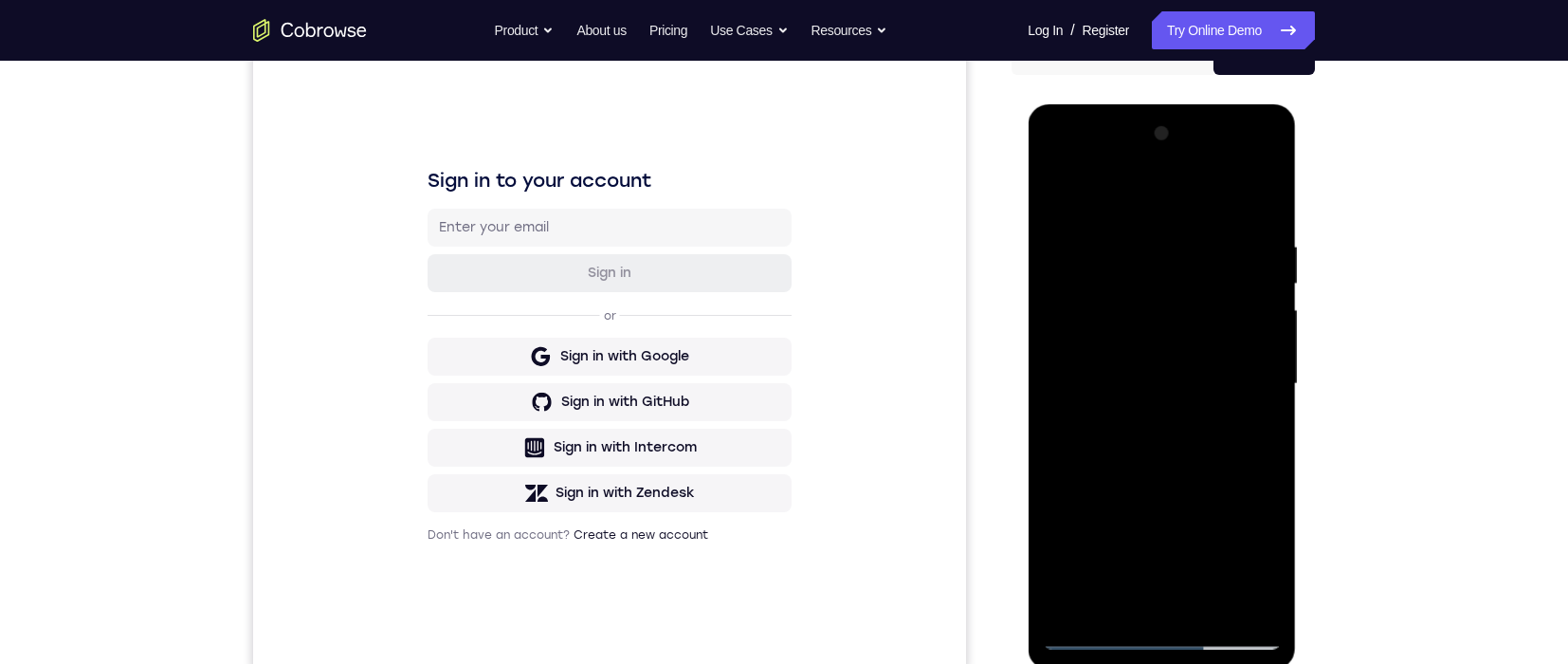 click at bounding box center [1161, 384] 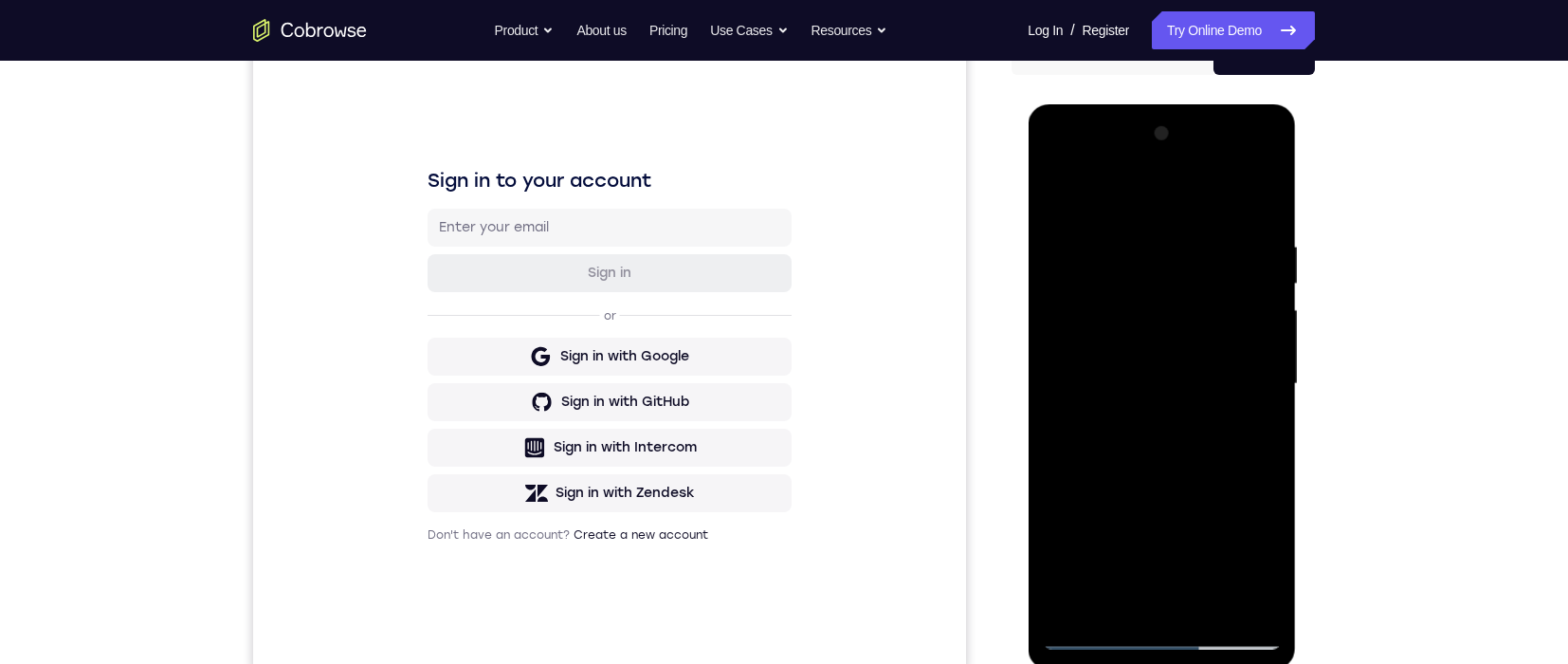 click at bounding box center (1161, 384) 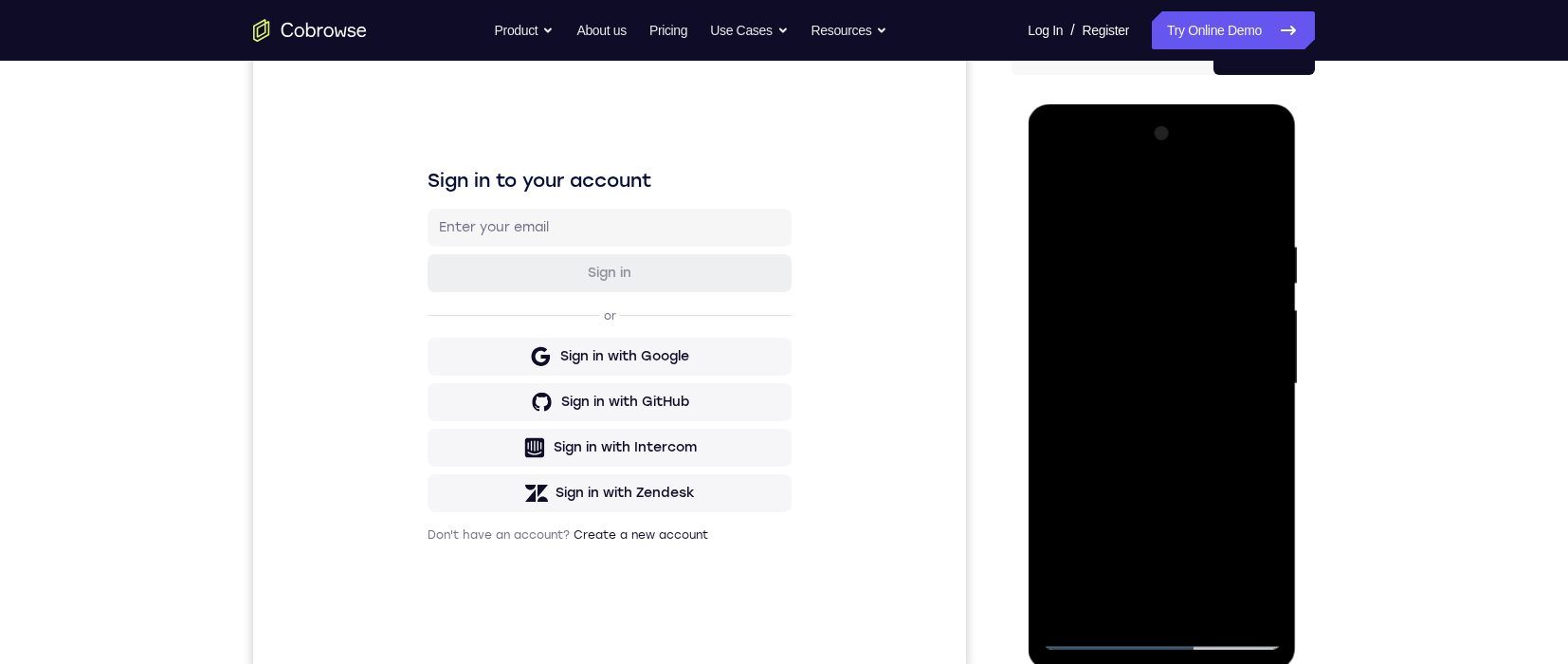 click at bounding box center (1161, 384) 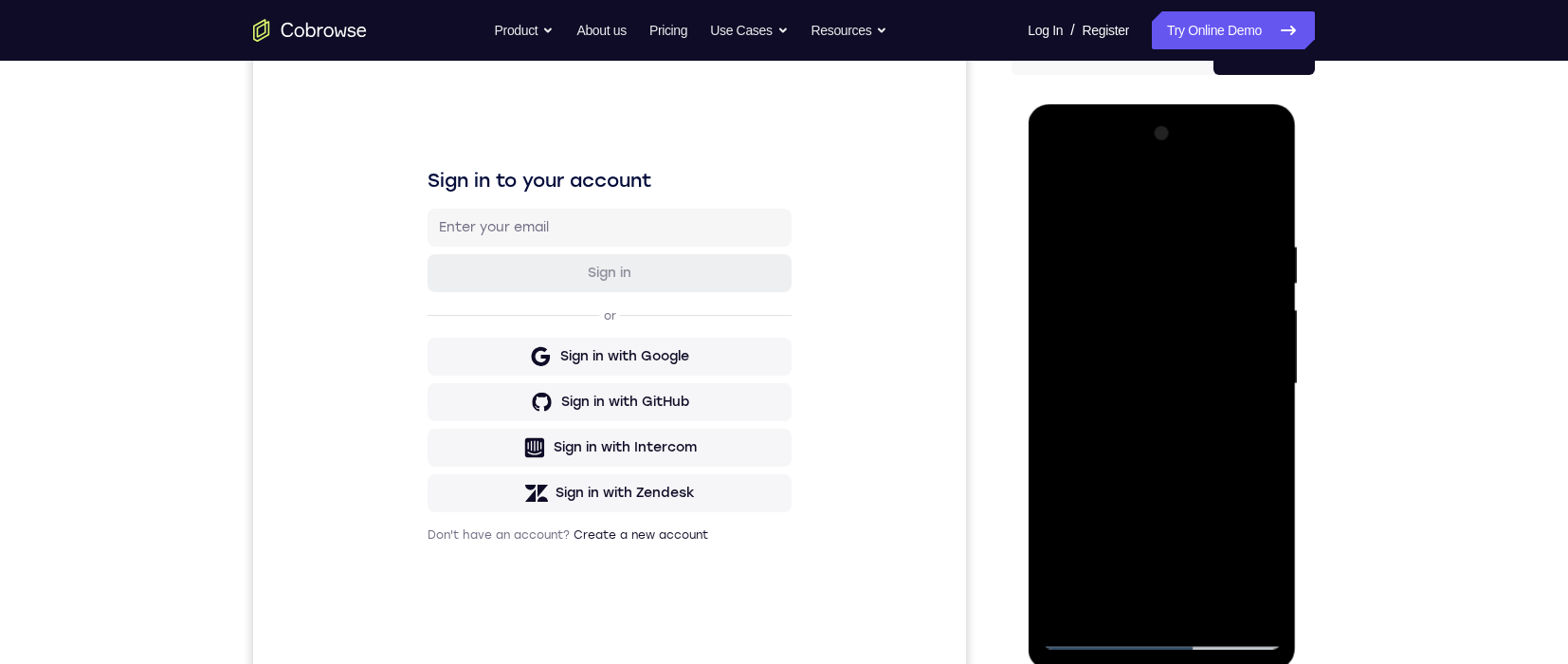 click at bounding box center (1161, 384) 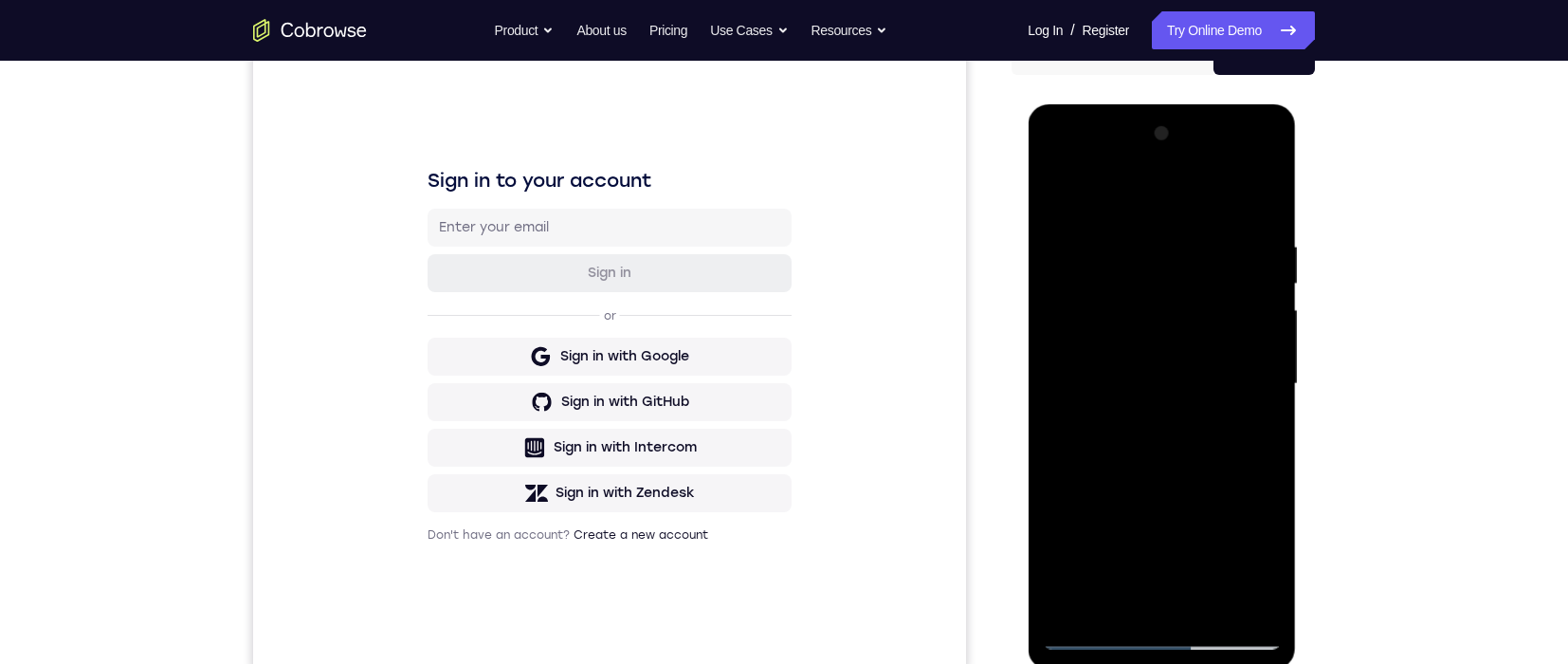 click at bounding box center (1161, 384) 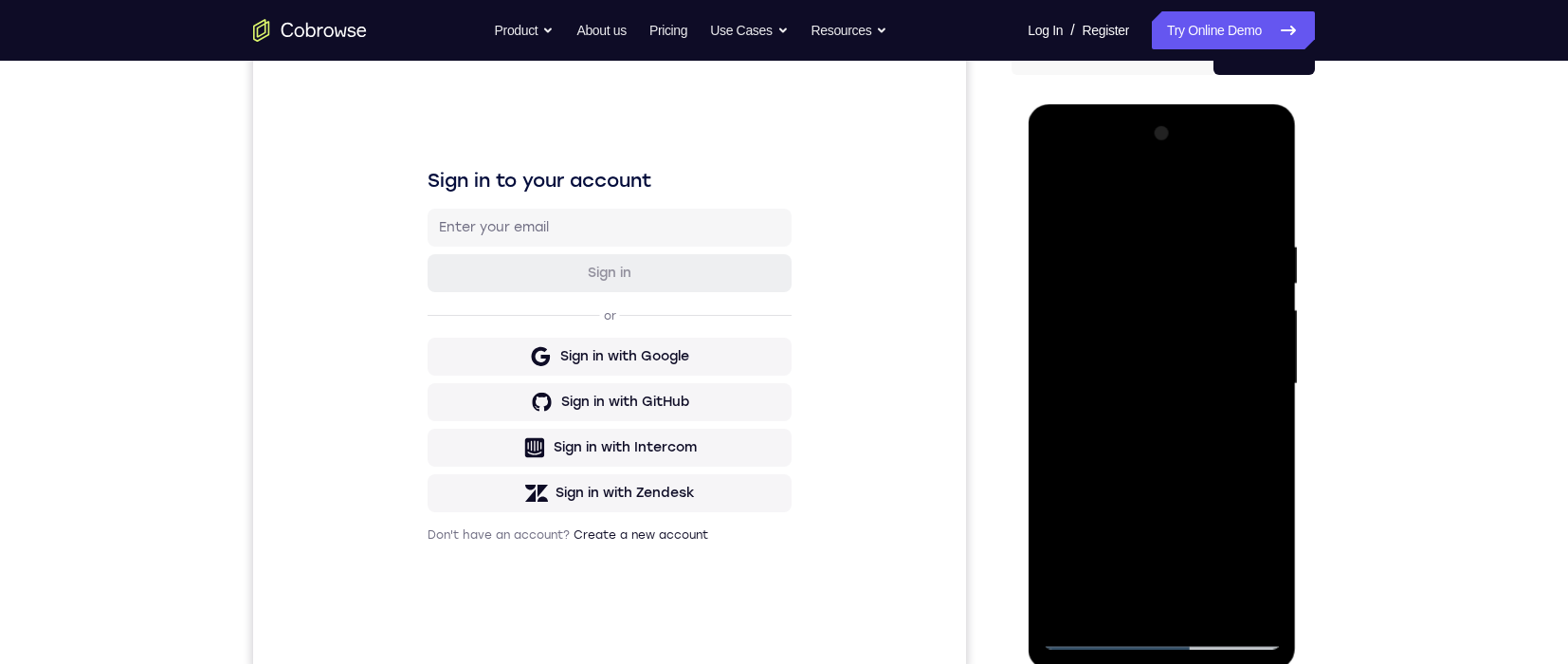 click at bounding box center [1161, 384] 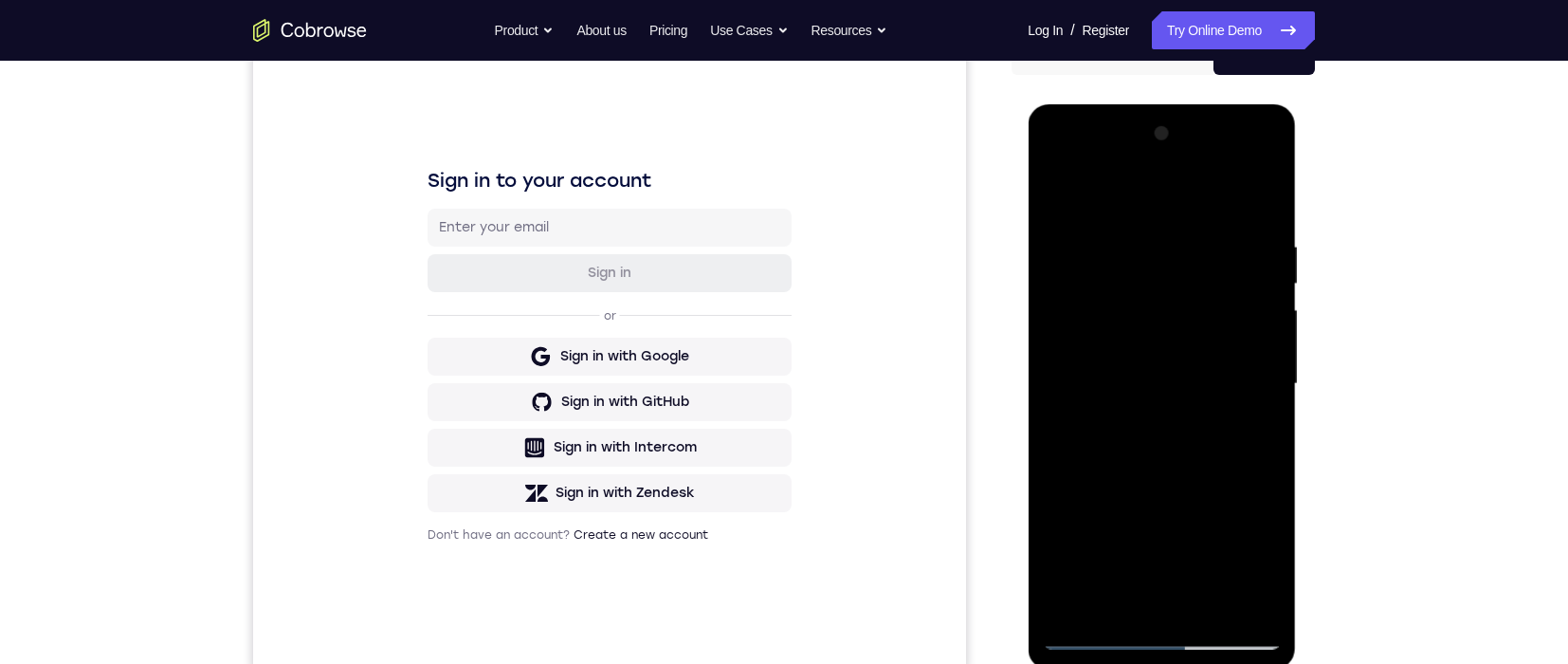 click at bounding box center (1161, 384) 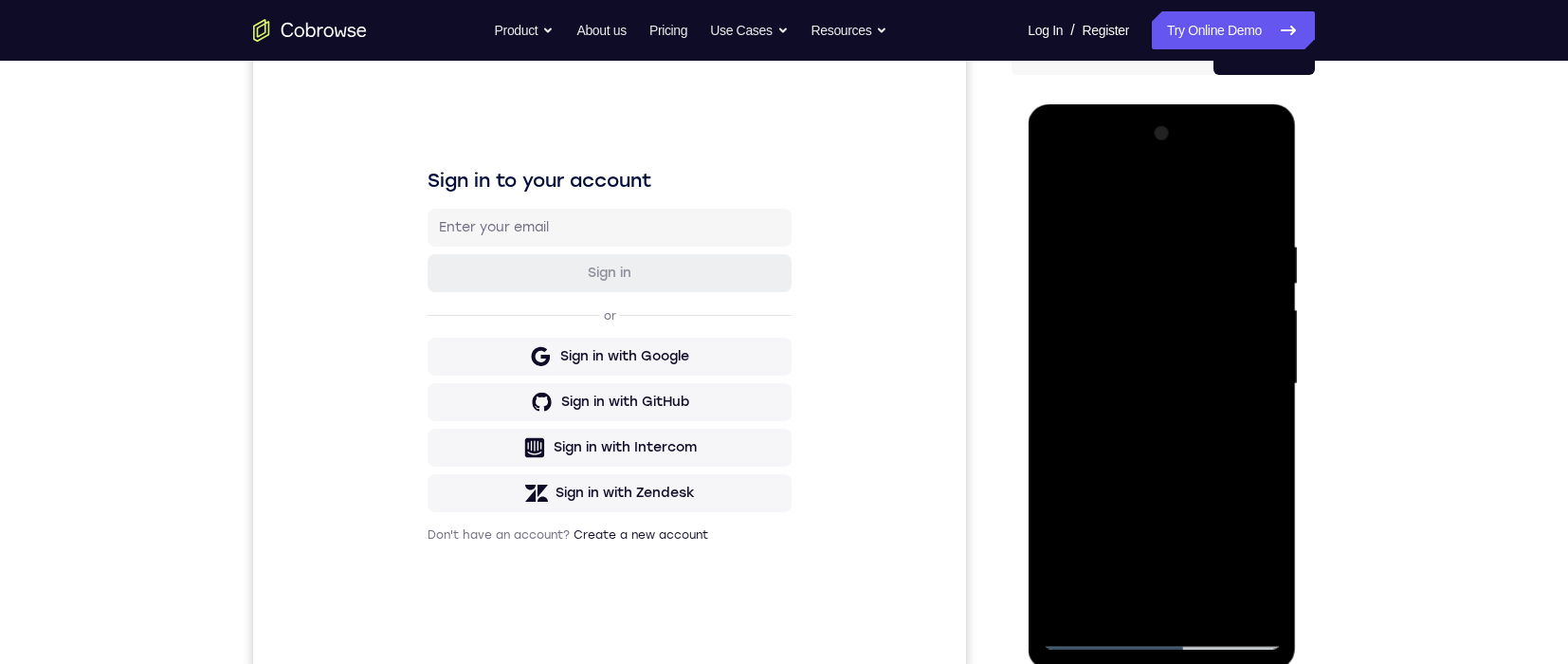 click at bounding box center (1161, 384) 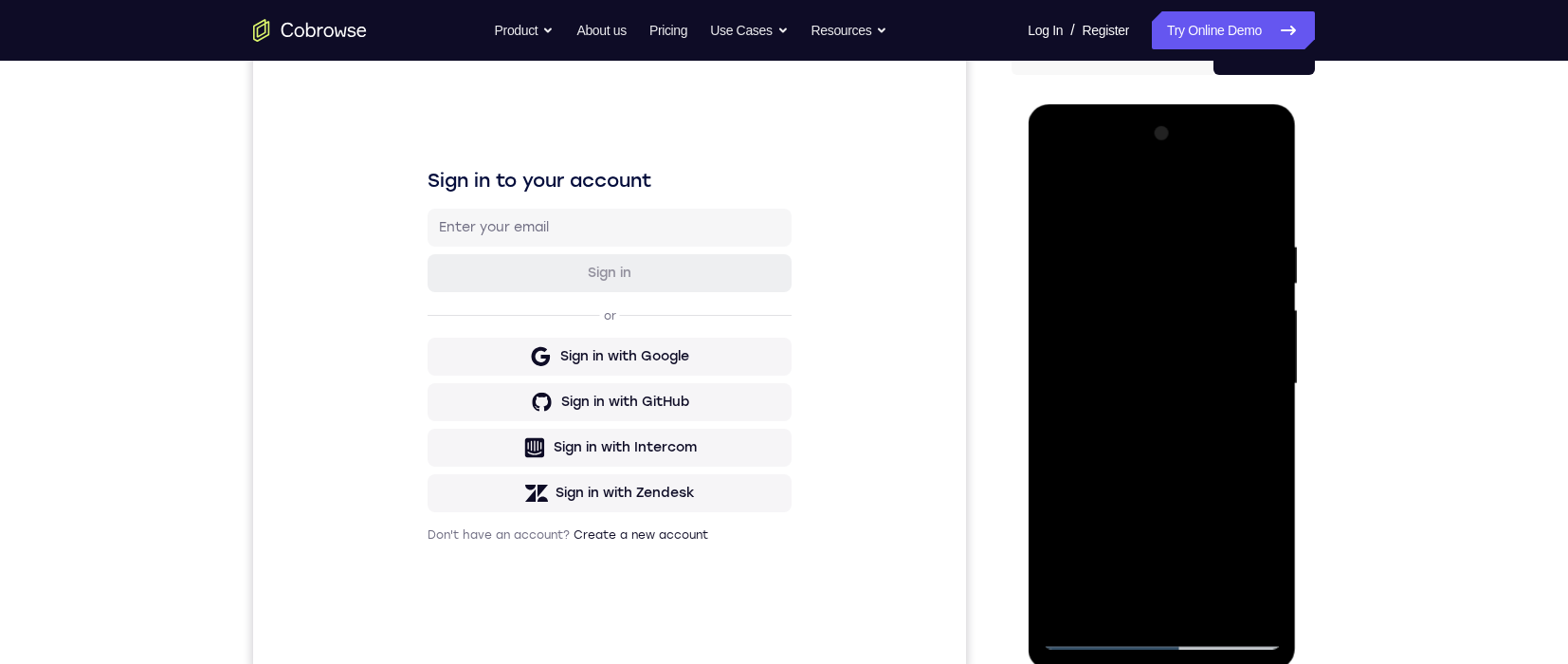 click at bounding box center [1161, 384] 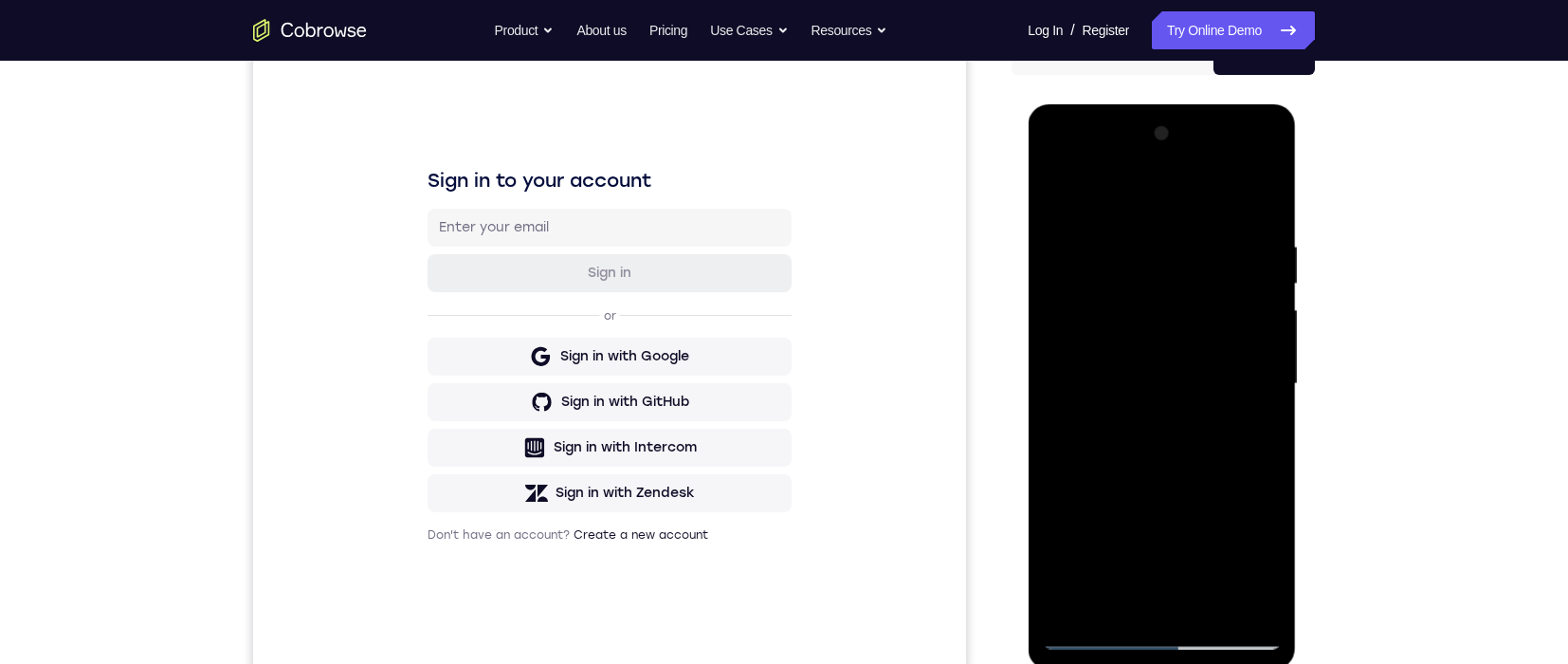click at bounding box center (1161, 384) 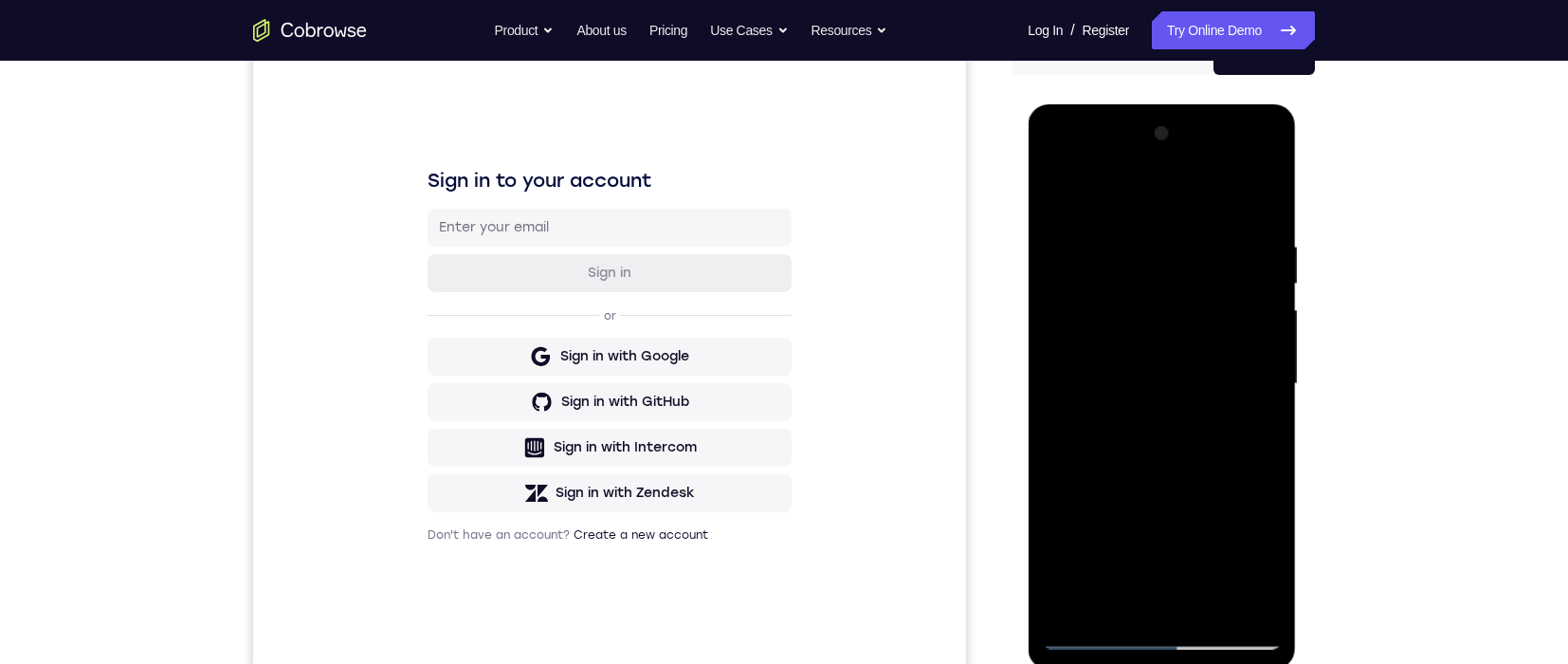 click at bounding box center (1161, 384) 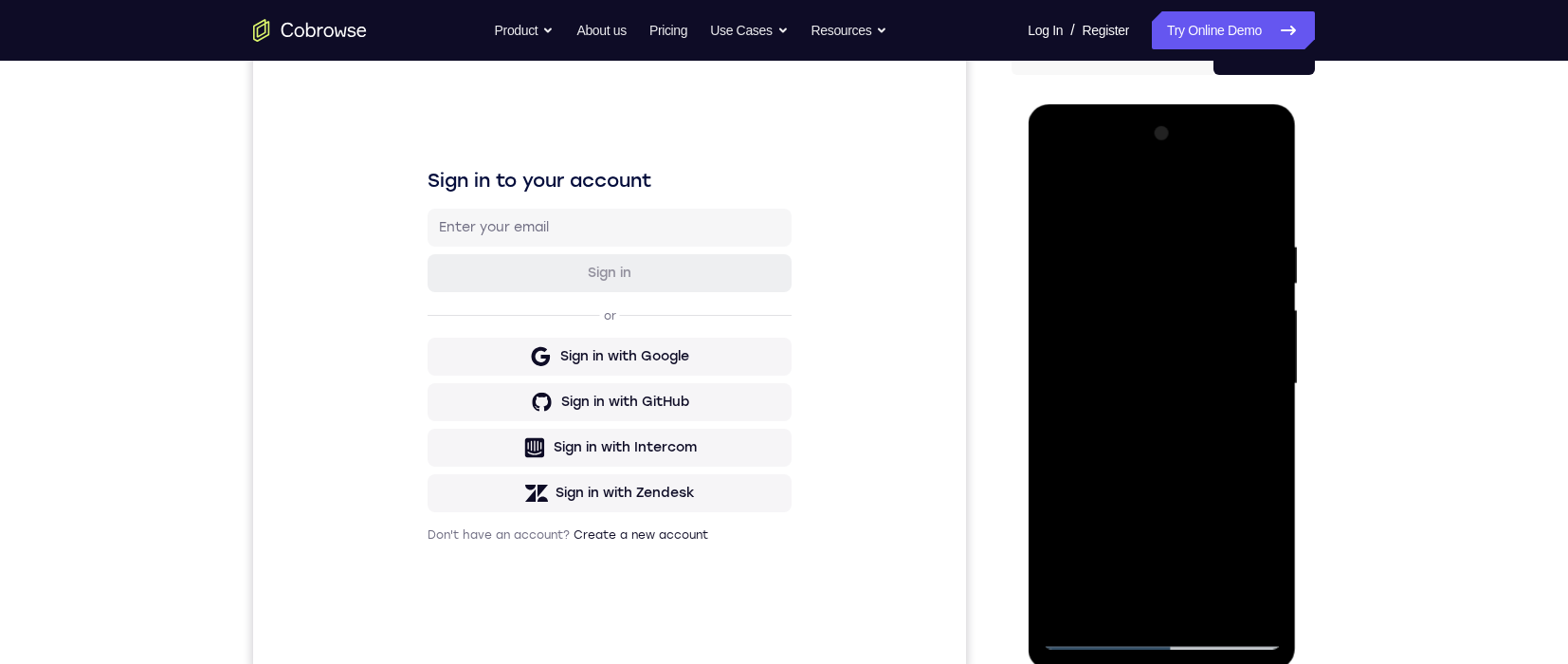 click at bounding box center (1161, 384) 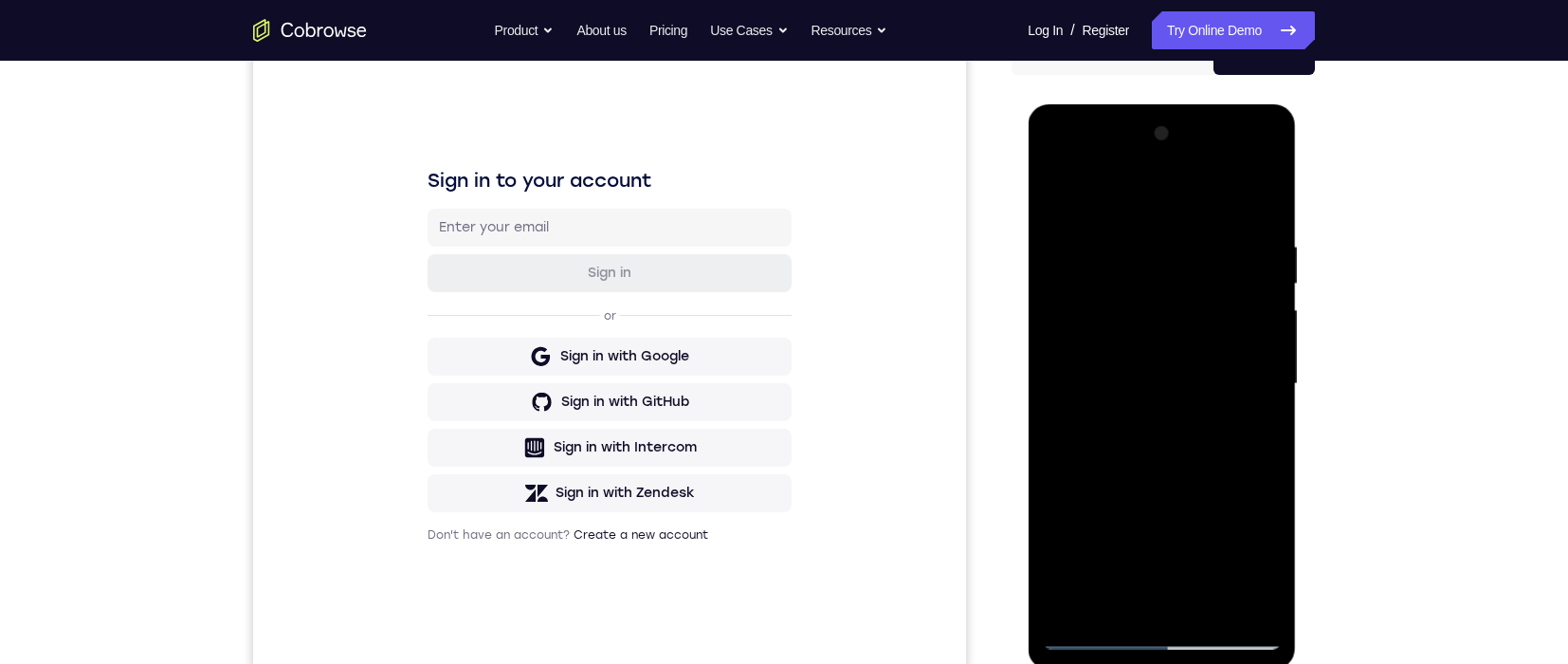 click at bounding box center (1161, 384) 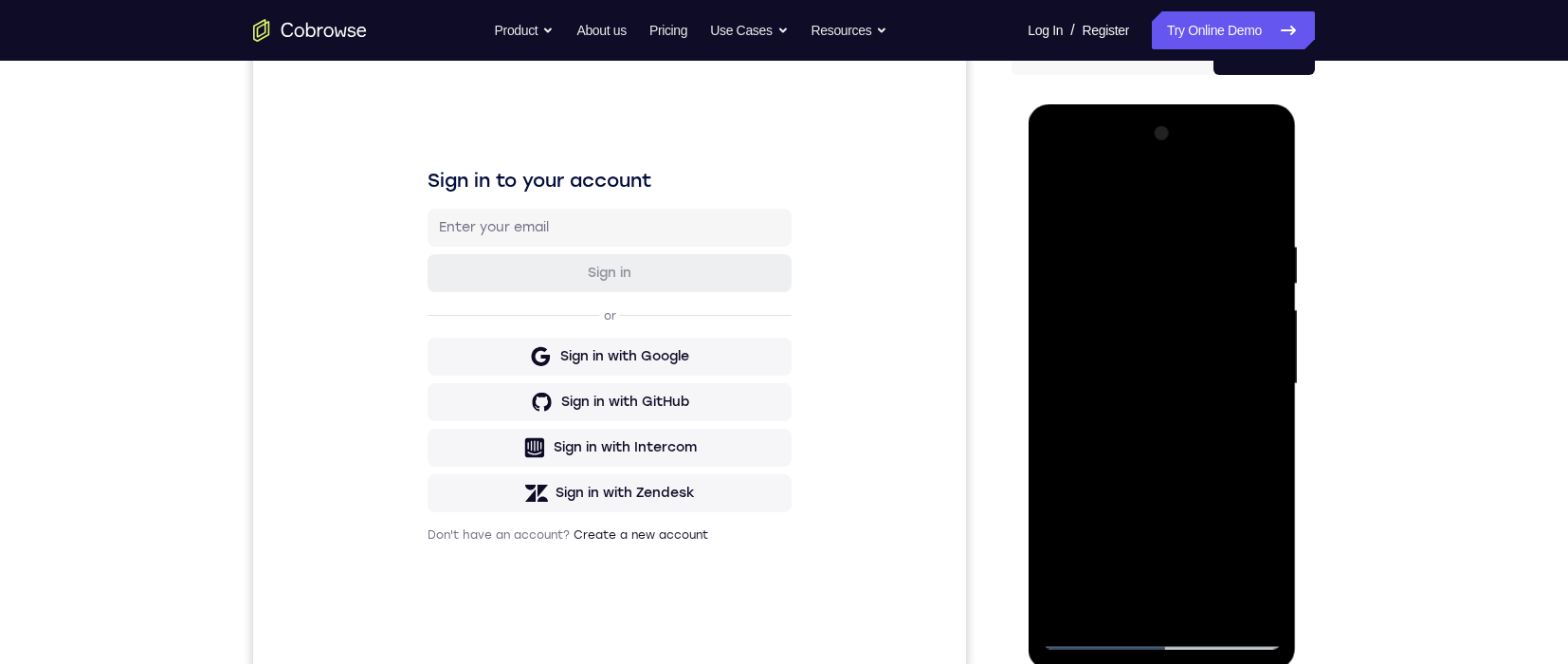 click at bounding box center (1161, 384) 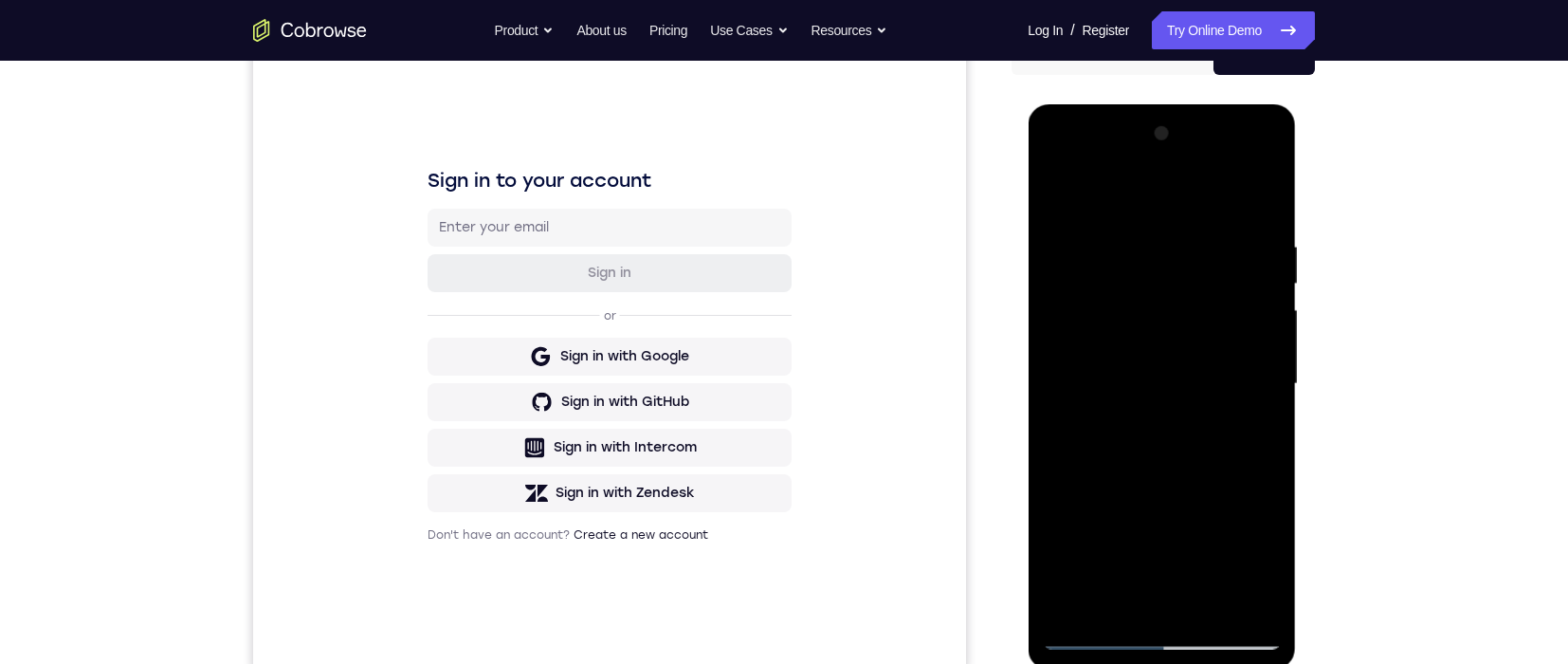 click at bounding box center (1161, 384) 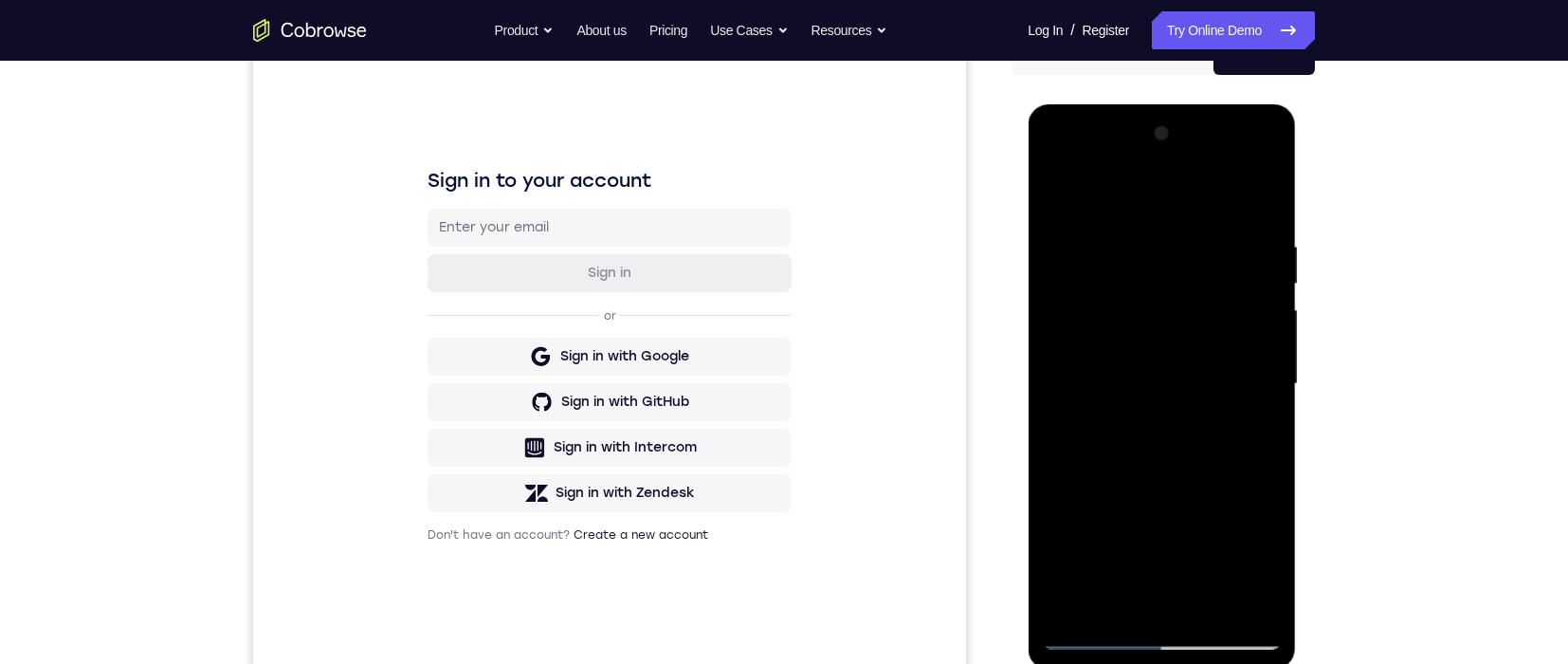 click at bounding box center (1161, 384) 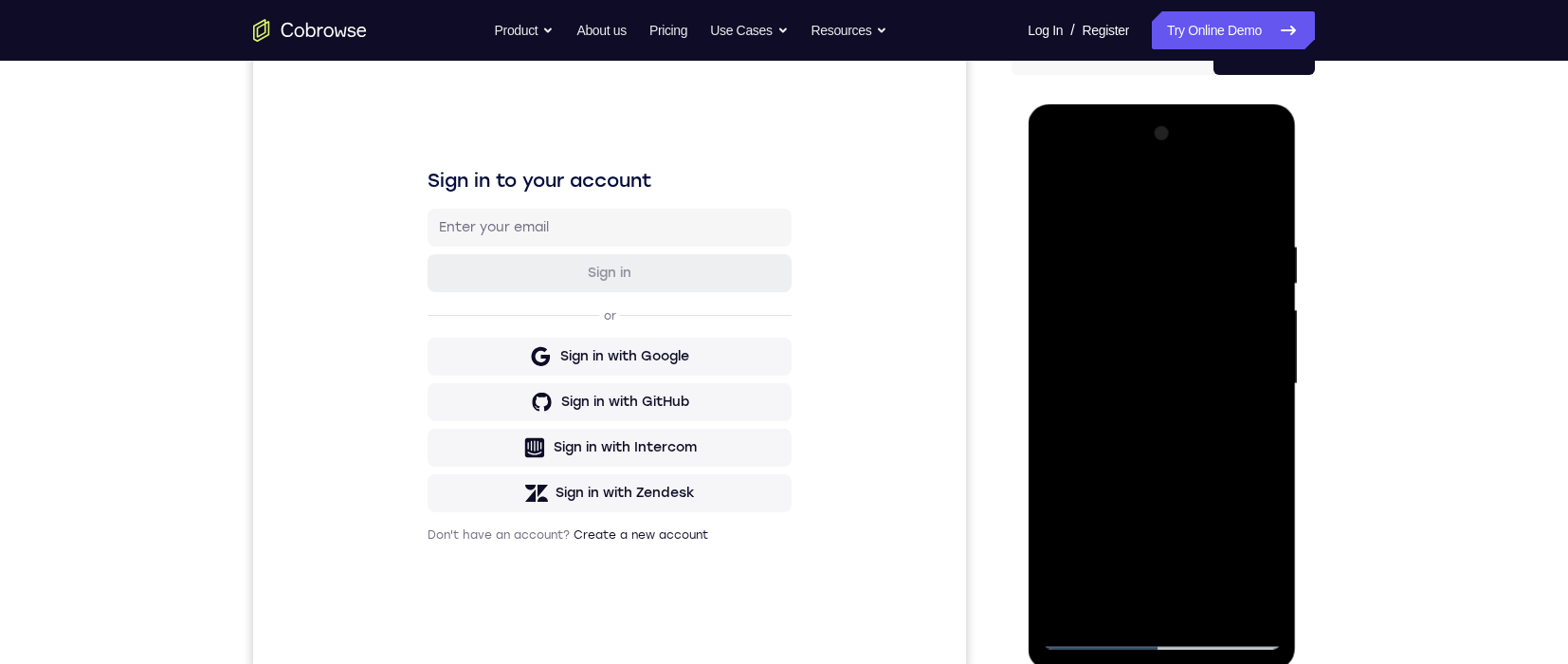 click at bounding box center (1161, 384) 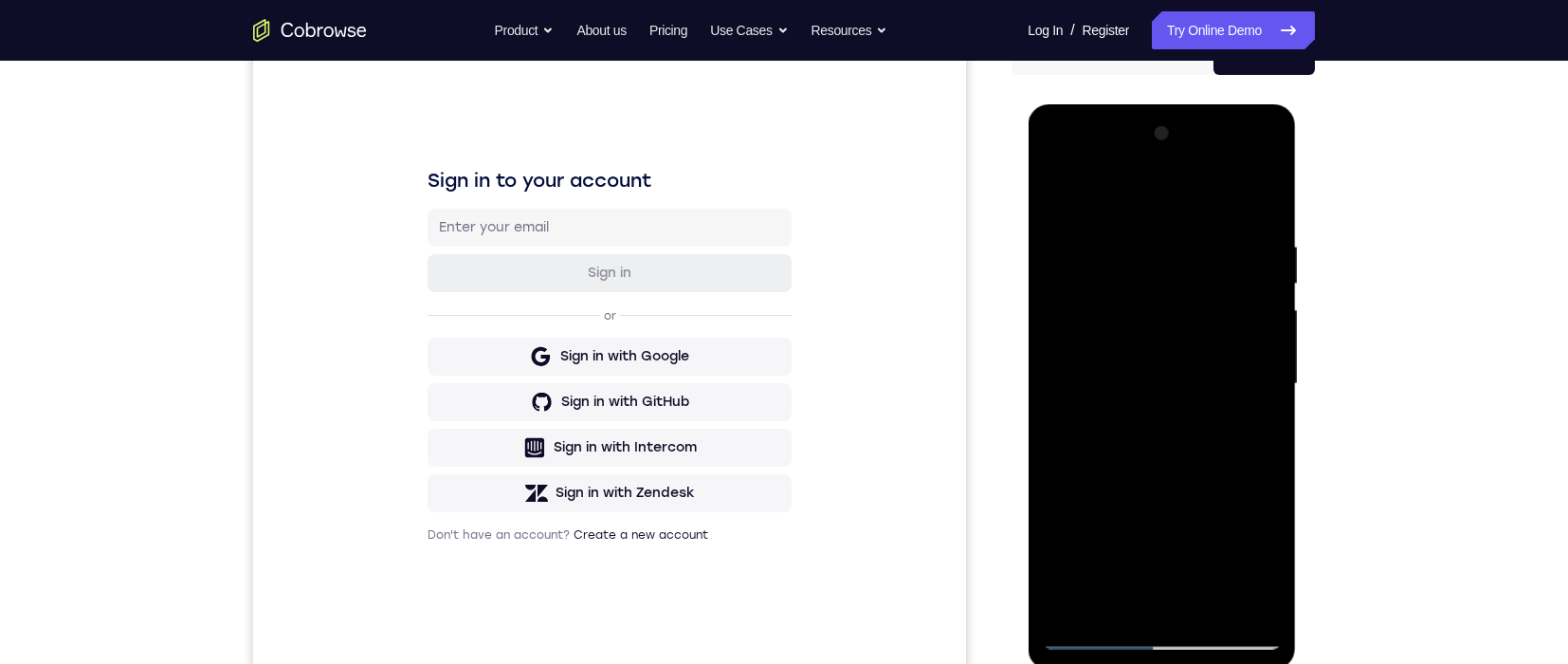 click at bounding box center [1161, 384] 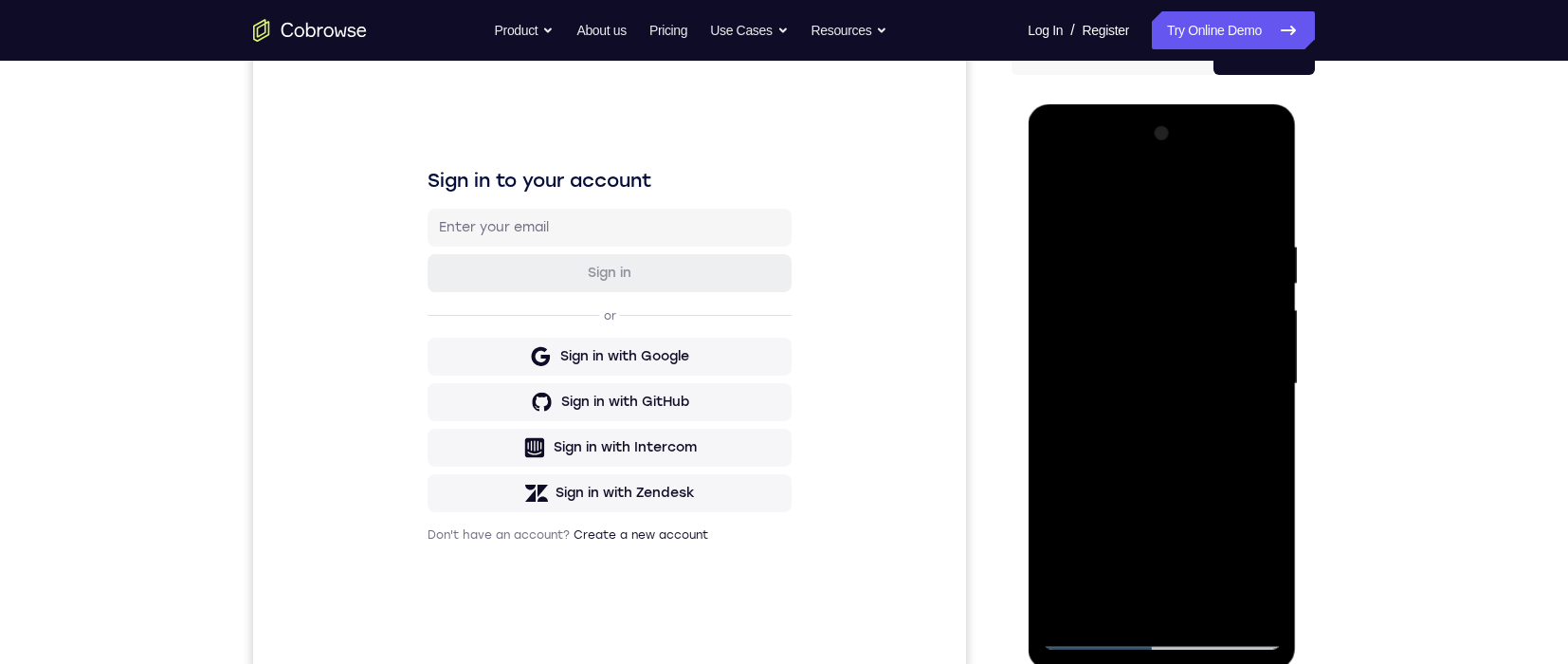 click at bounding box center [1161, 384] 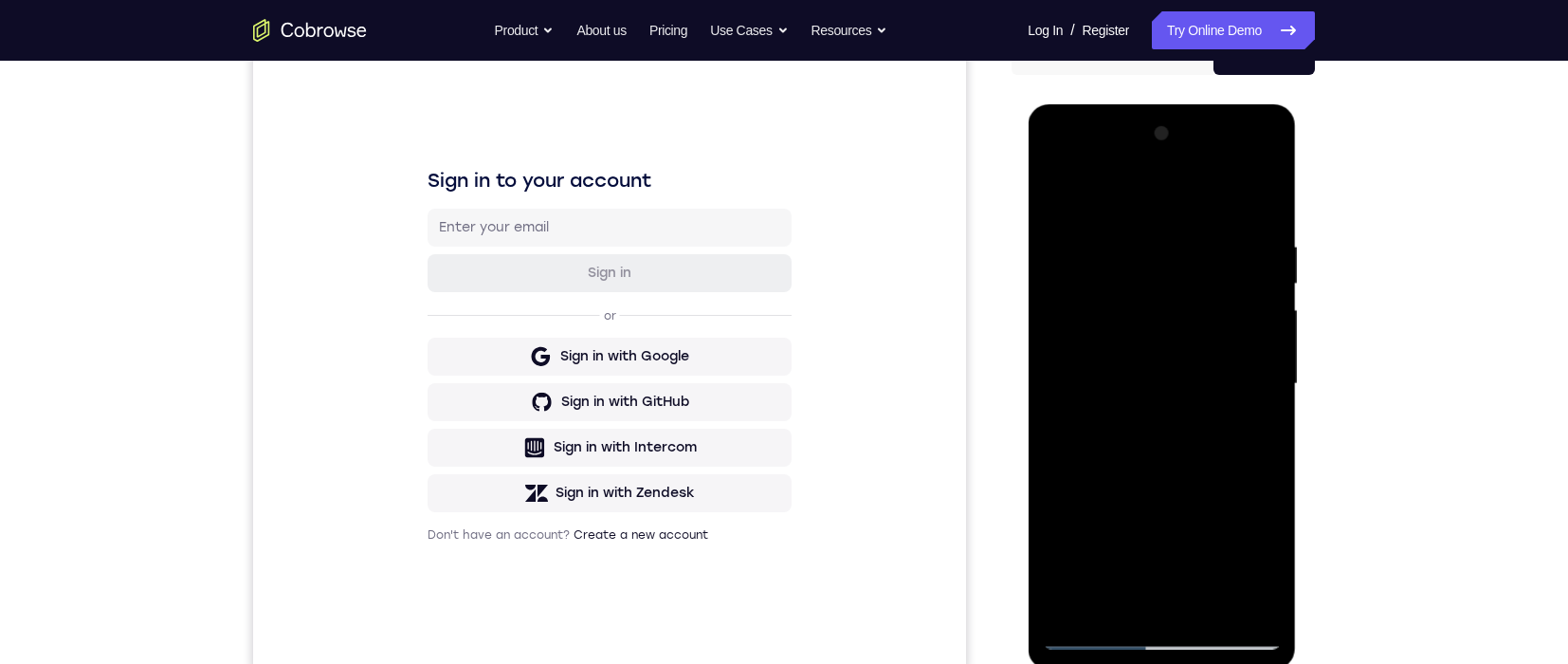 click at bounding box center [1161, 384] 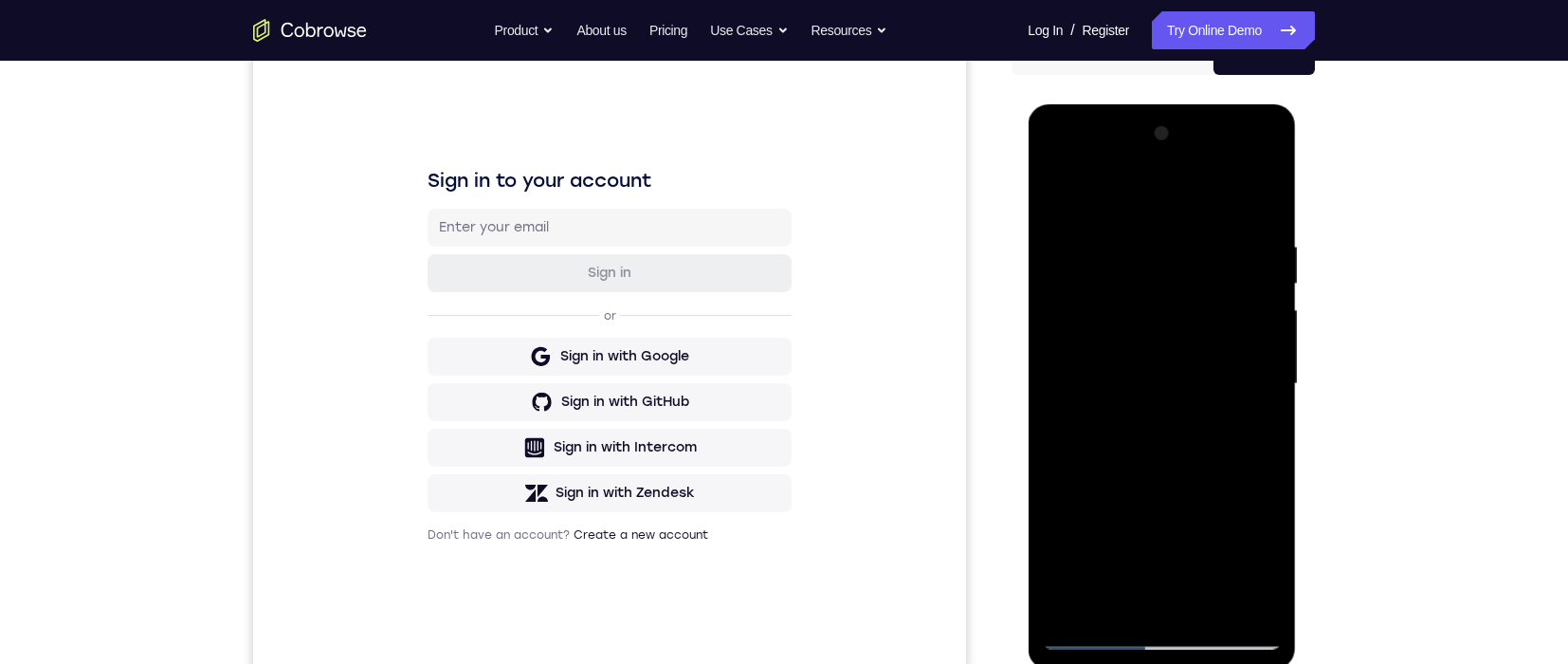 click at bounding box center (1161, 384) 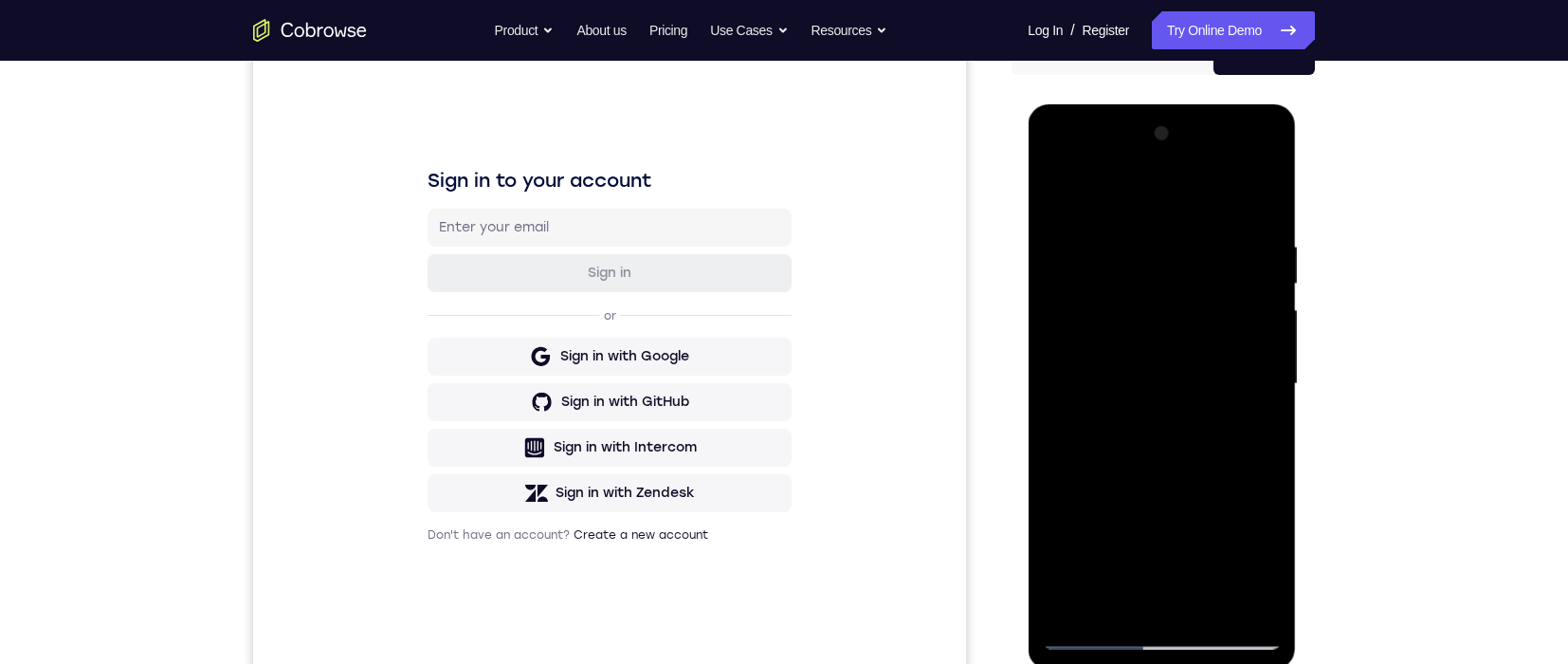 click at bounding box center [1161, 384] 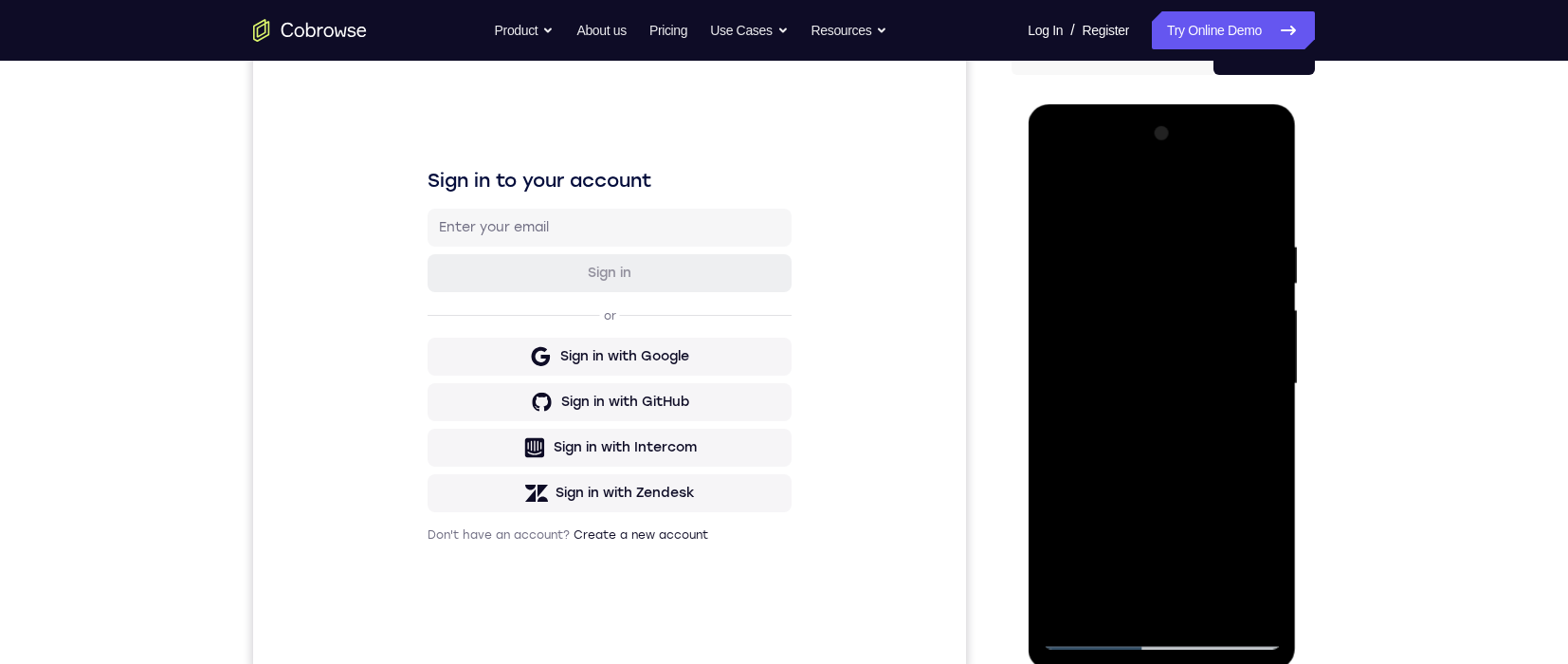 click at bounding box center (1161, 384) 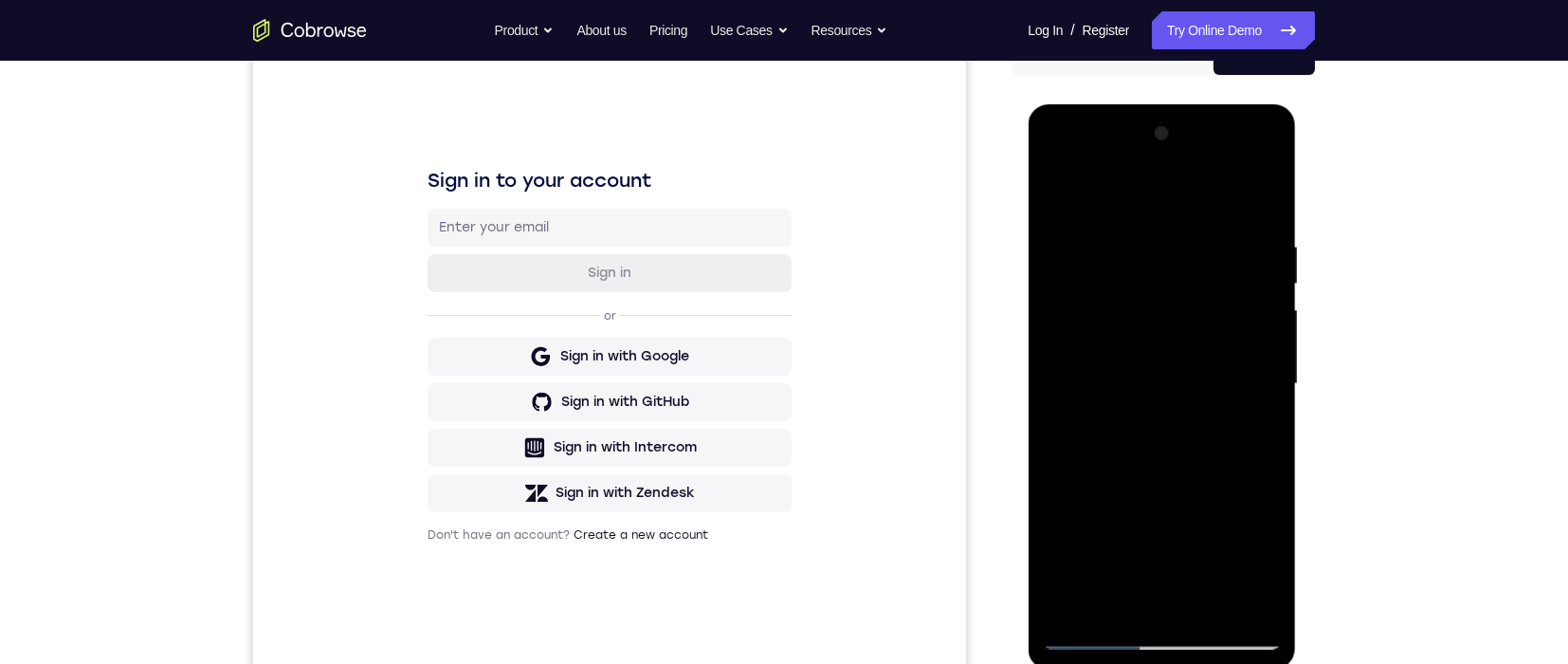 click at bounding box center [1161, 384] 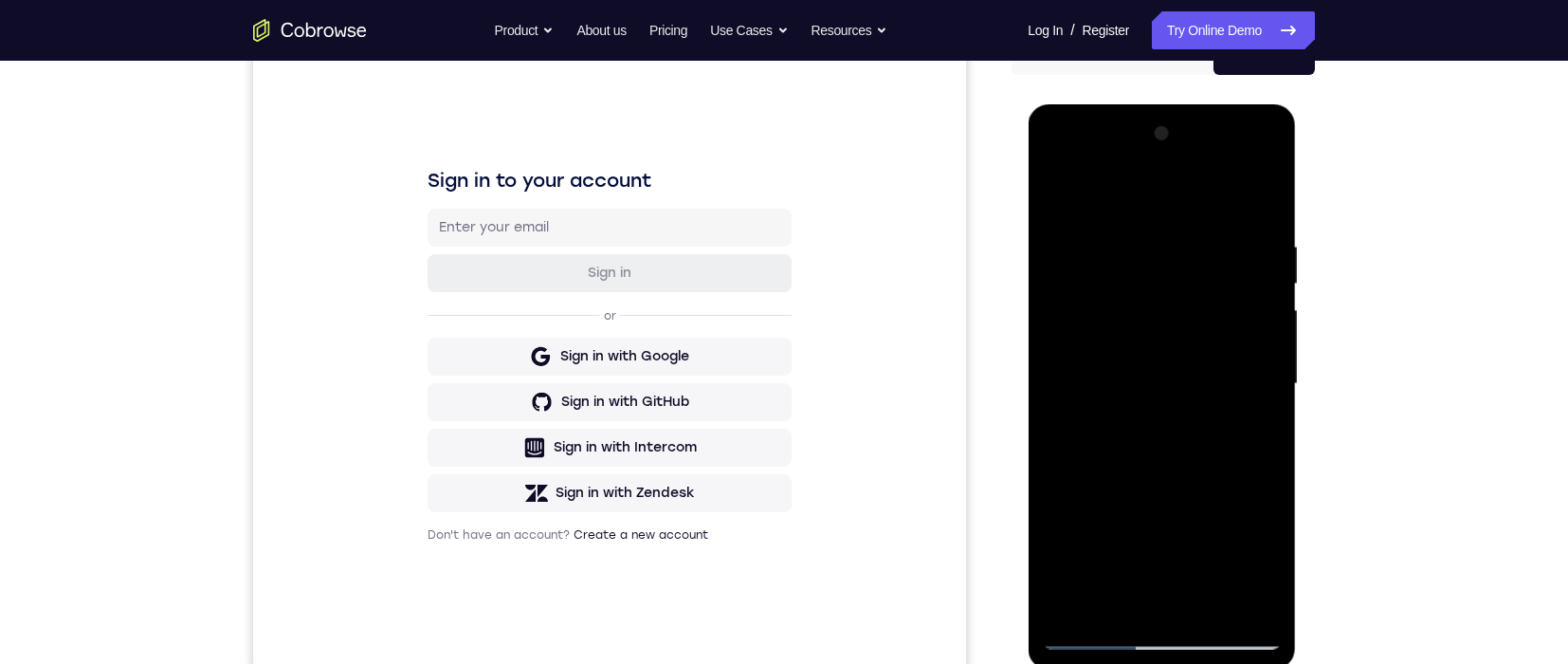 click at bounding box center [1161, 384] 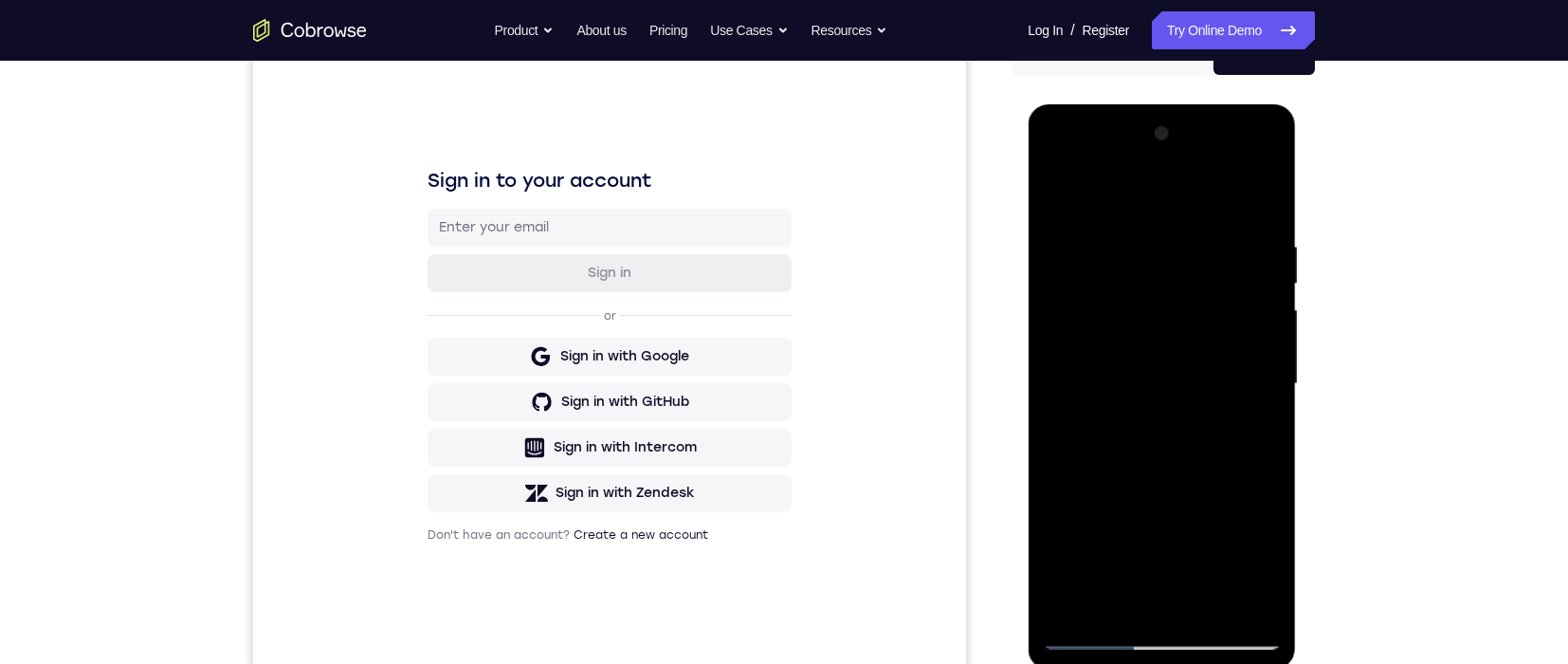 click at bounding box center [1161, 384] 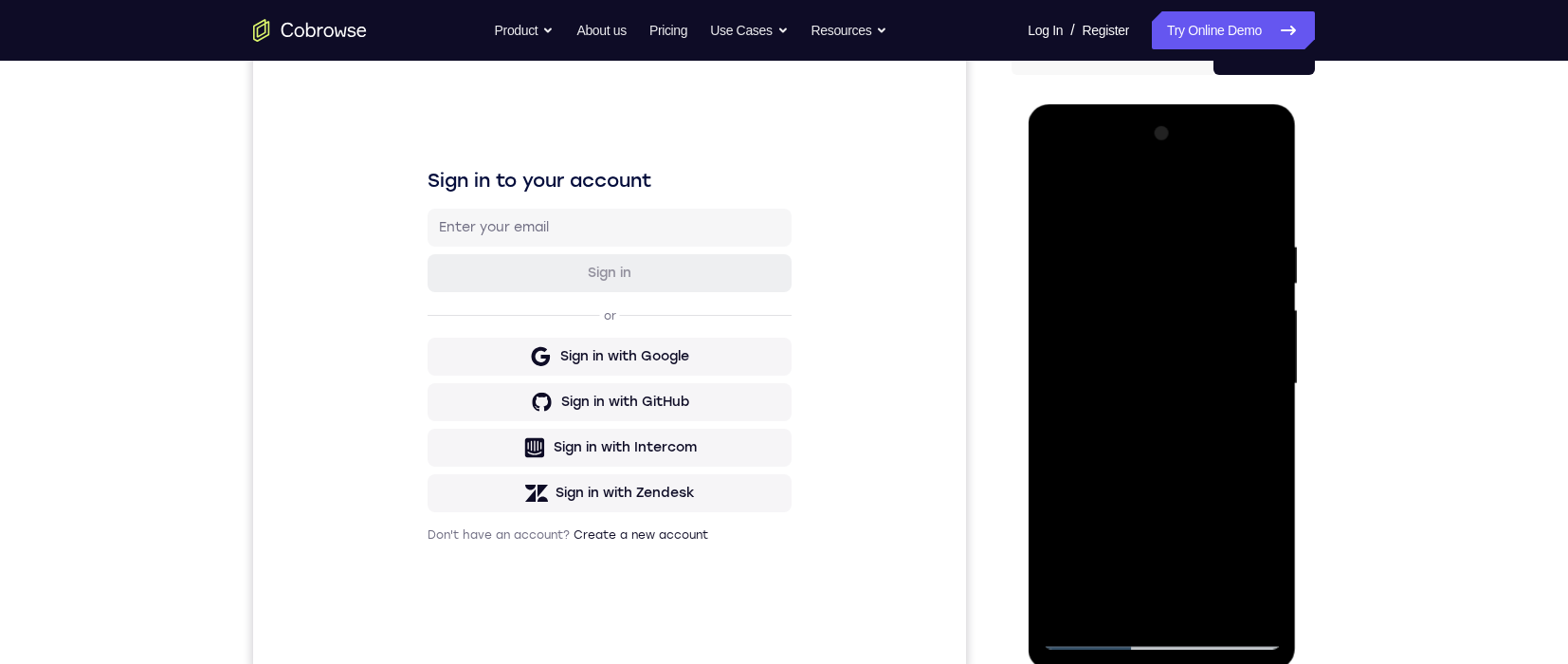 click at bounding box center (1161, 384) 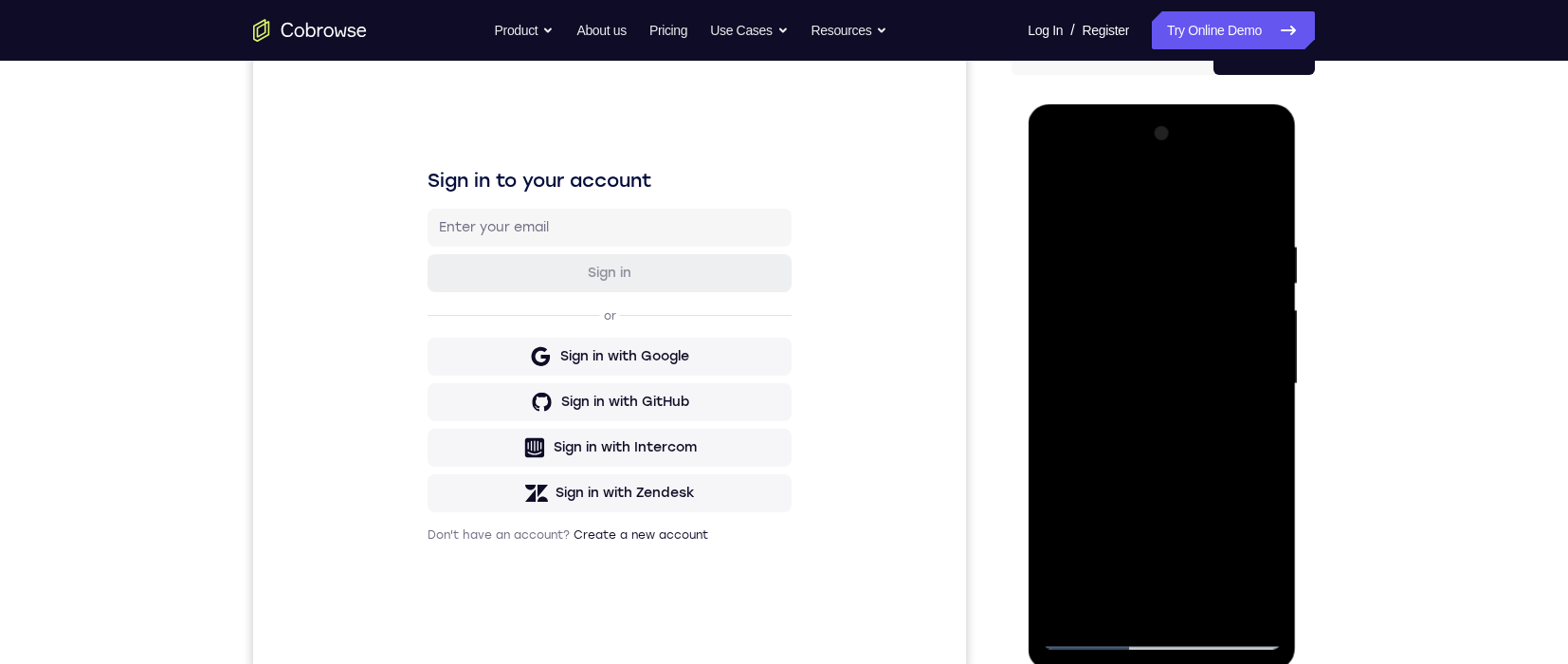 click at bounding box center (1161, 384) 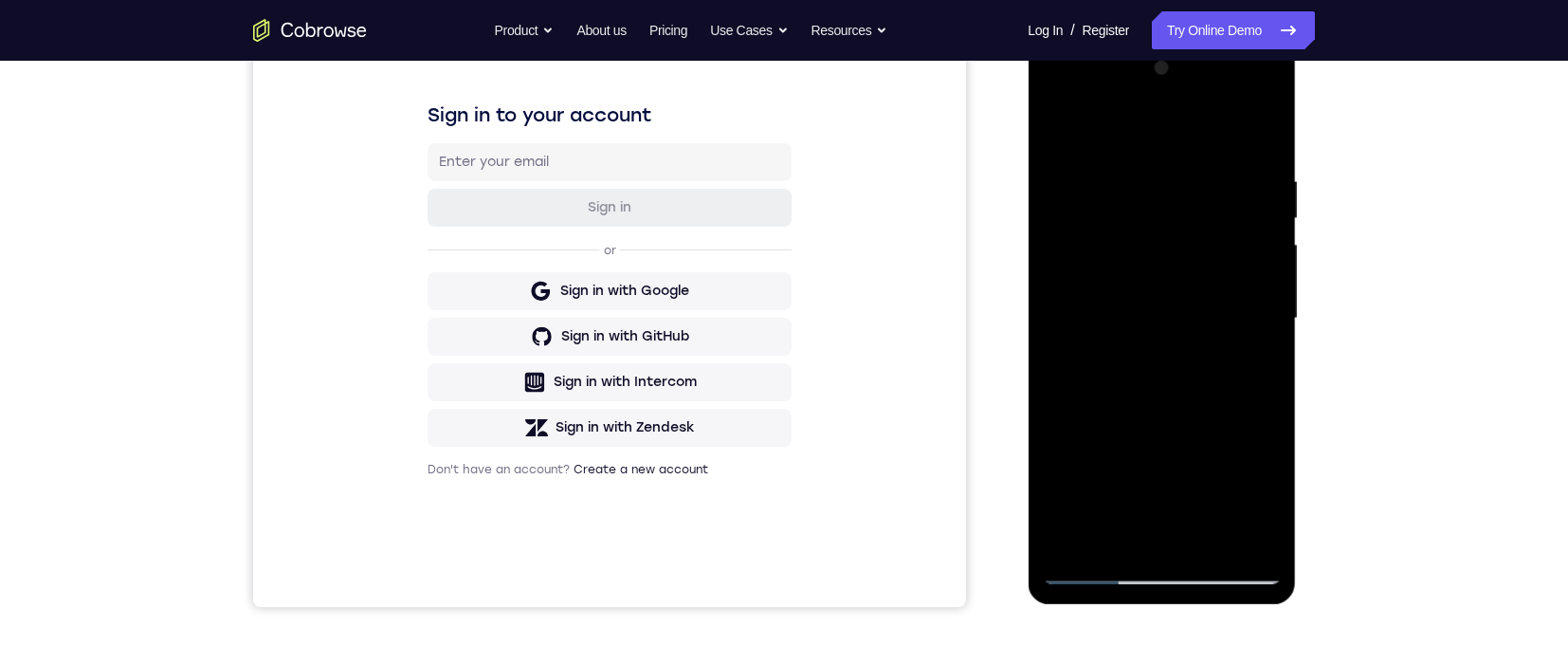 scroll, scrollTop: 274, scrollLeft: 0, axis: vertical 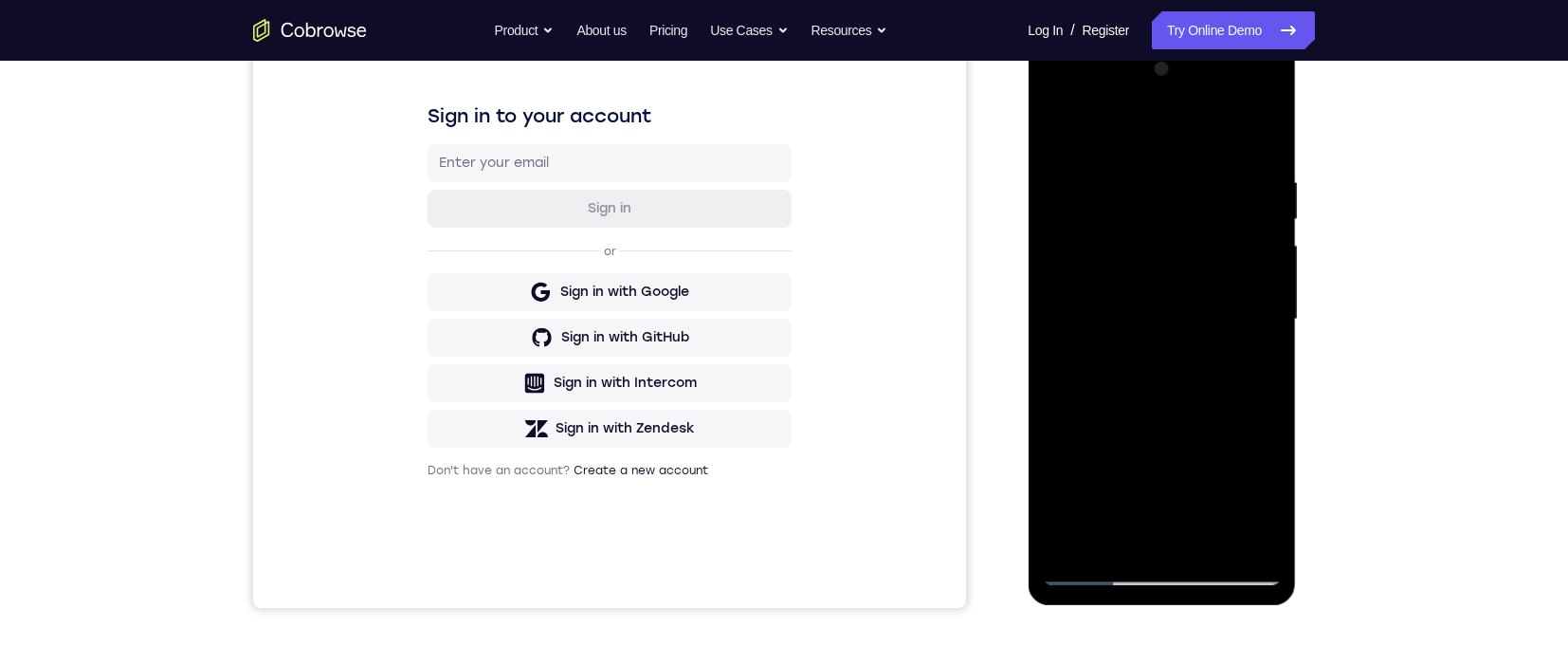 click at bounding box center (1161, 320) 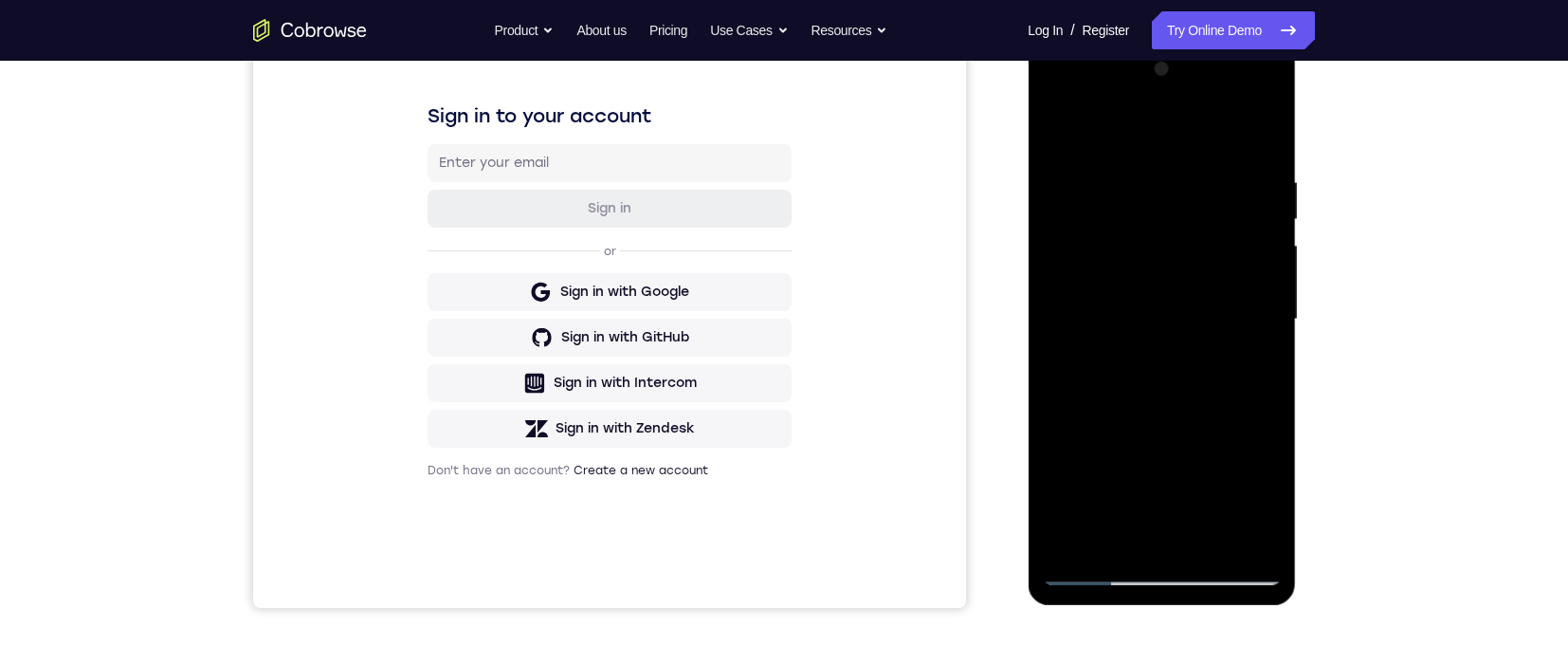 click at bounding box center [1161, 320] 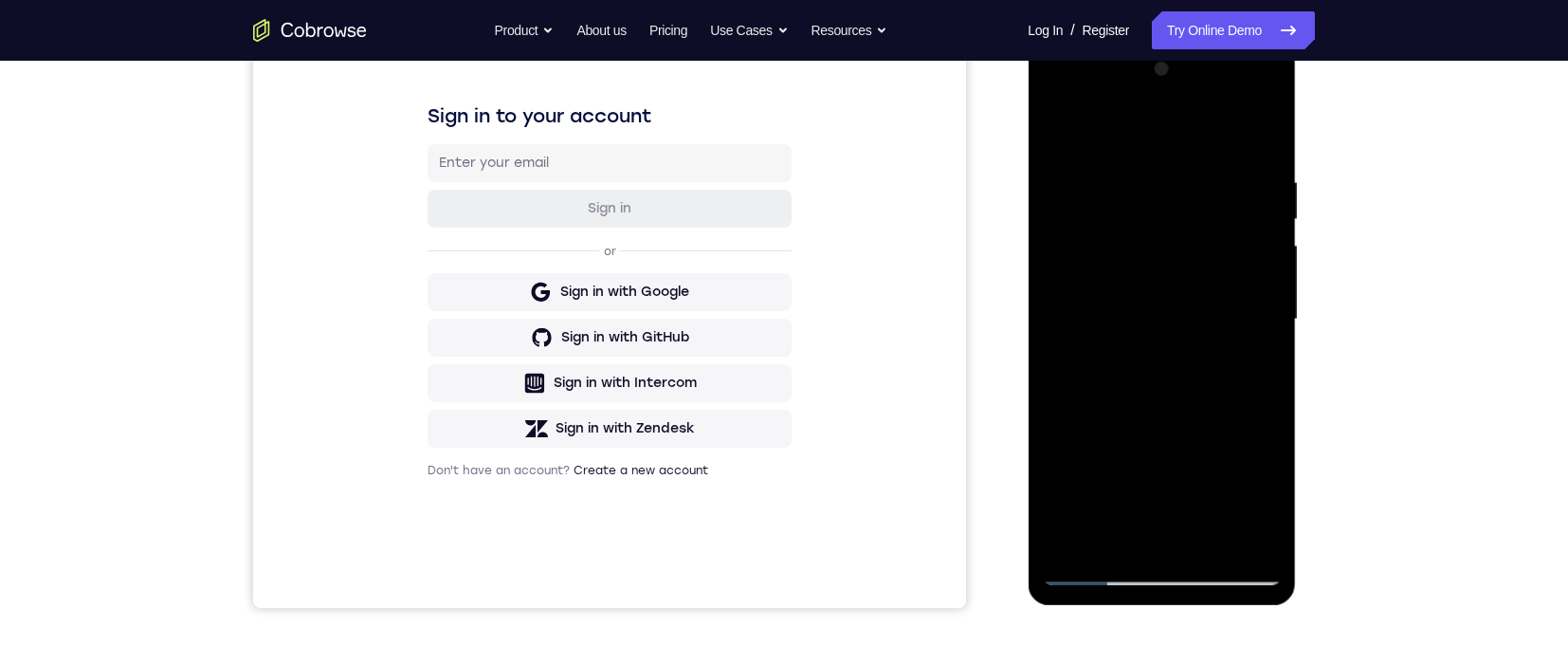 scroll, scrollTop: 275, scrollLeft: 0, axis: vertical 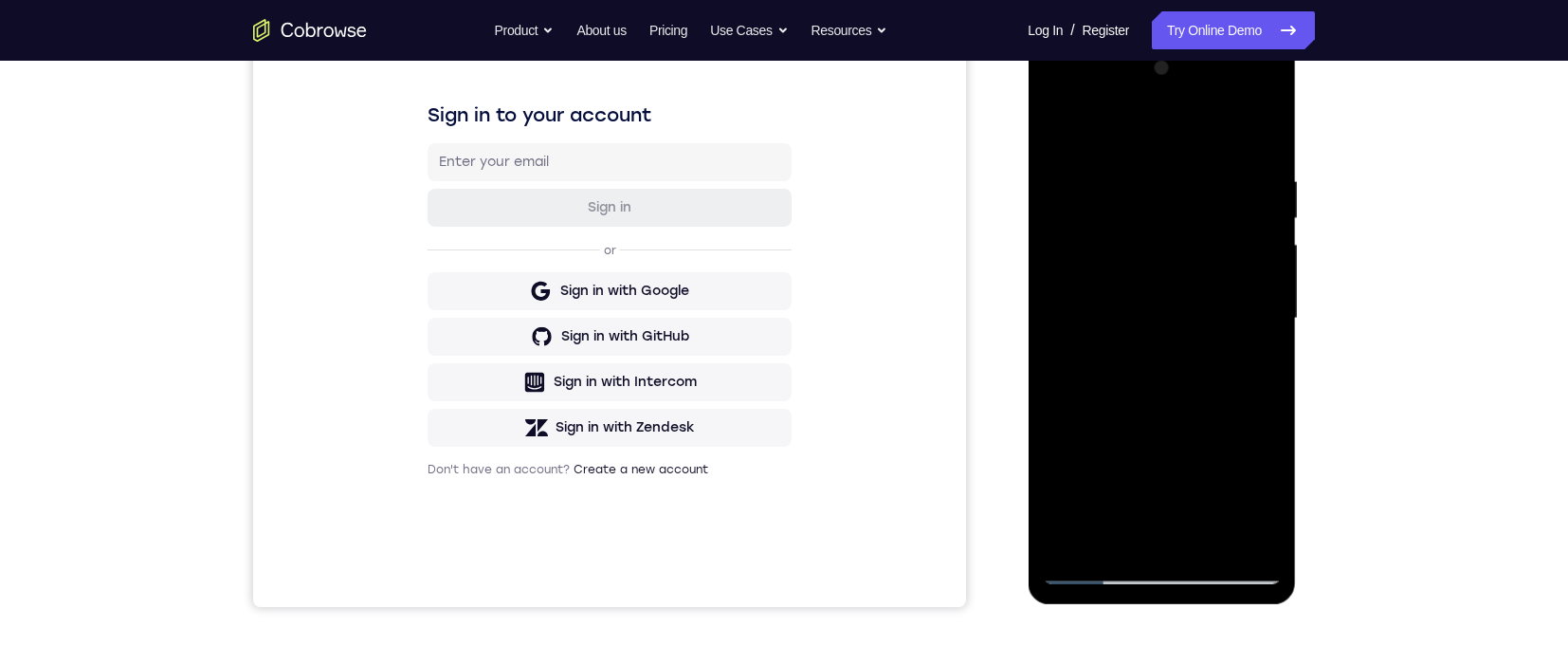 click at bounding box center [1161, 319] 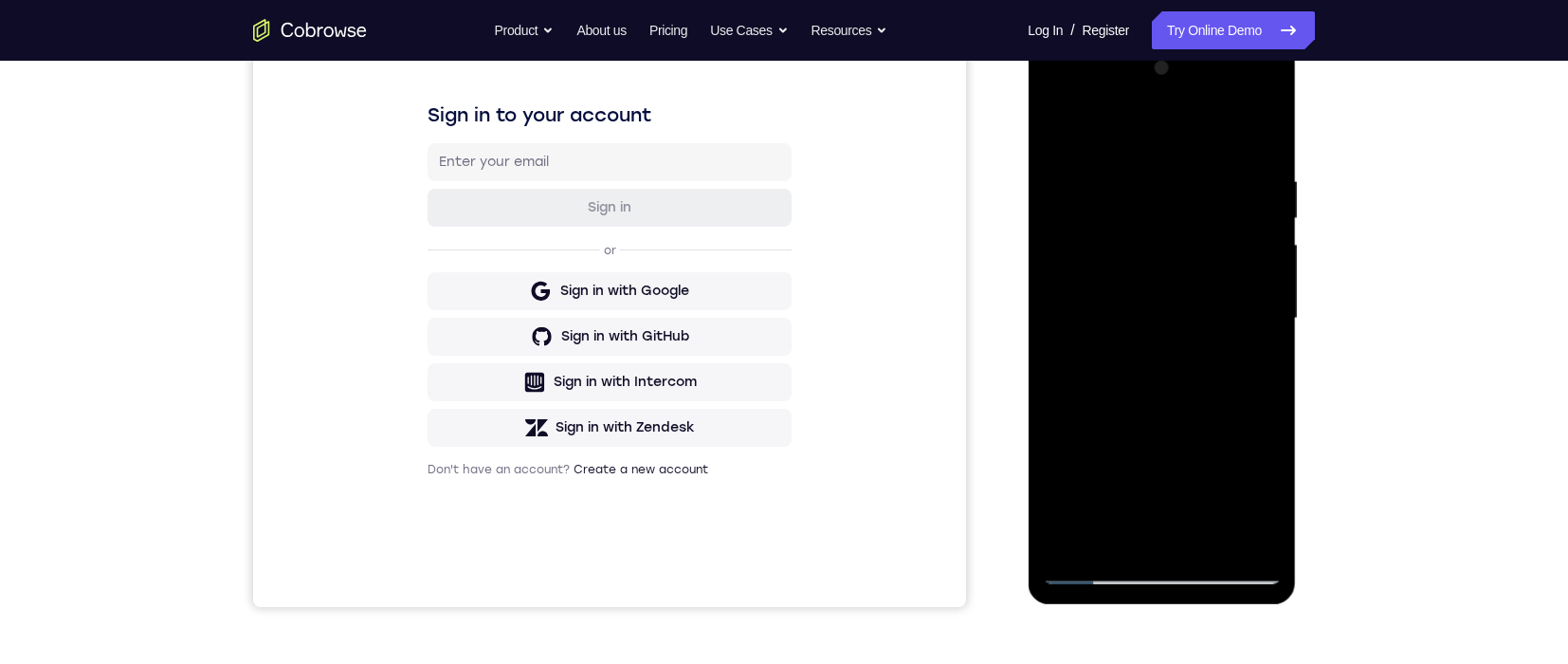 click at bounding box center (1161, 319) 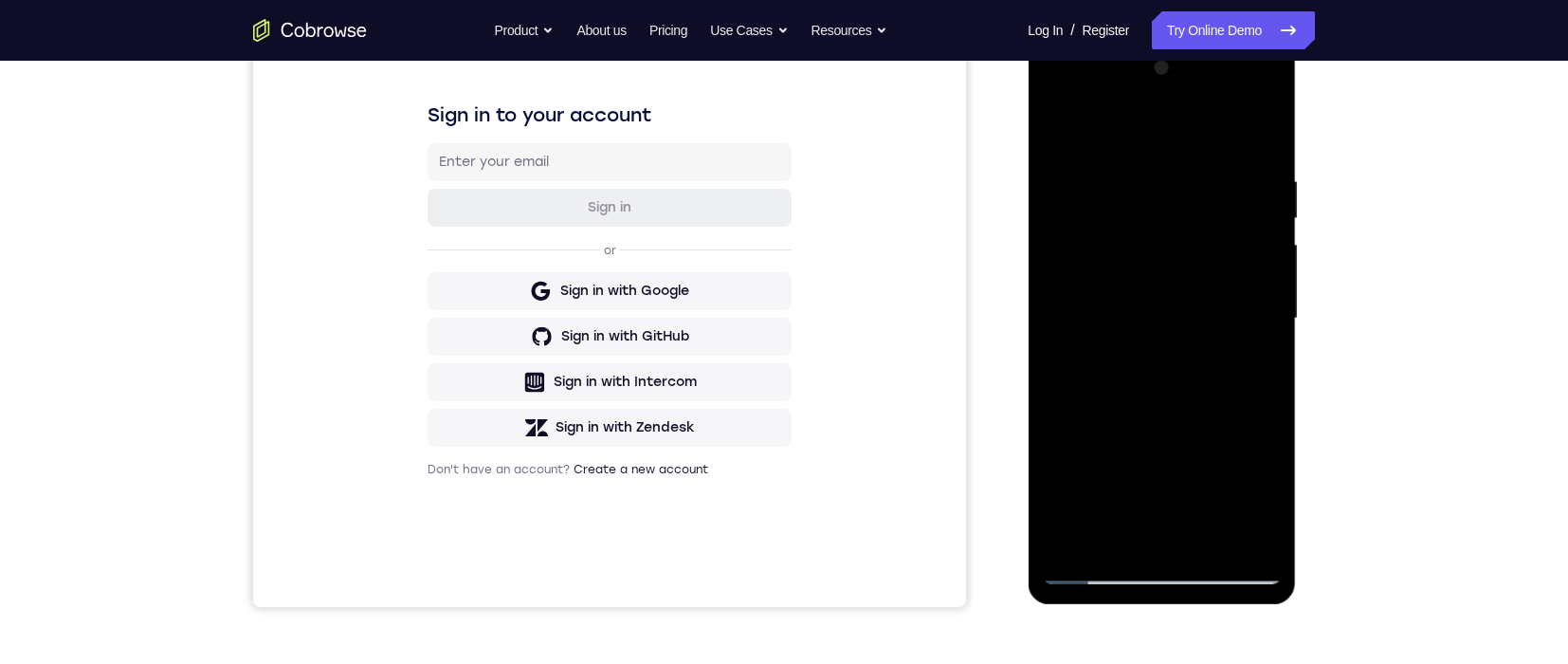 click at bounding box center [1161, 319] 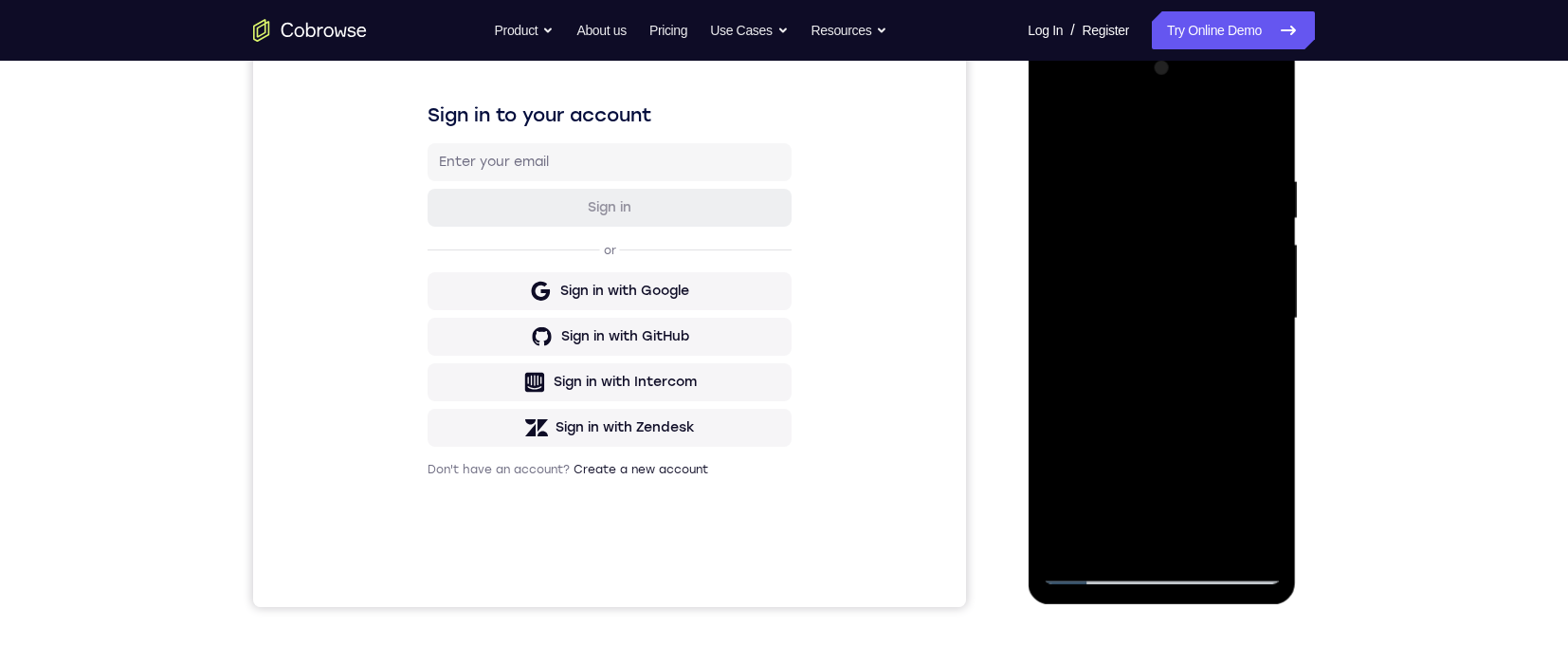 click at bounding box center (1161, 319) 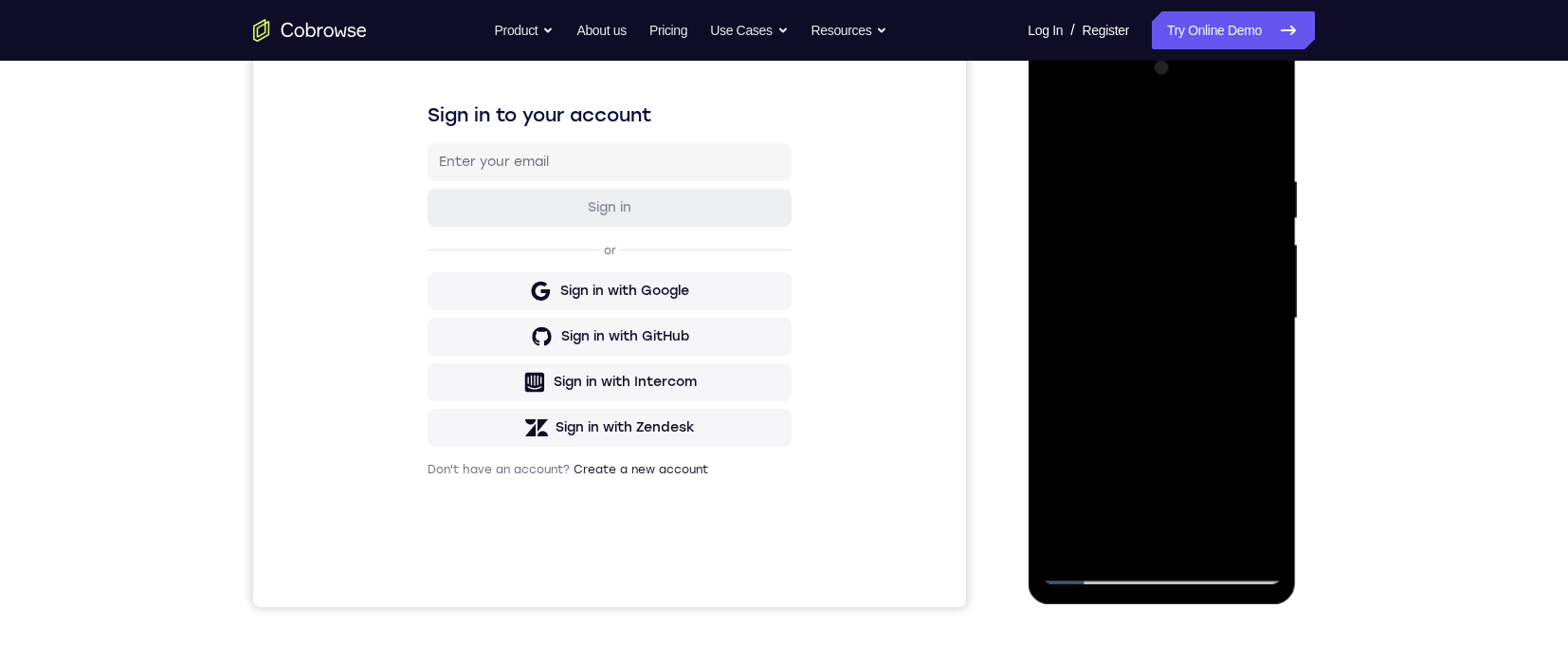 click at bounding box center [1161, 319] 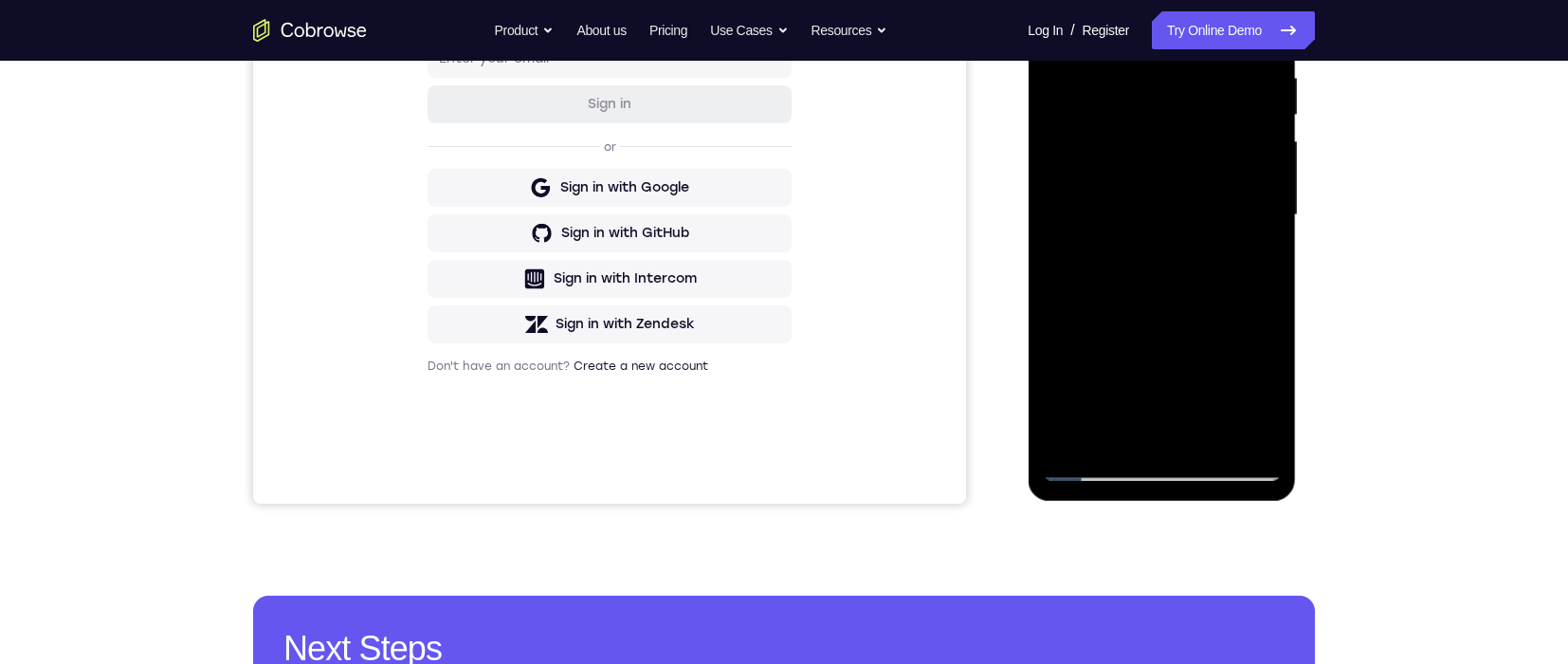 scroll, scrollTop: 381, scrollLeft: 0, axis: vertical 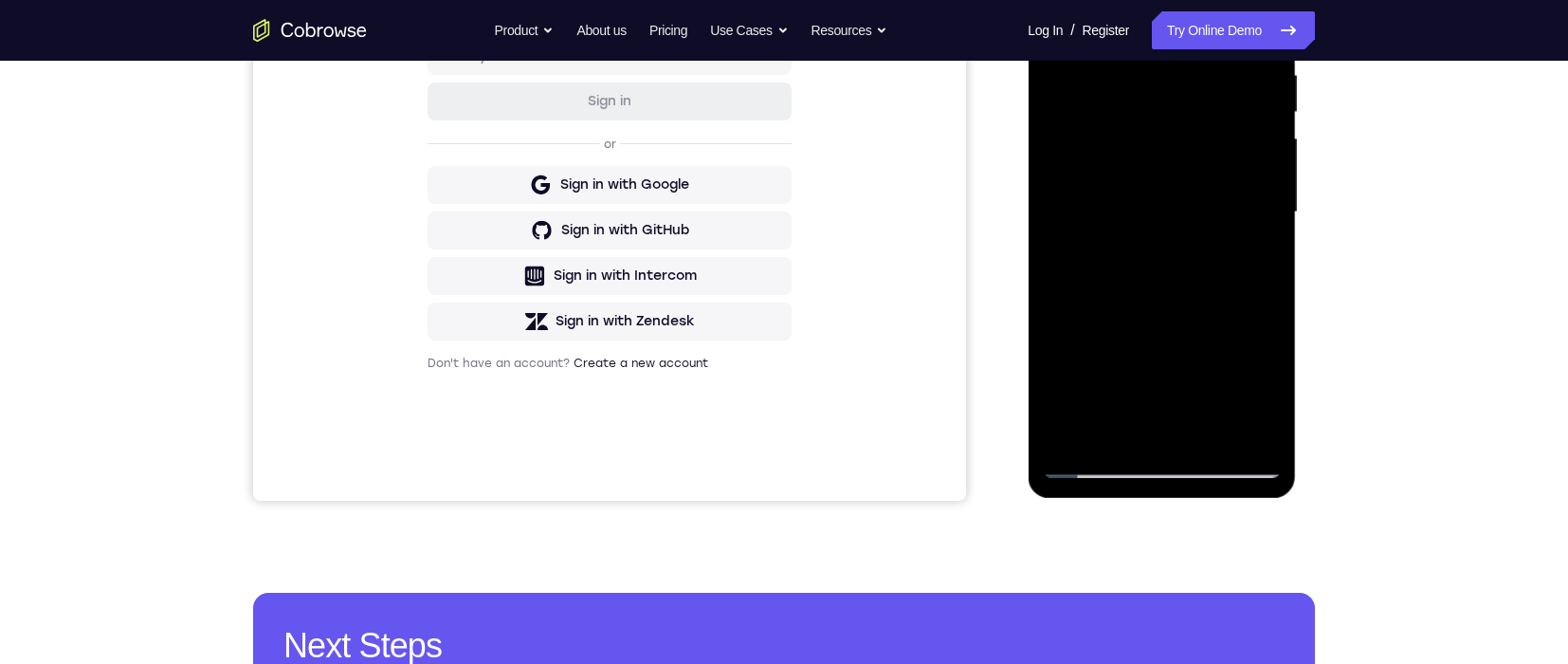 click at bounding box center [1161, 212] 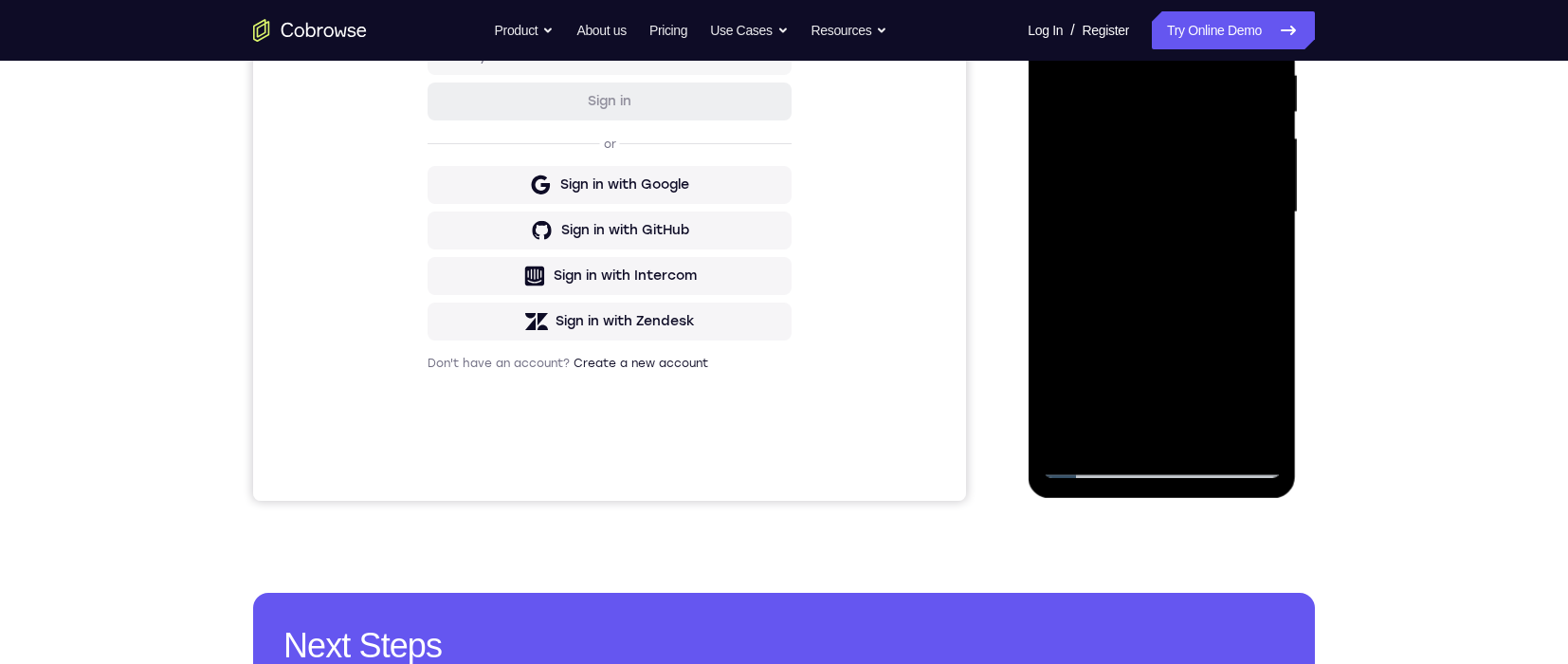 click at bounding box center (1161, 212) 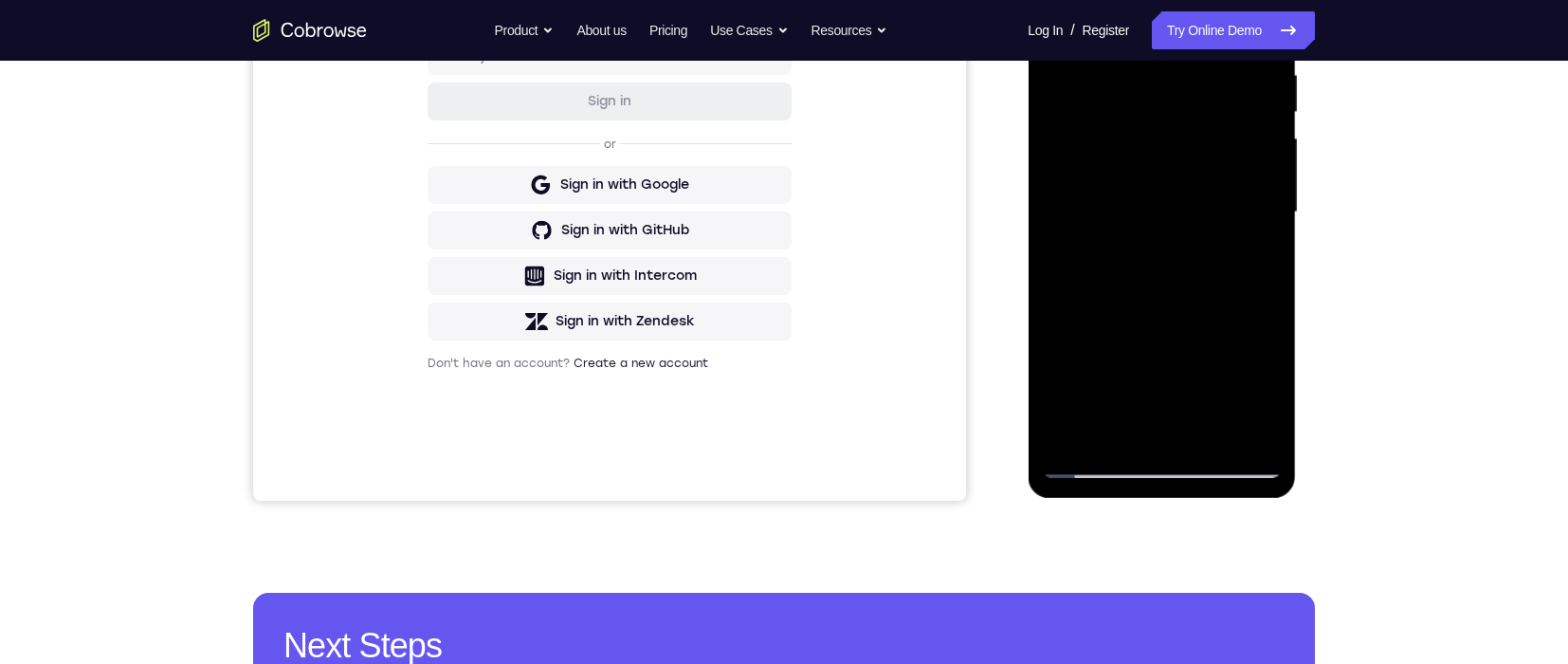 click at bounding box center [1161, 212] 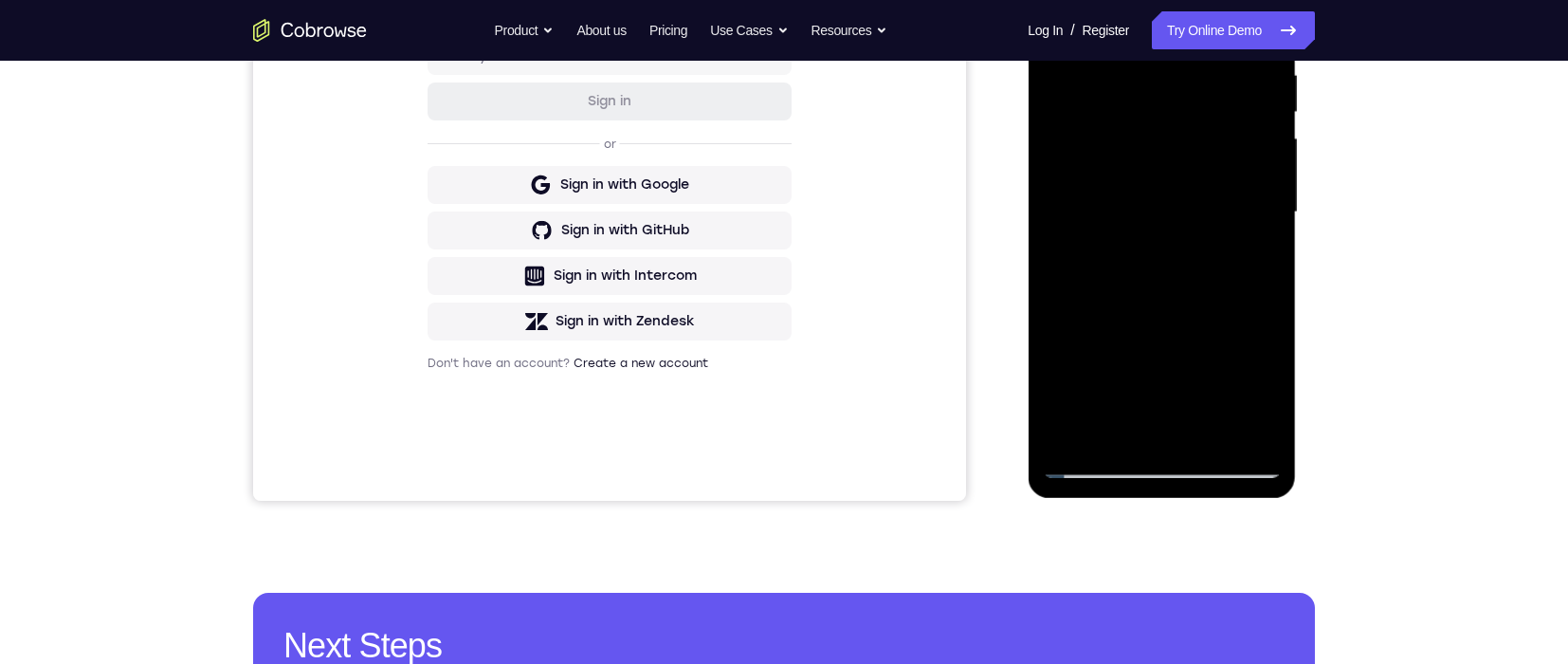 click at bounding box center [1161, 212] 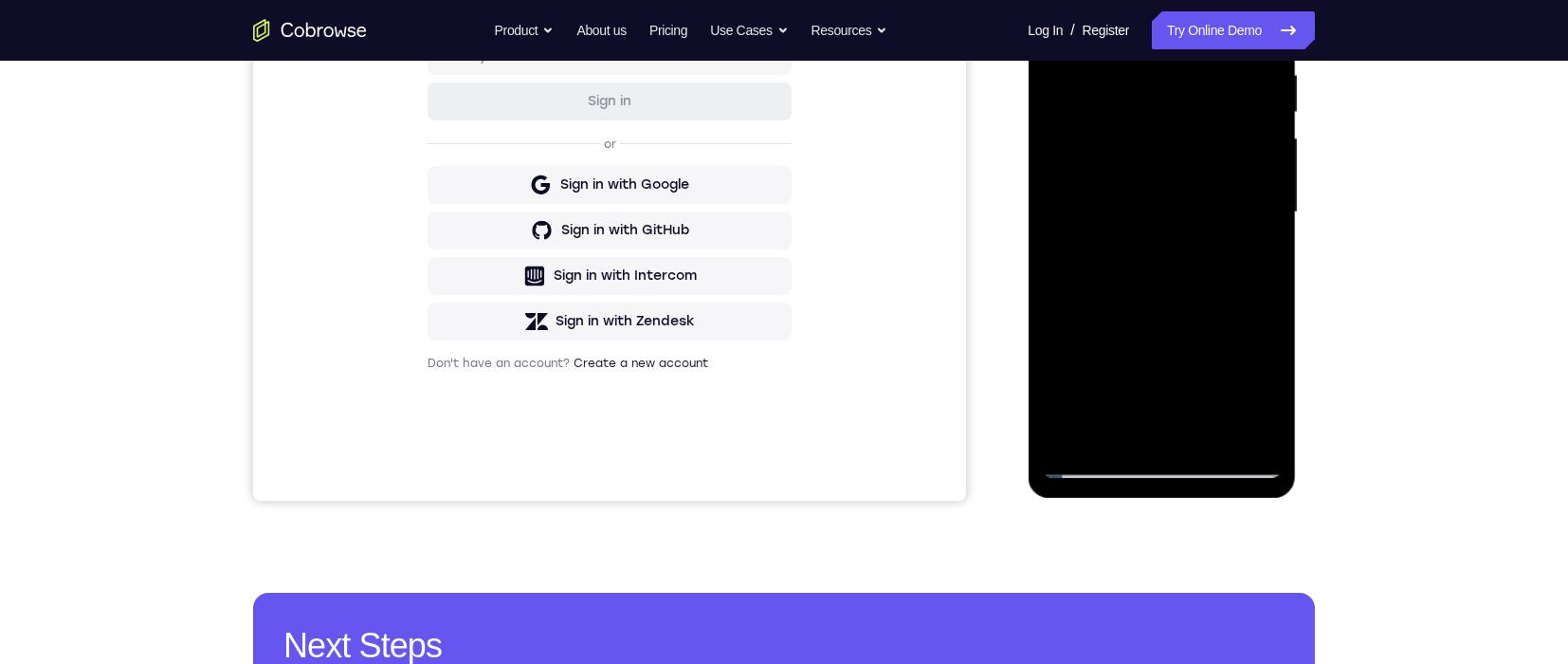 click at bounding box center [1161, 212] 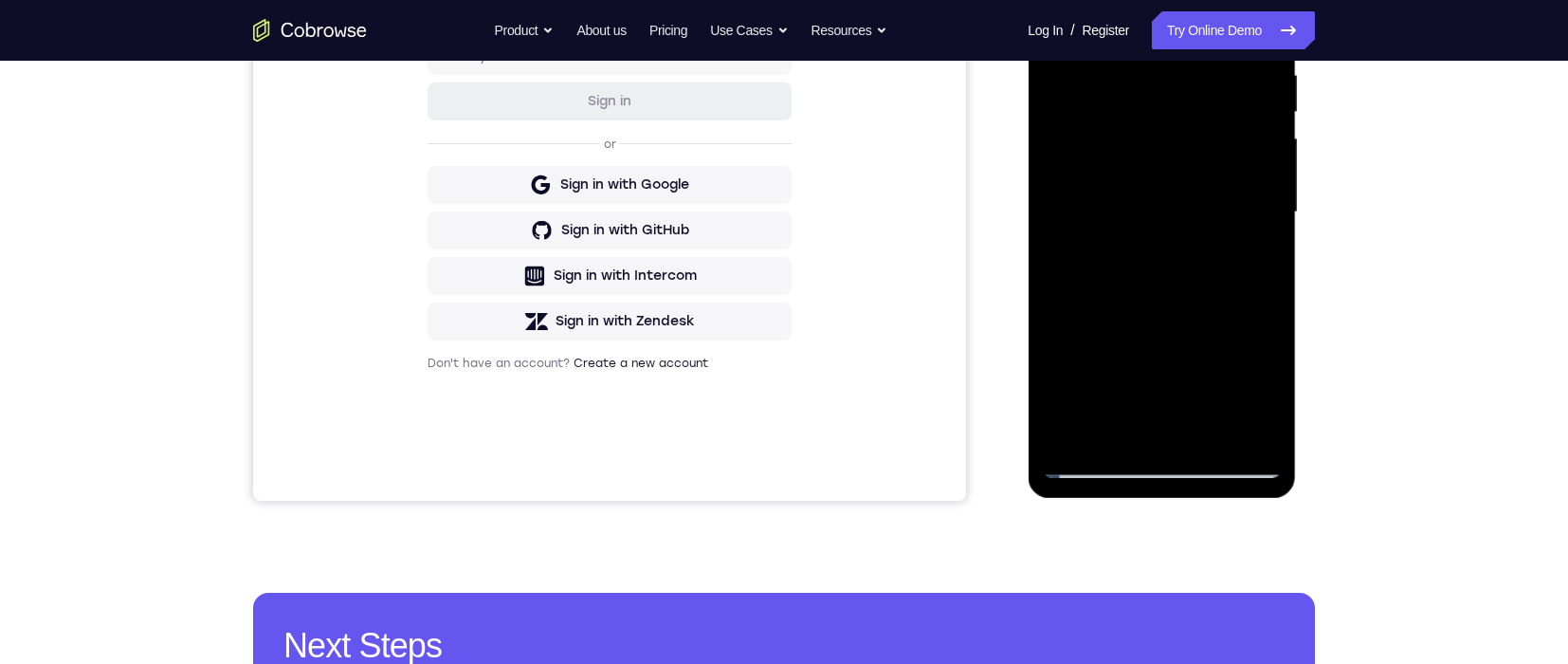 click at bounding box center [1161, 212] 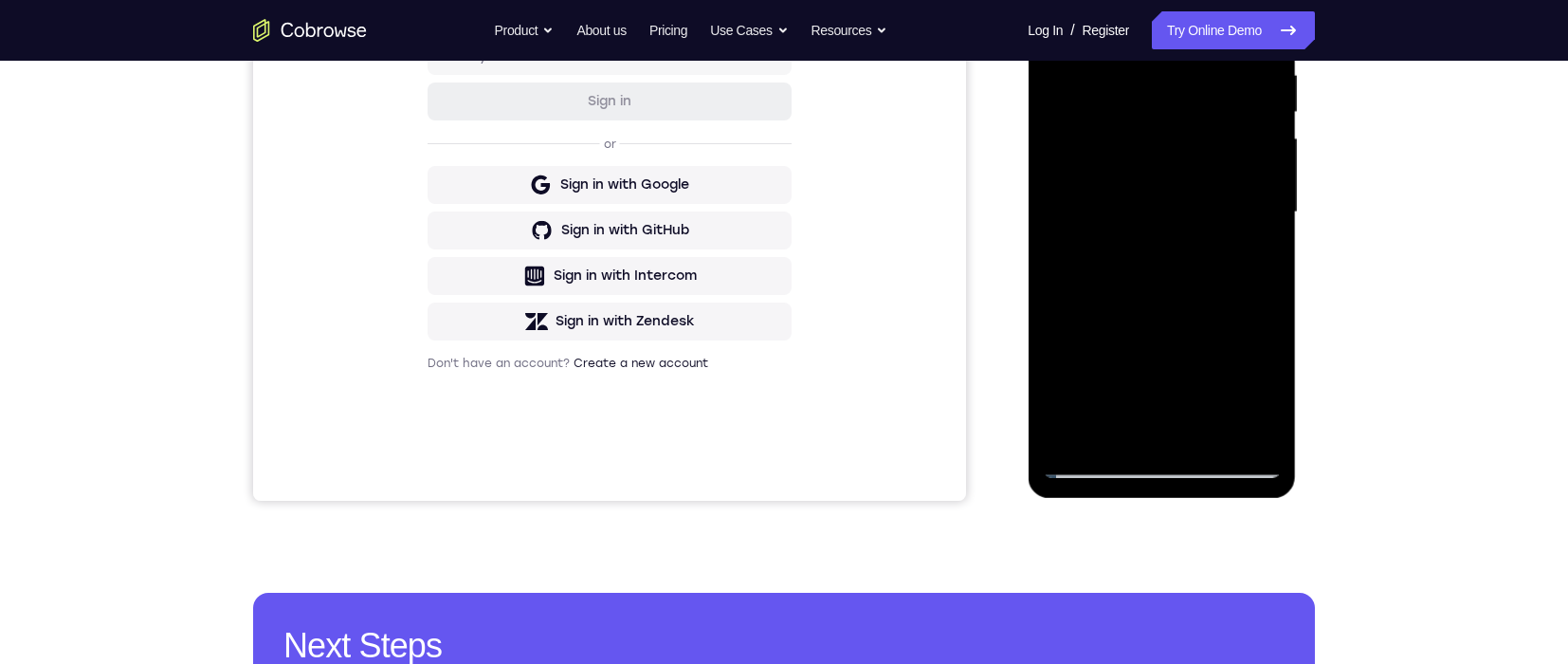 click at bounding box center [1161, 212] 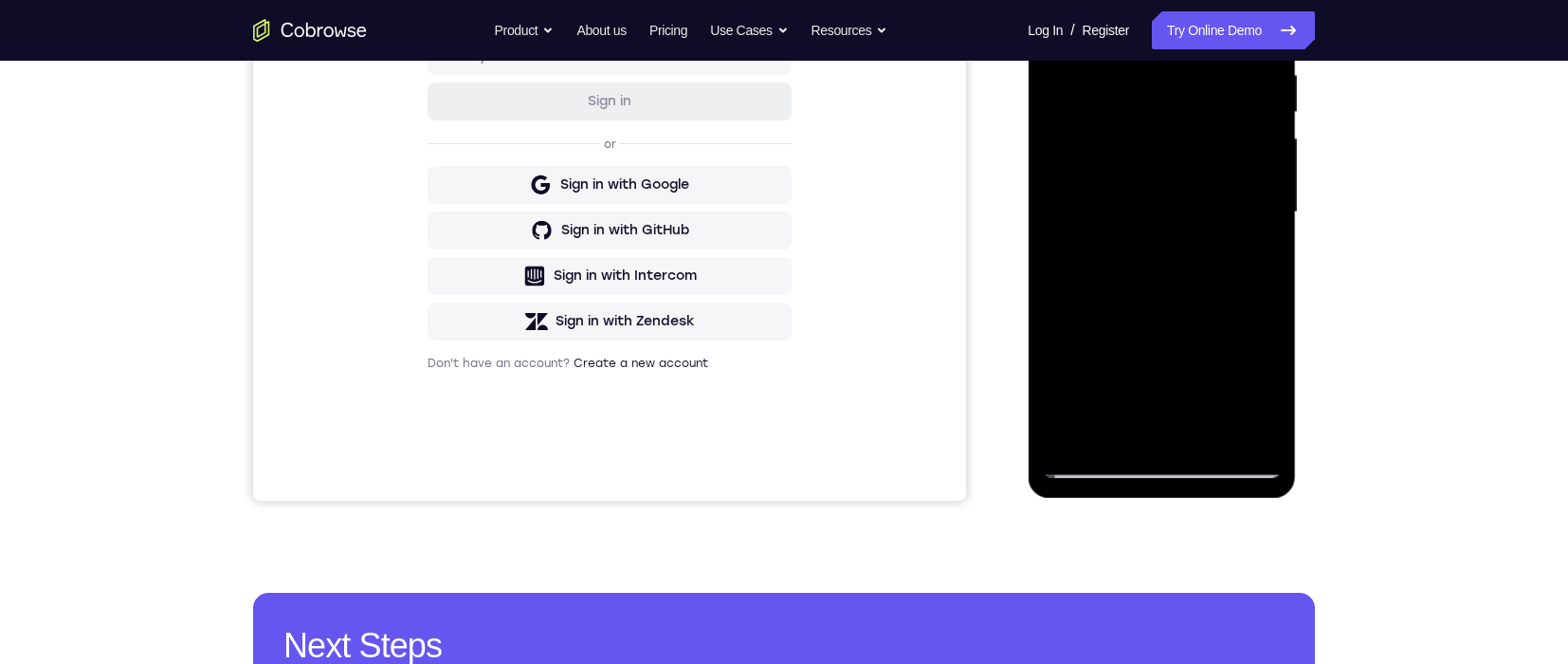 click at bounding box center [1161, 212] 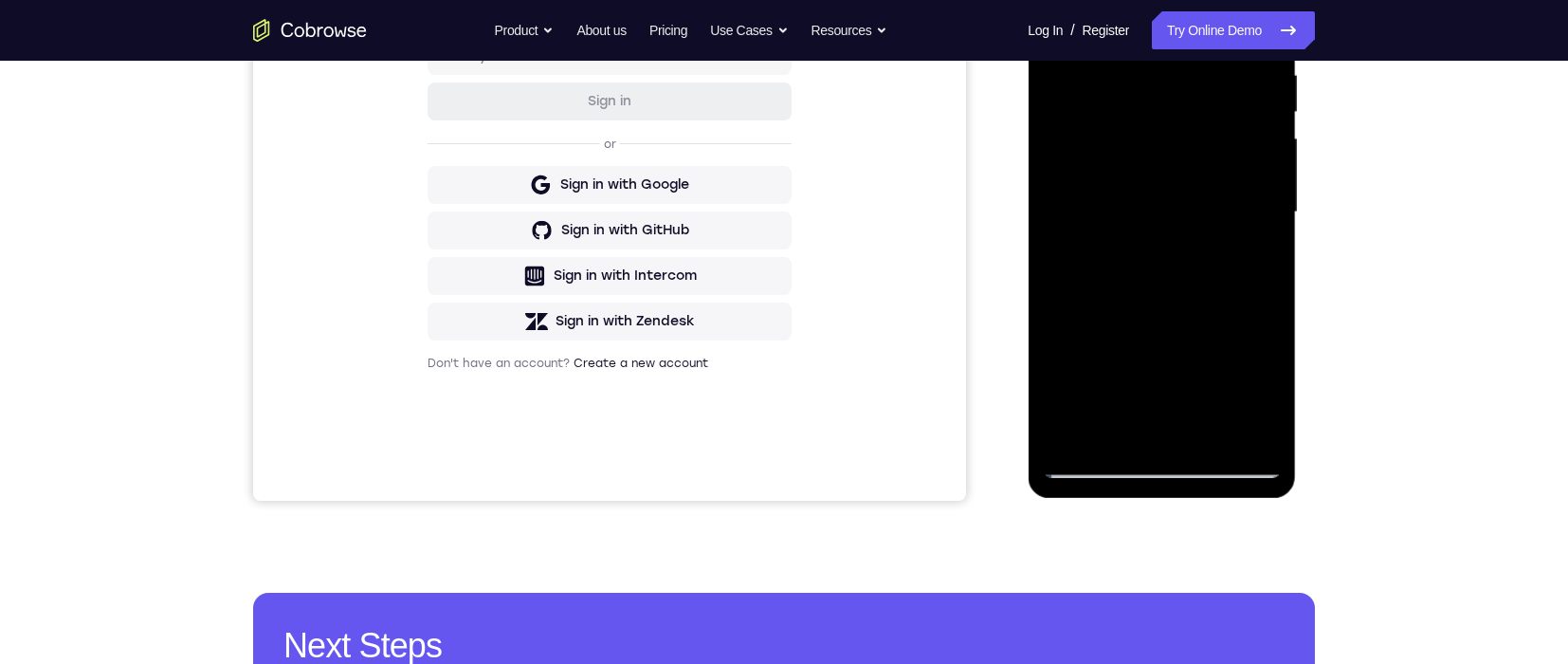 click at bounding box center (1161, 212) 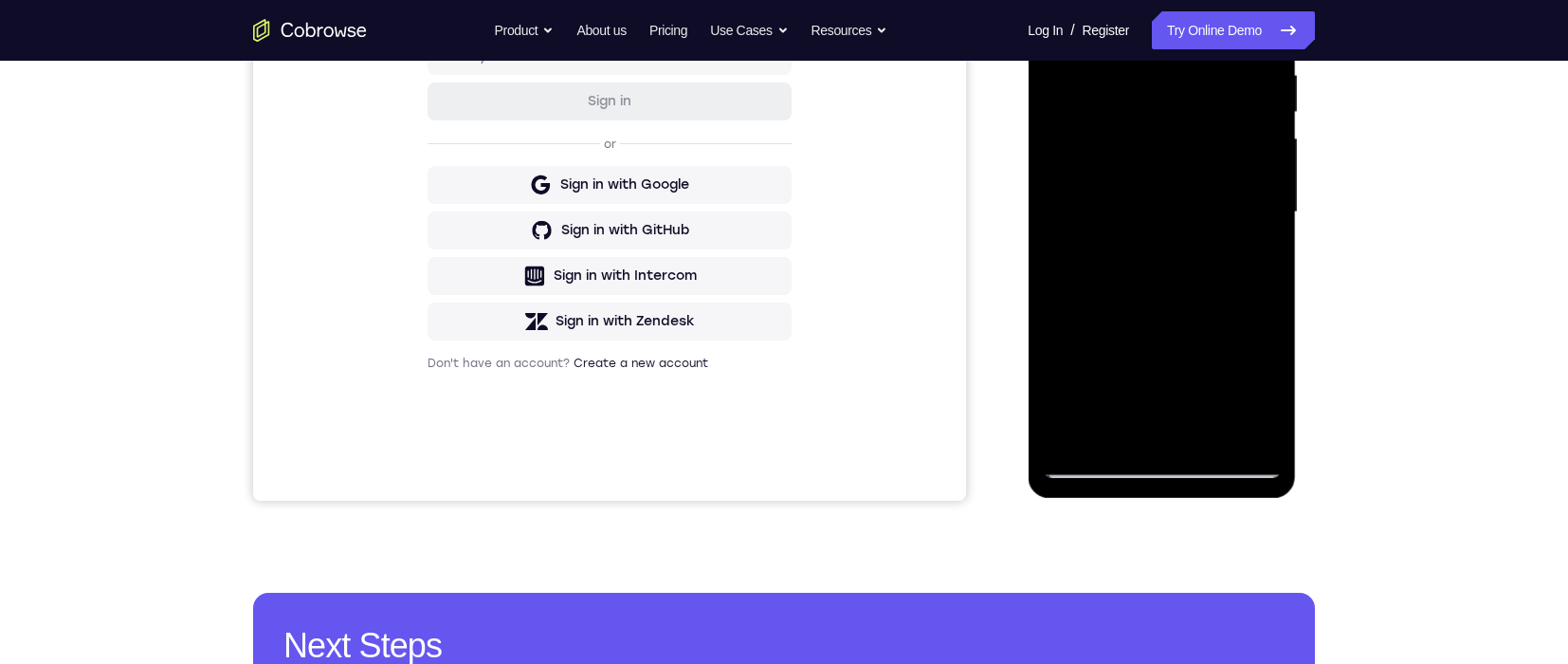click at bounding box center [1161, 212] 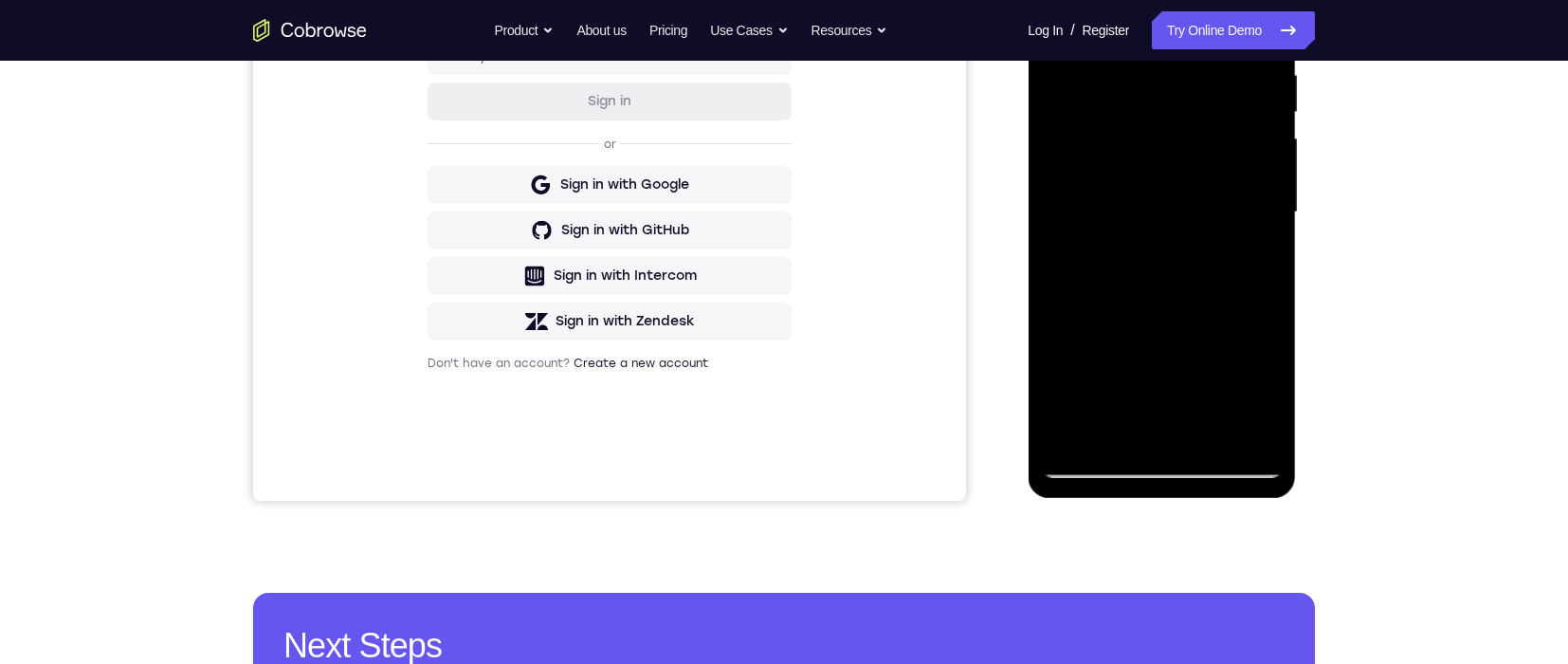 click at bounding box center [1161, 212] 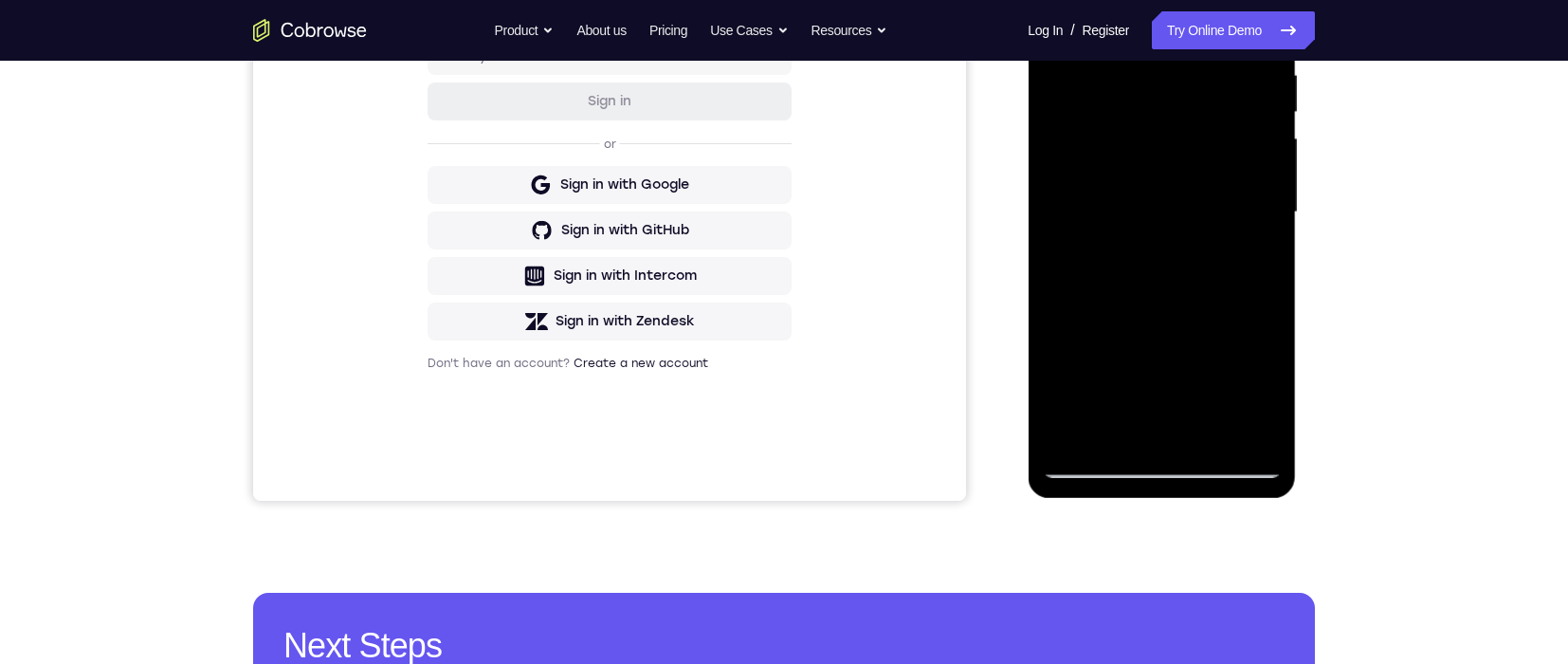 click at bounding box center [1161, 212] 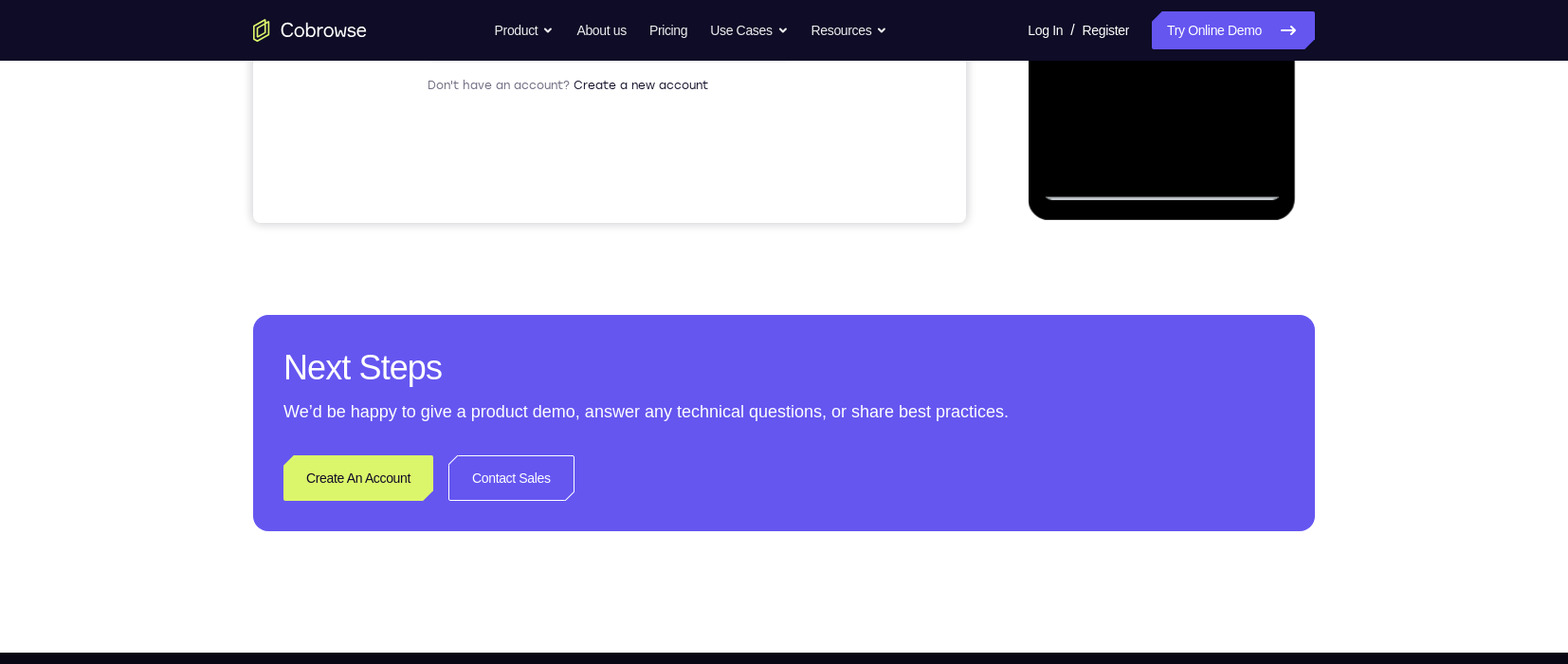 scroll, scrollTop: 1187, scrollLeft: 0, axis: vertical 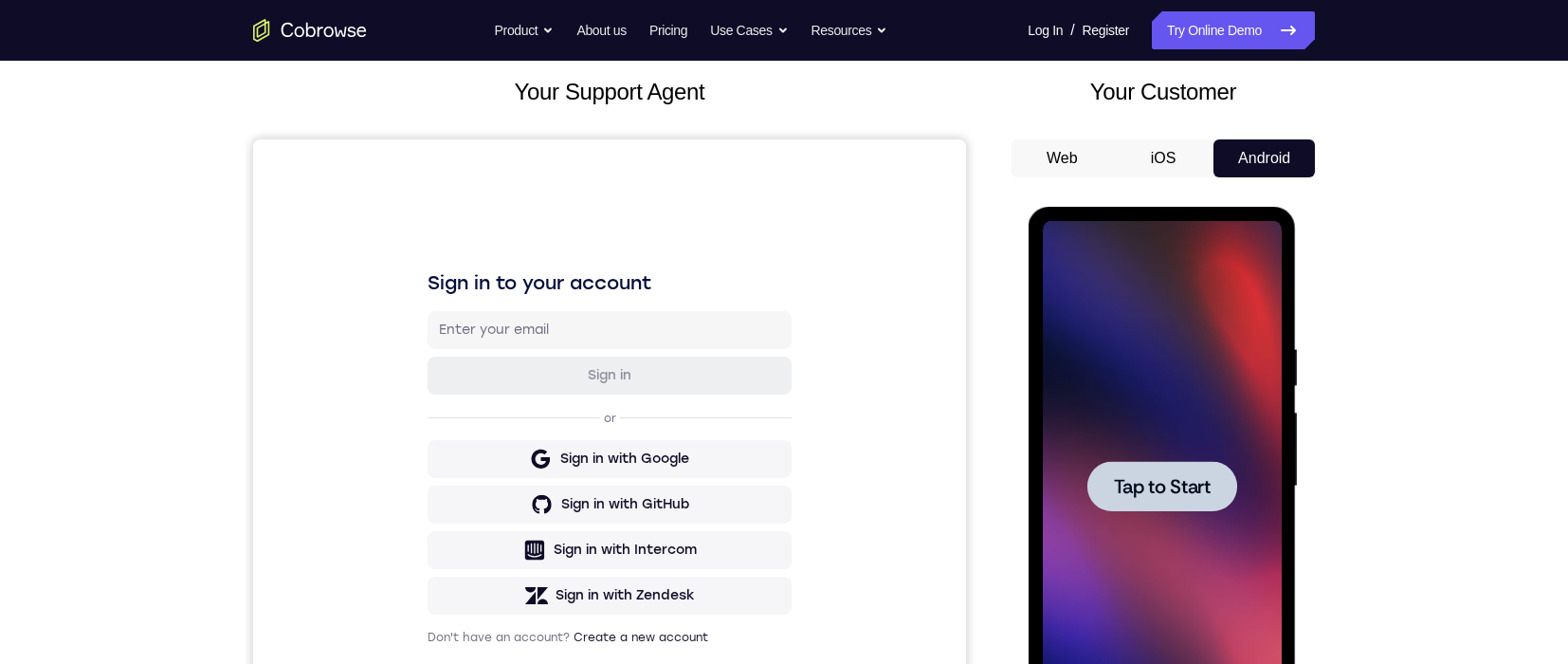 click on "Tap to Start" at bounding box center (1161, 487) 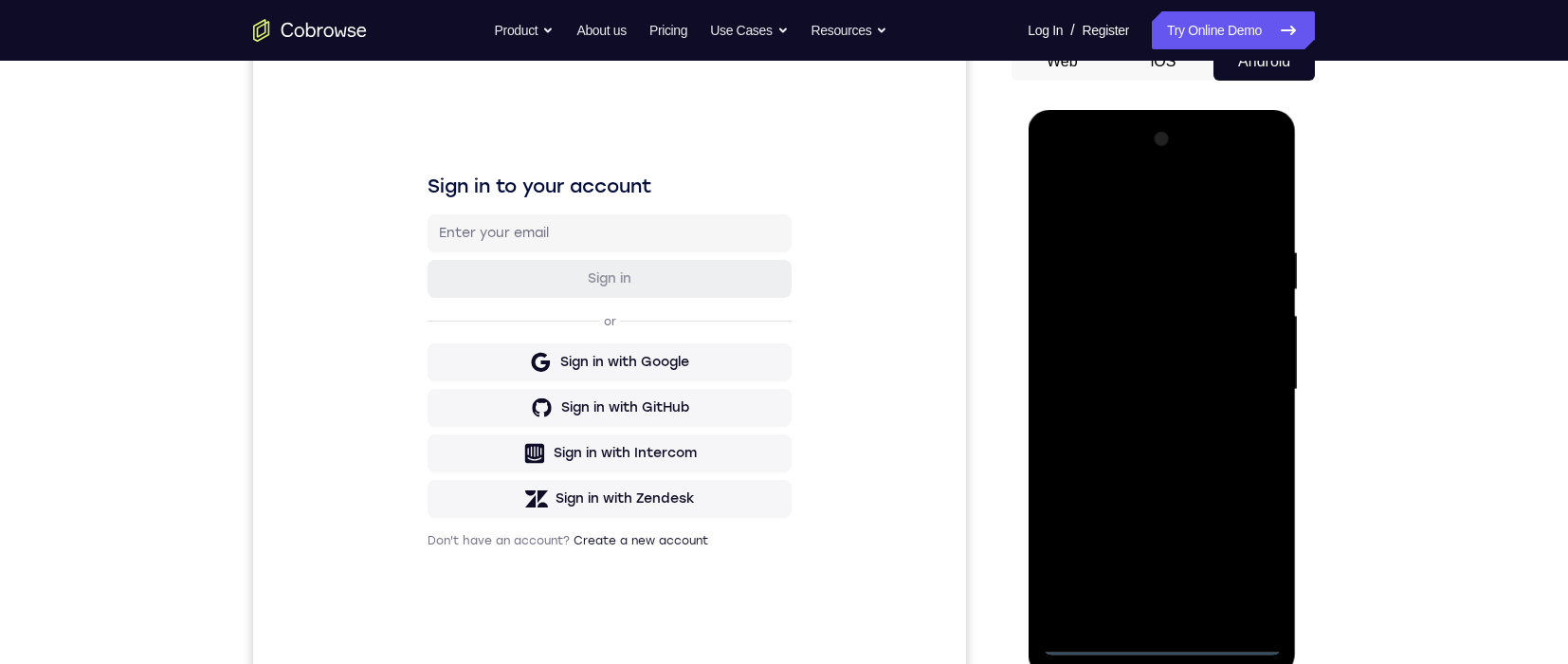 scroll, scrollTop: 276, scrollLeft: 0, axis: vertical 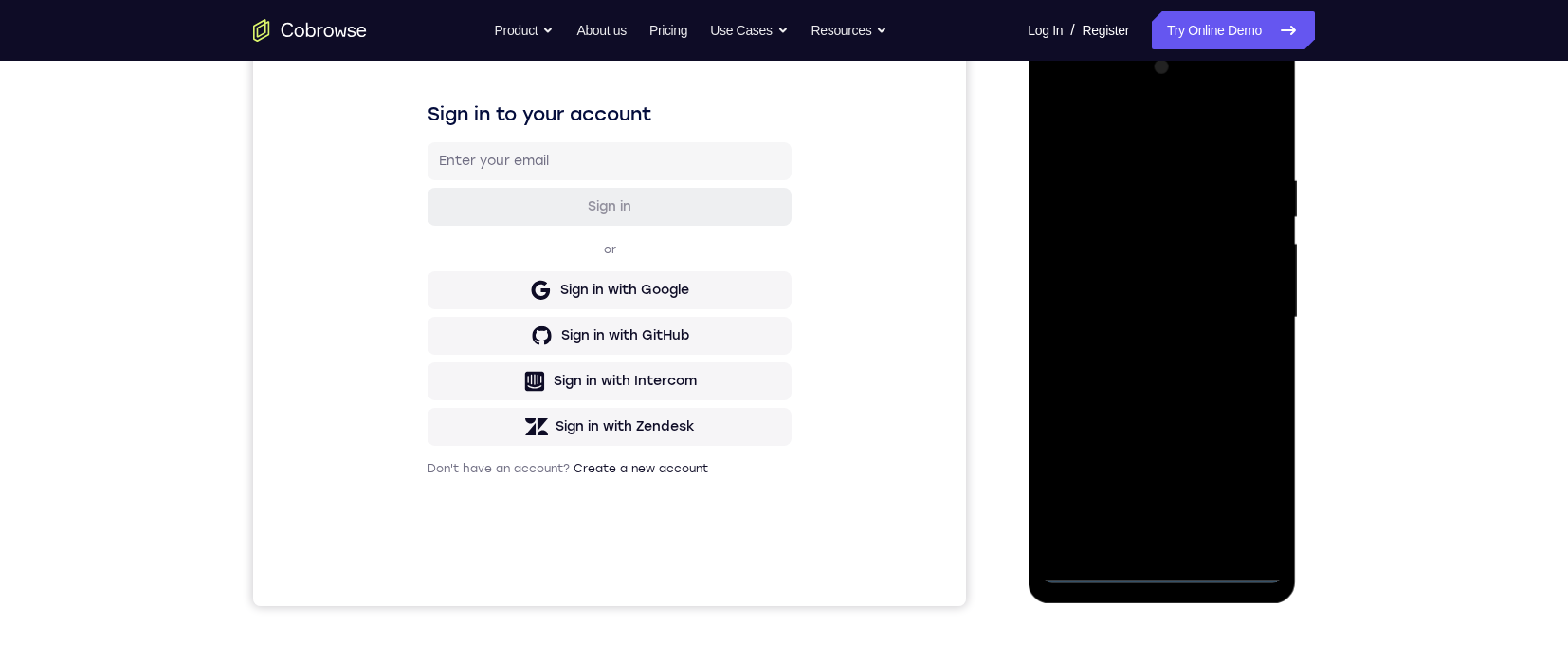 click at bounding box center [1161, 318] 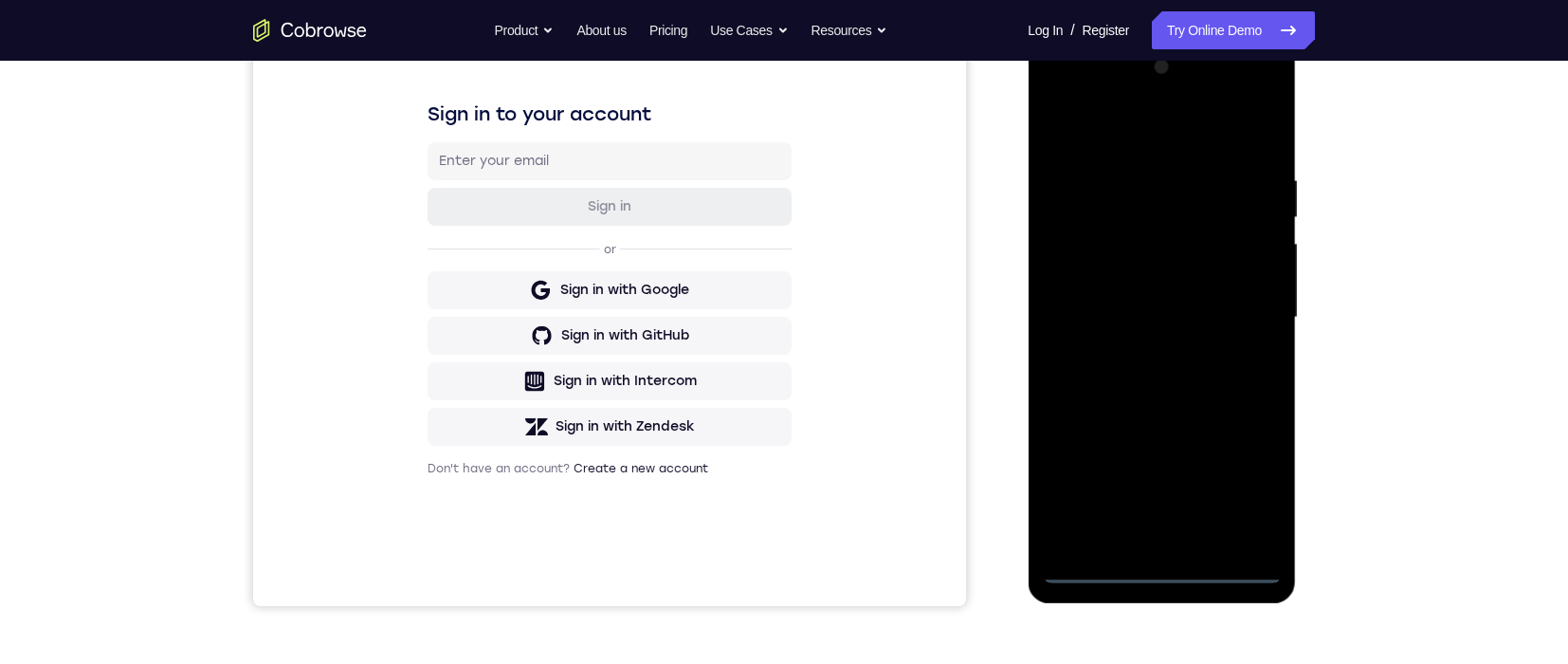 click at bounding box center (1161, 318) 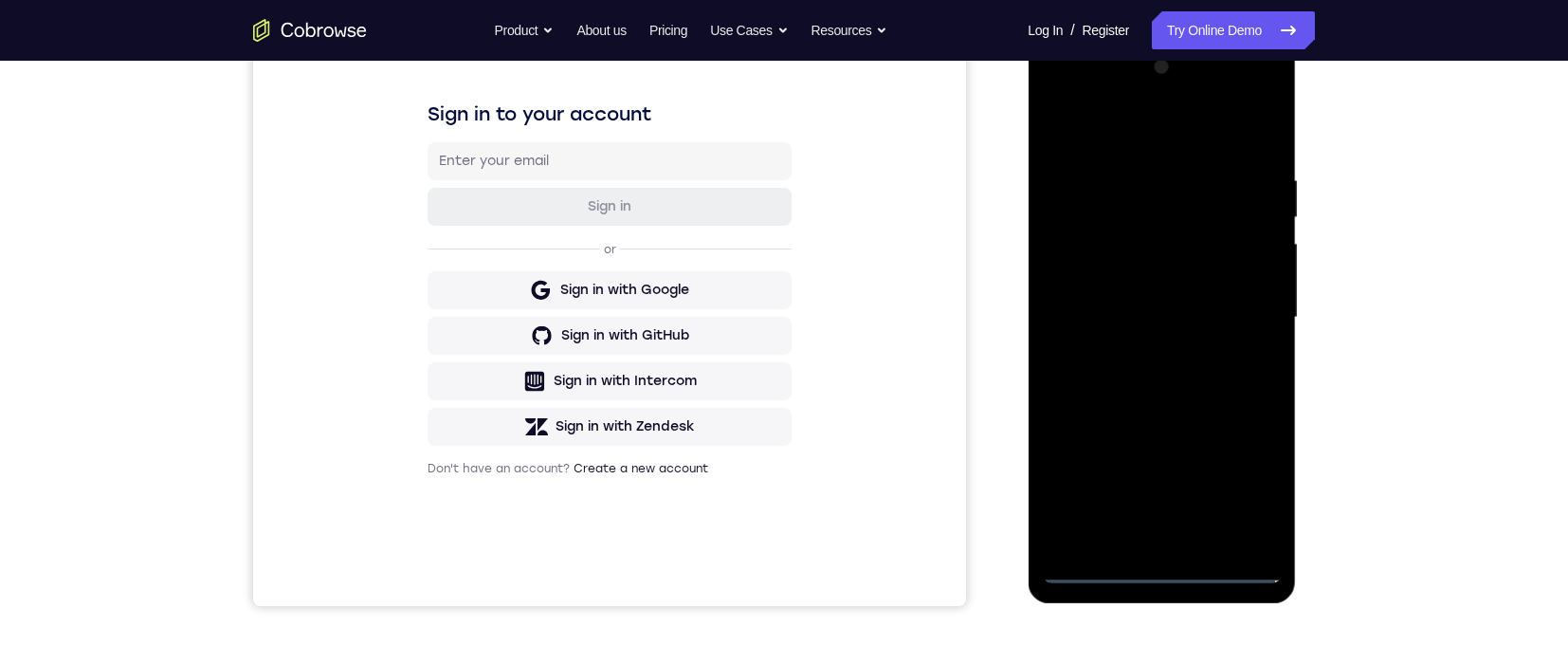 click at bounding box center [1161, 318] 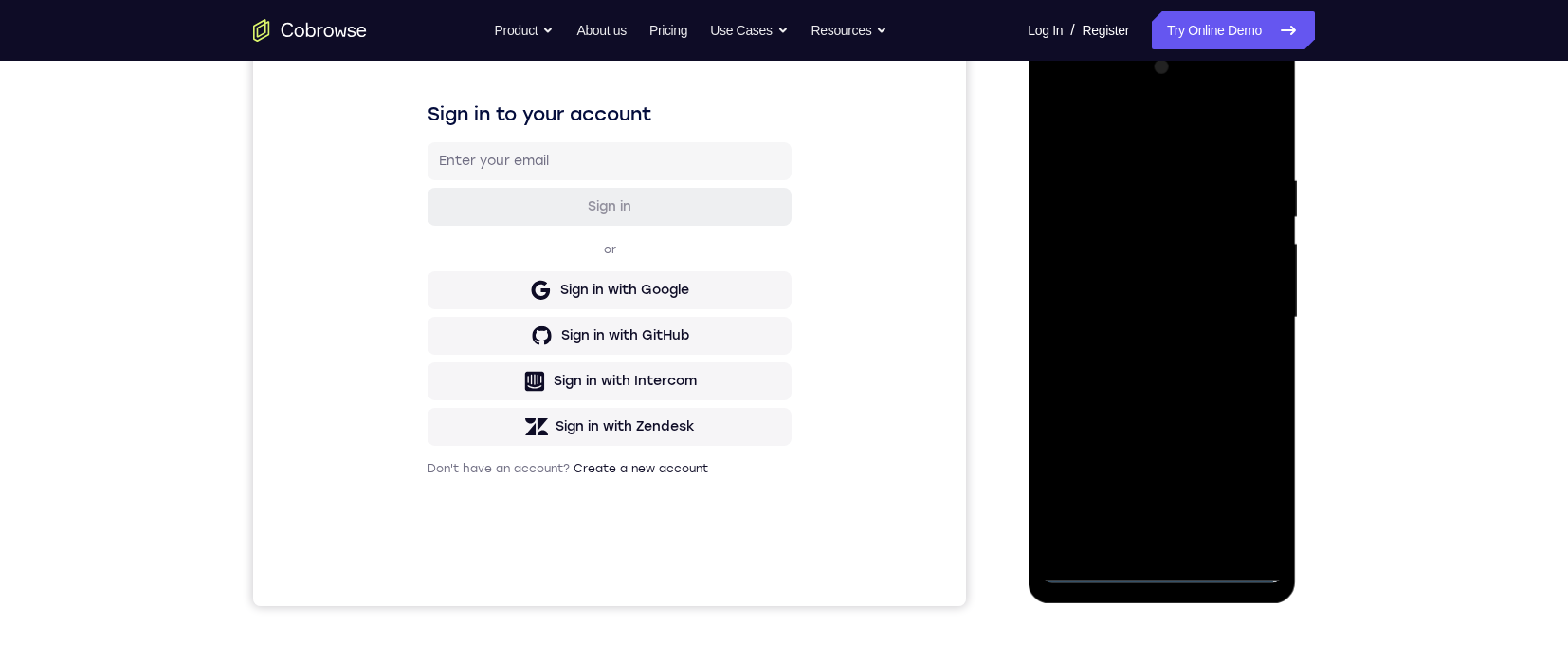 click at bounding box center (1161, 318) 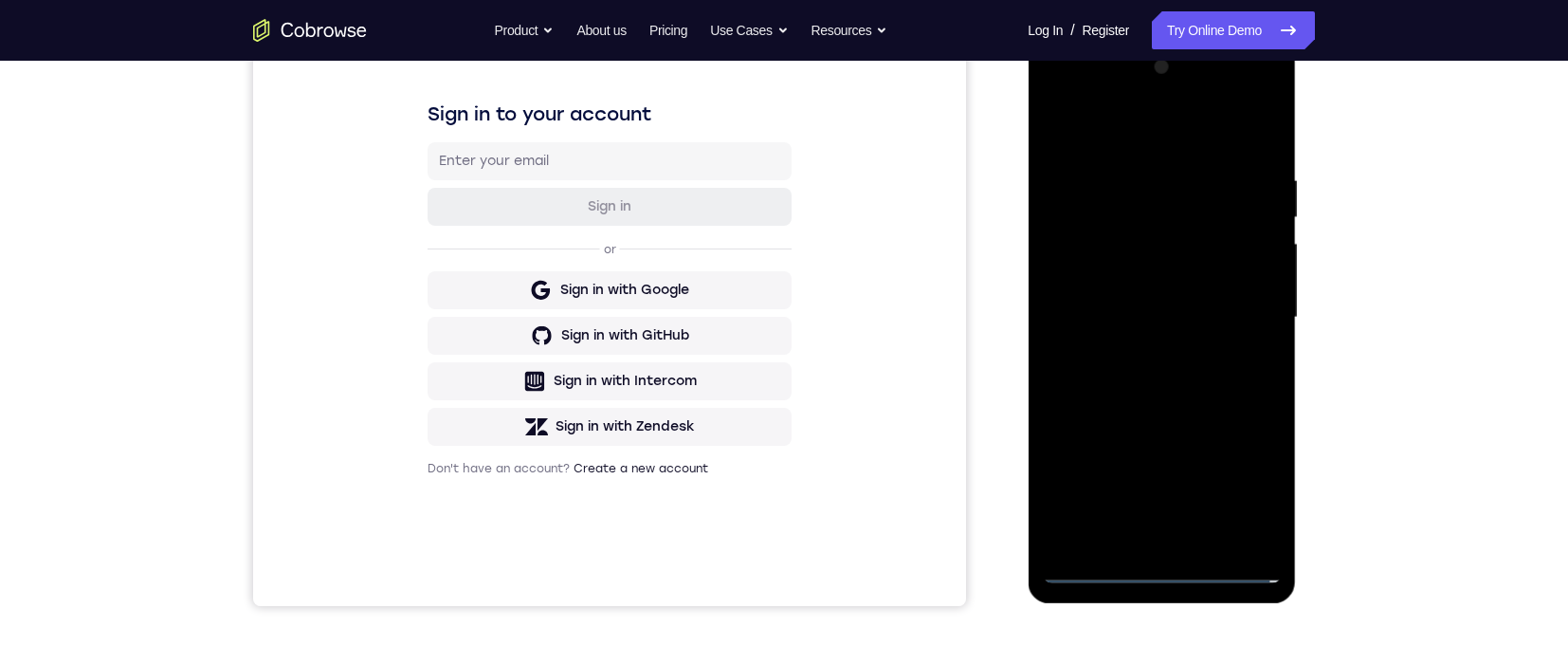click at bounding box center (1161, 318) 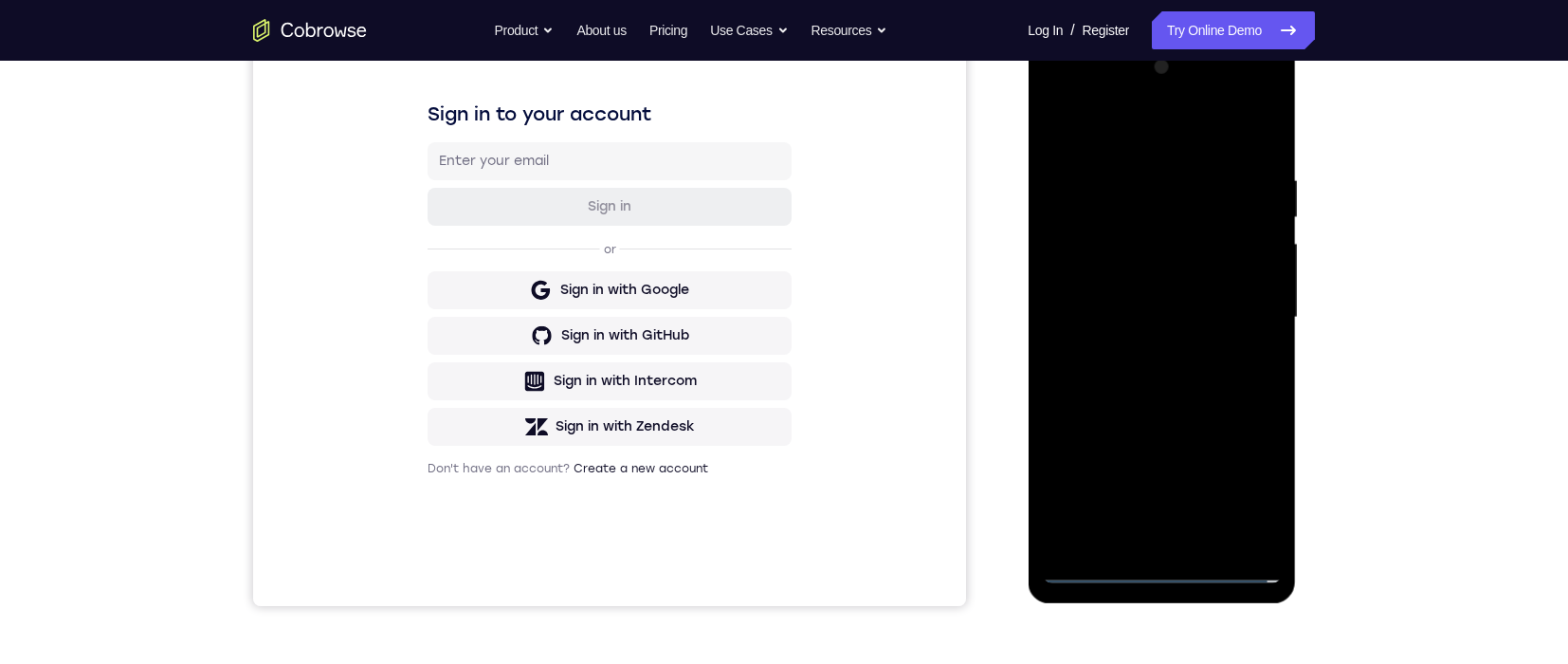 click at bounding box center [1161, 318] 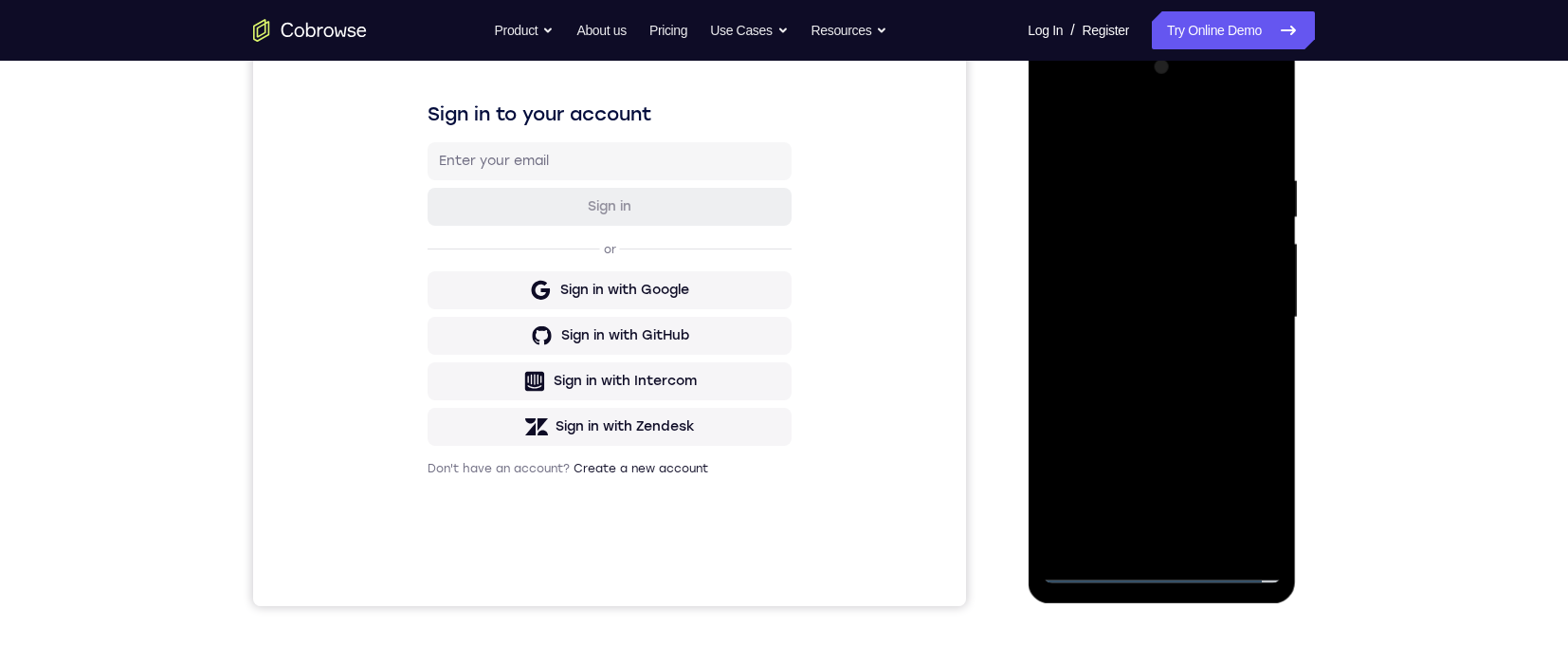 click at bounding box center (1161, 318) 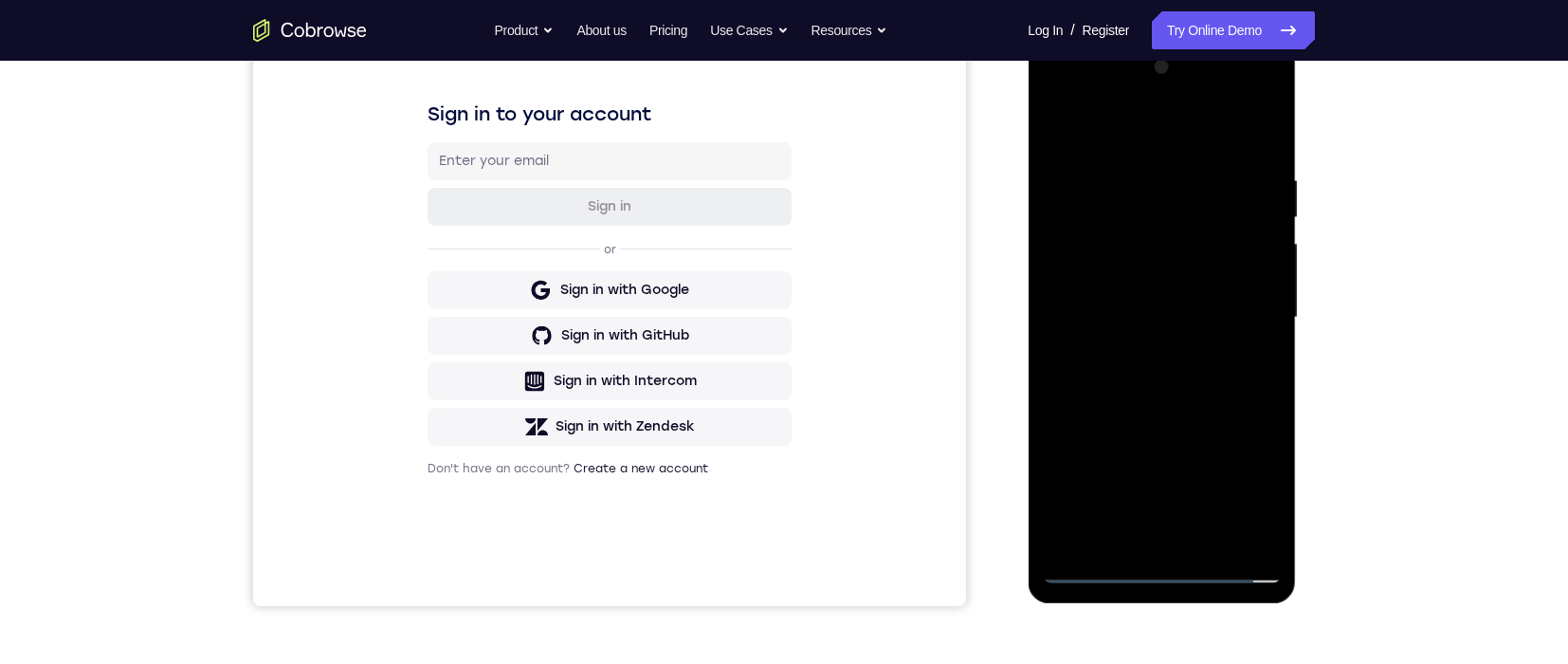 click at bounding box center (1161, 318) 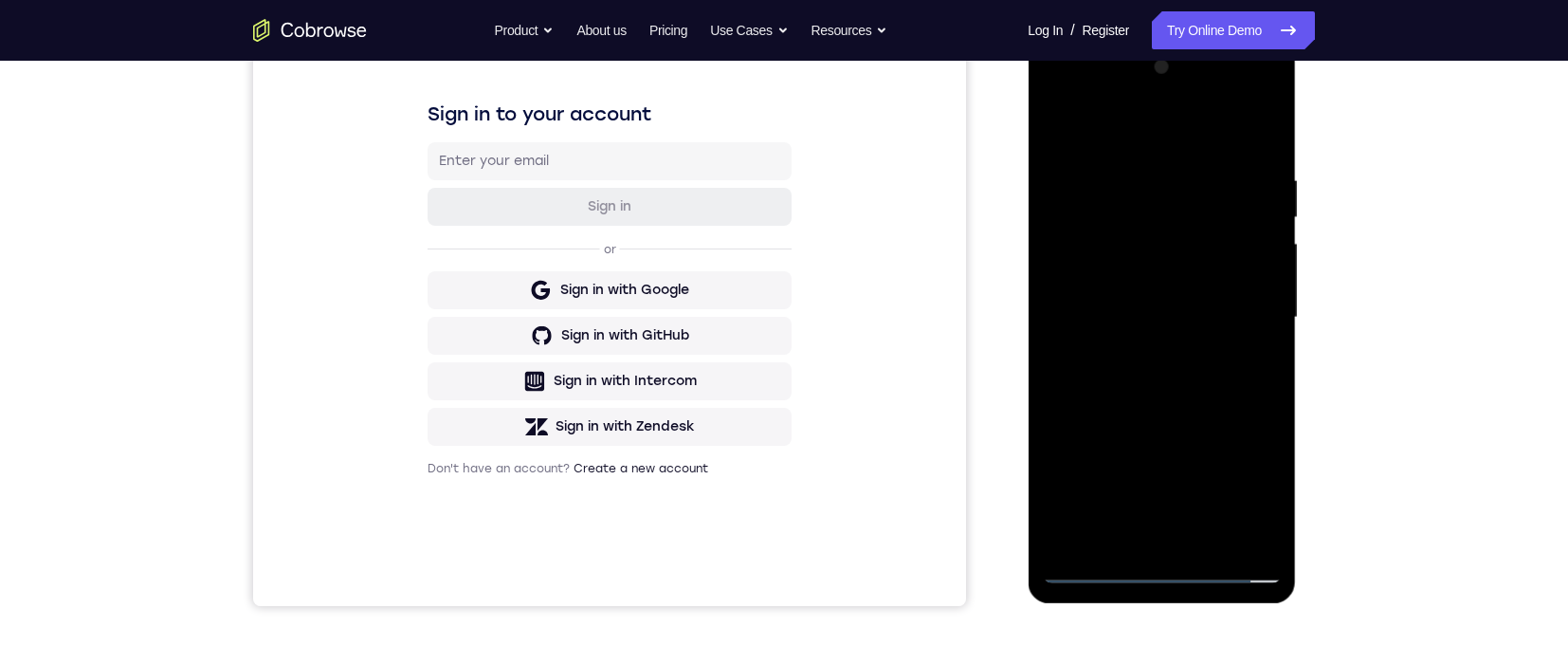 click at bounding box center (1161, 318) 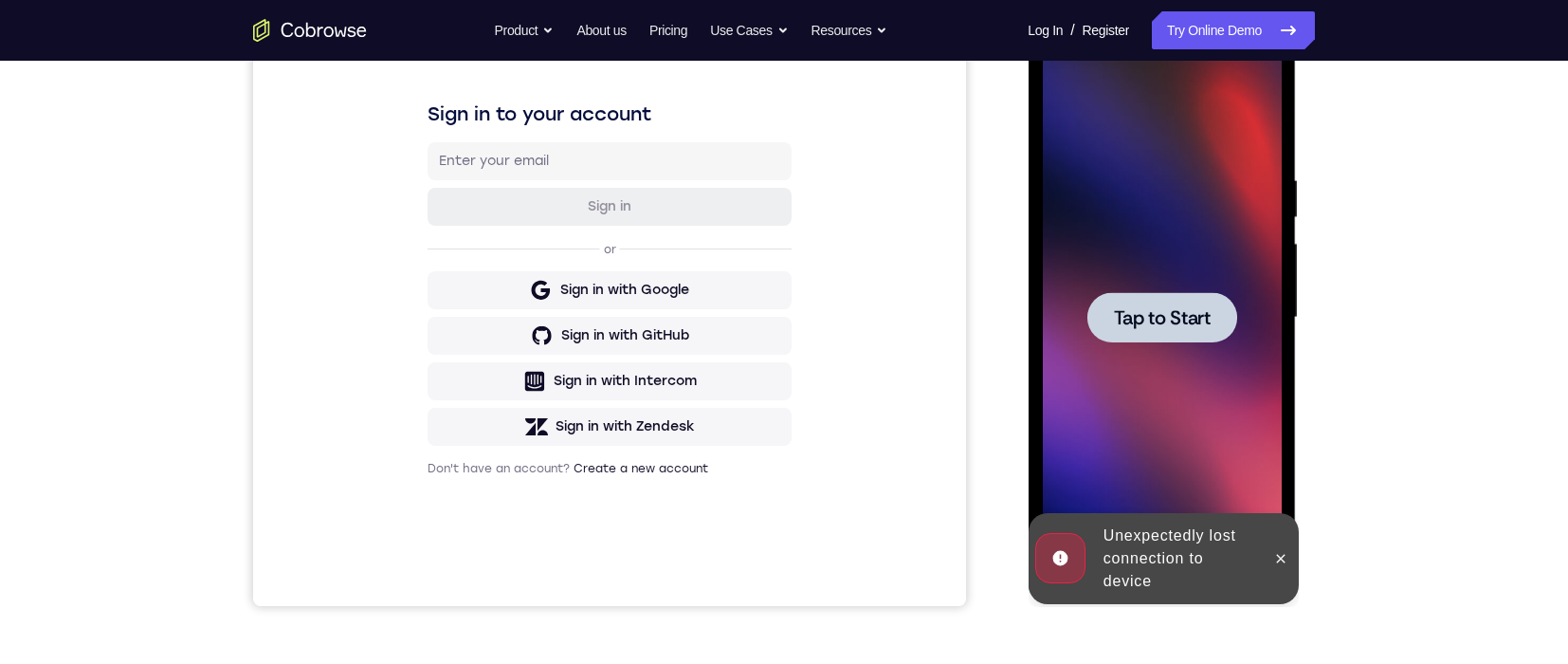 click on "Tap to Start" at bounding box center [1161, 318] 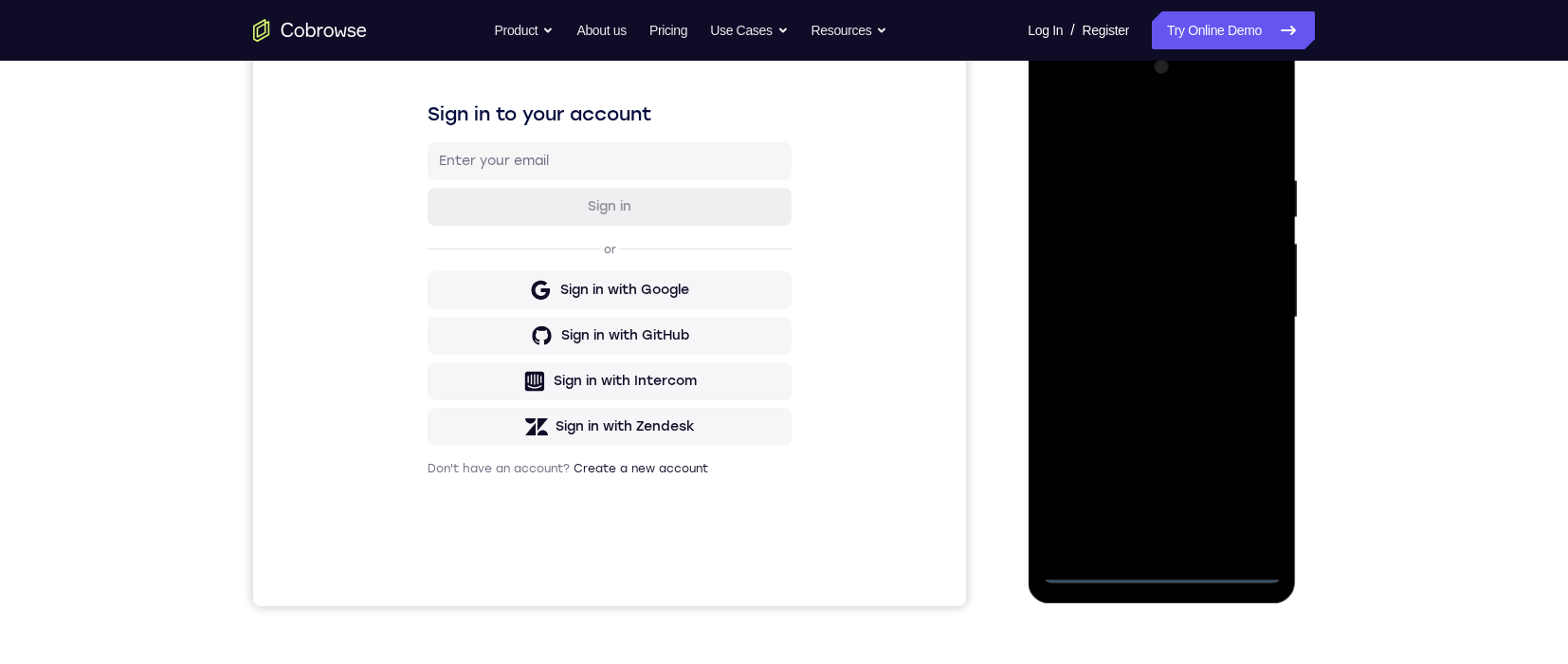 scroll, scrollTop: 210, scrollLeft: 0, axis: vertical 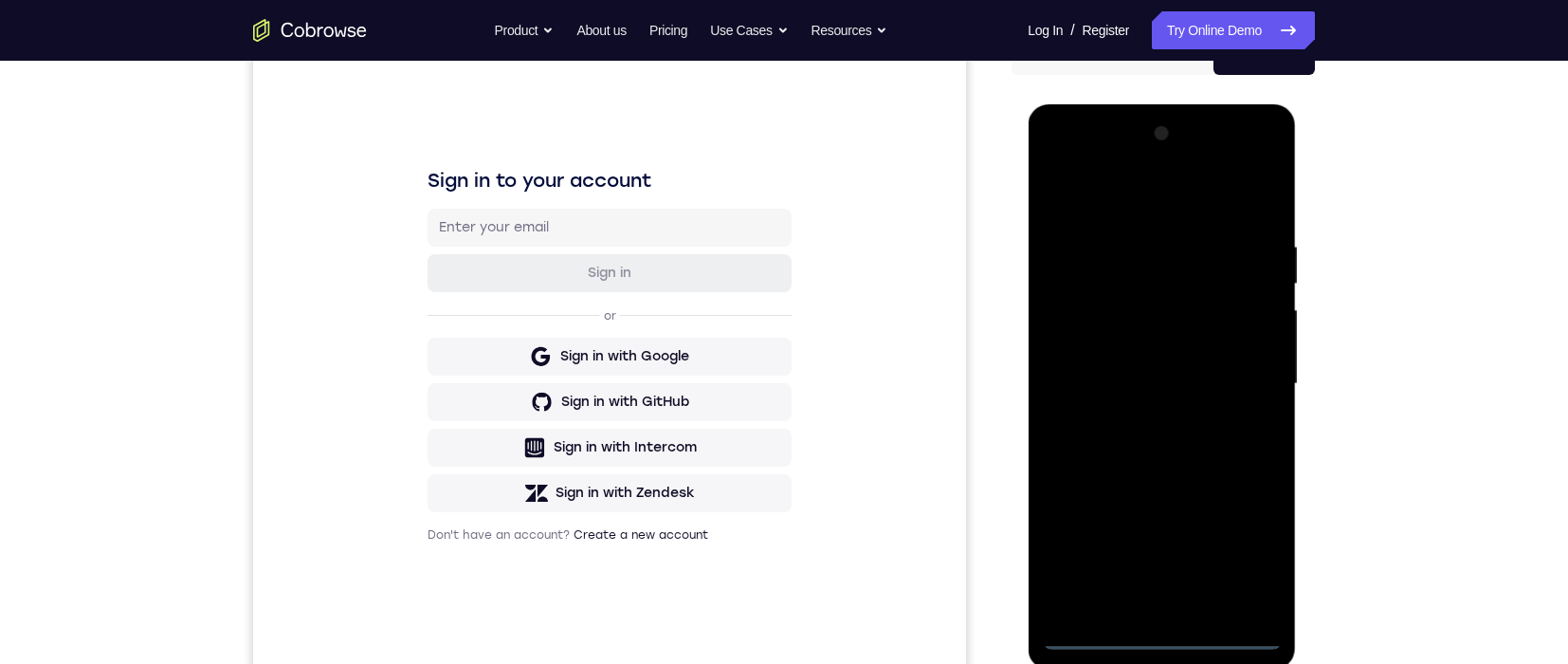 click at bounding box center (1161, 384) 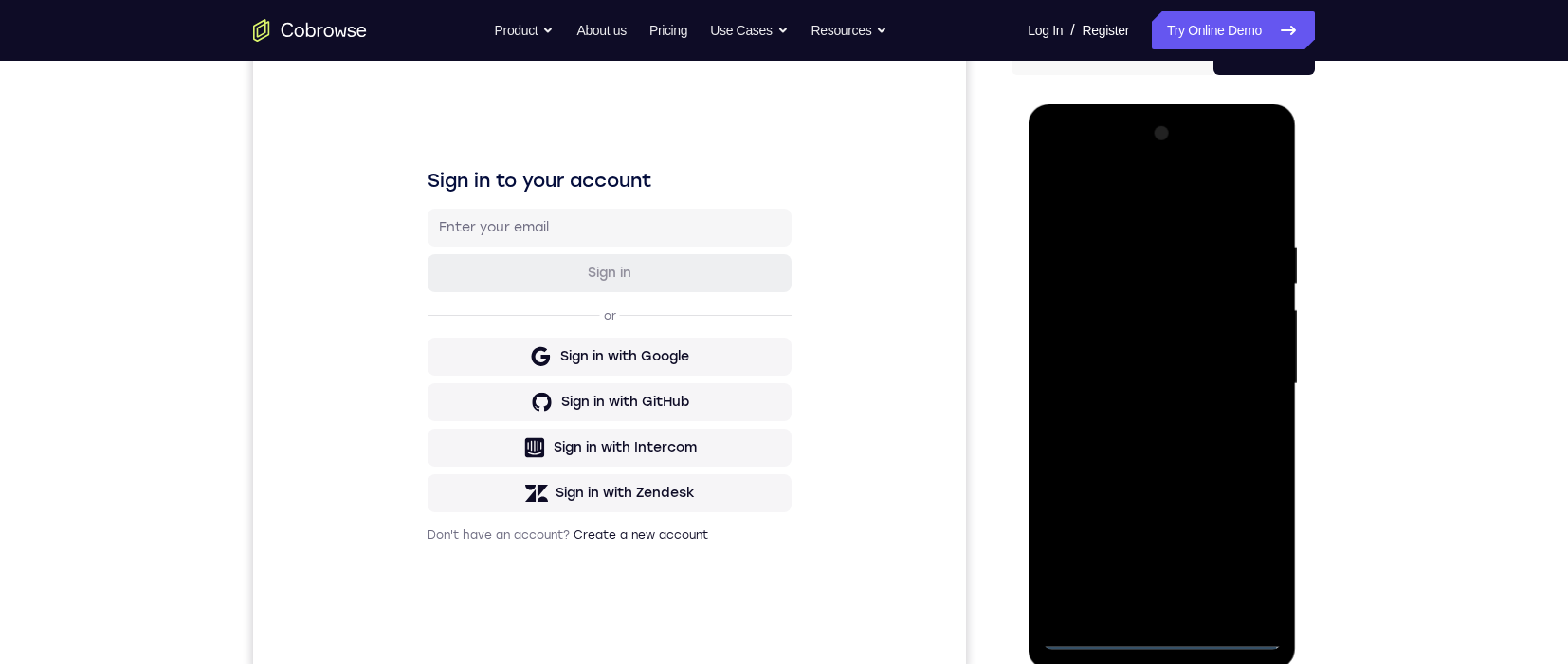 click at bounding box center (1161, 384) 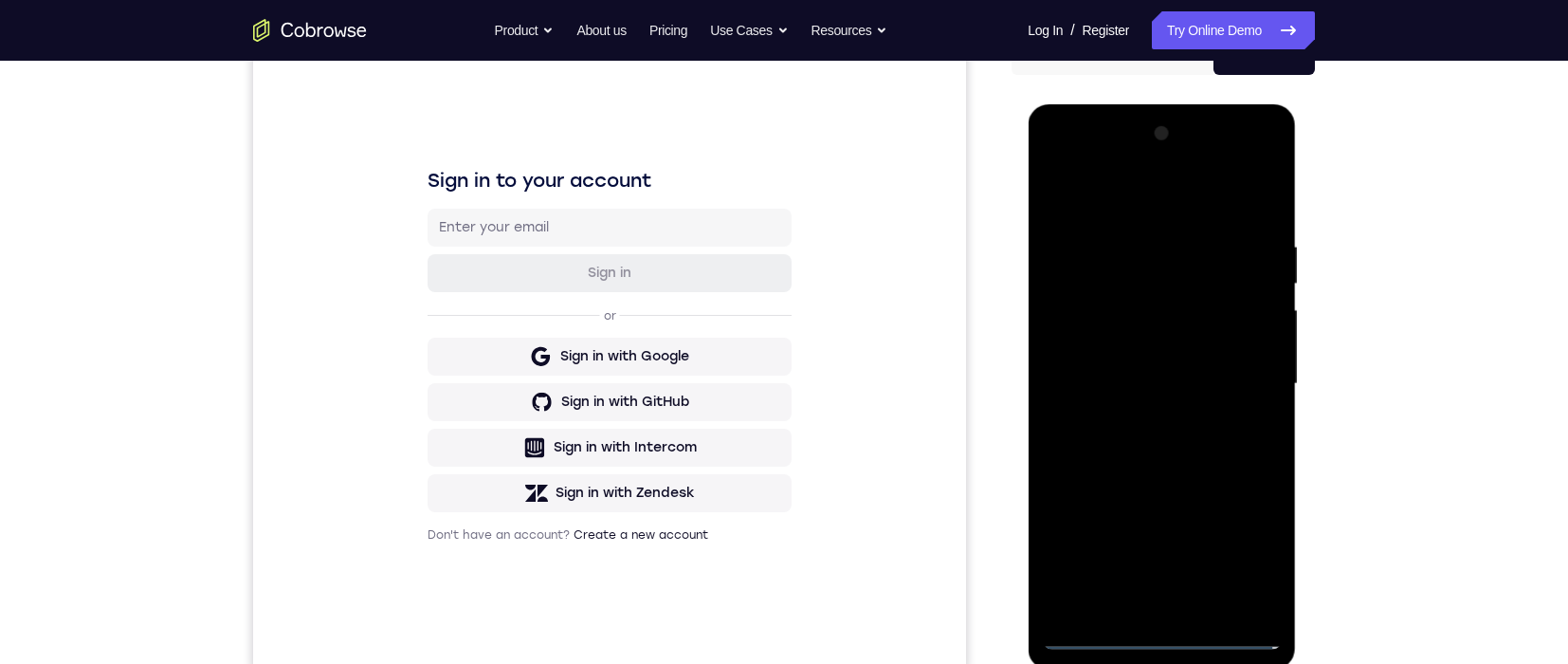 click at bounding box center (1161, 384) 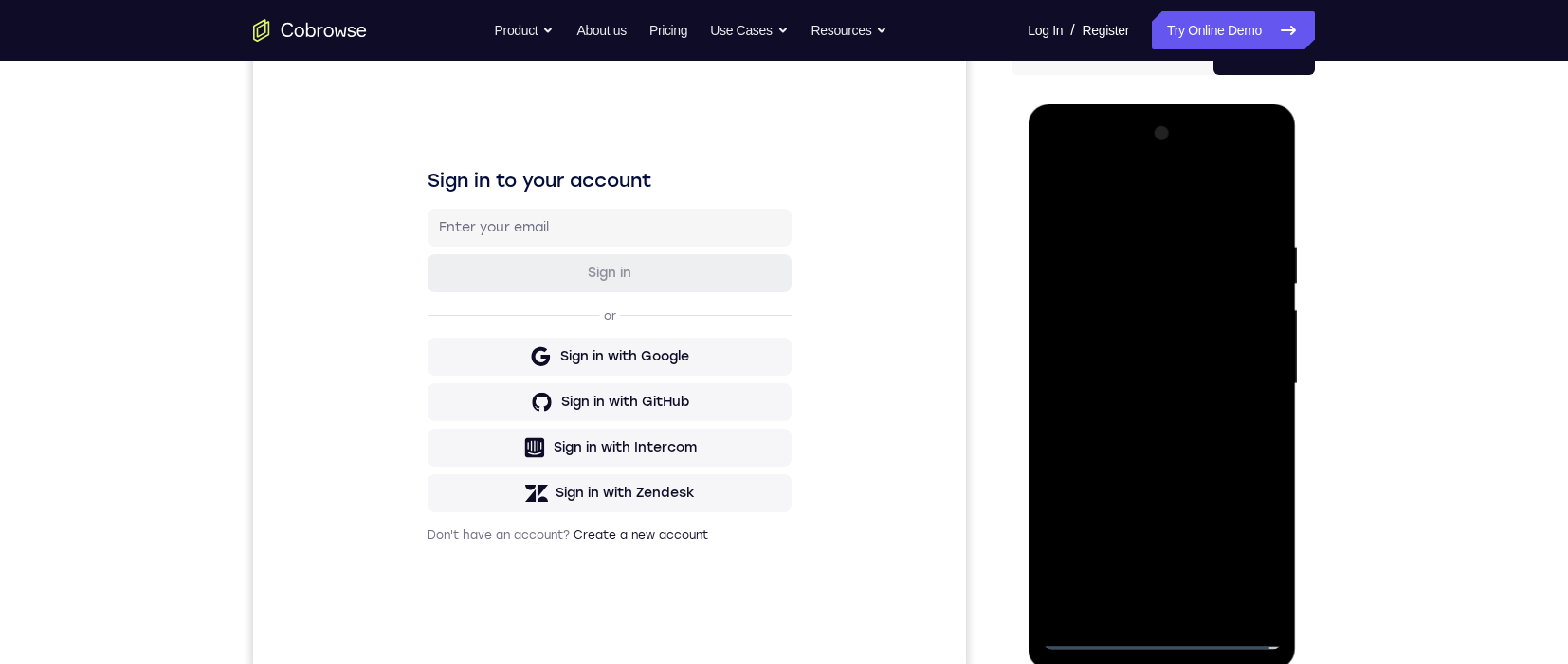 click at bounding box center (1161, 384) 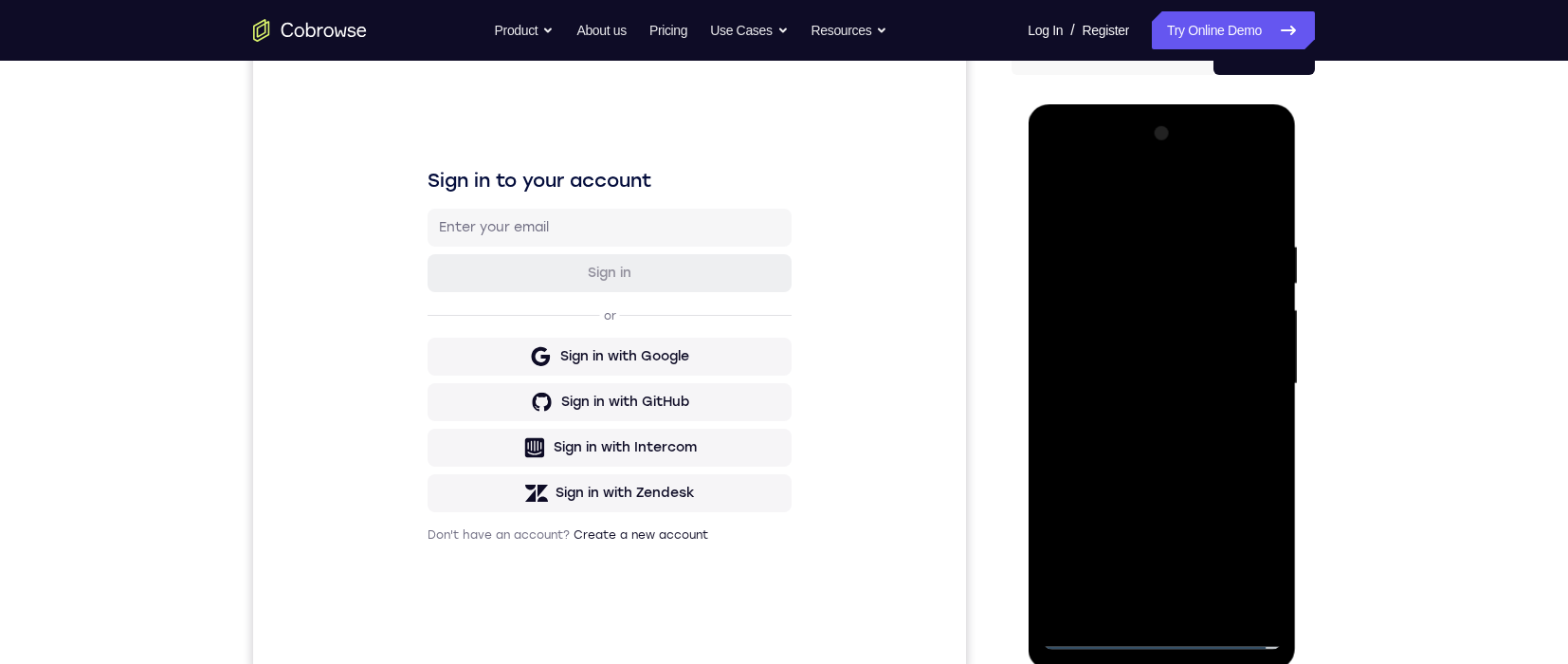 click at bounding box center (1161, 384) 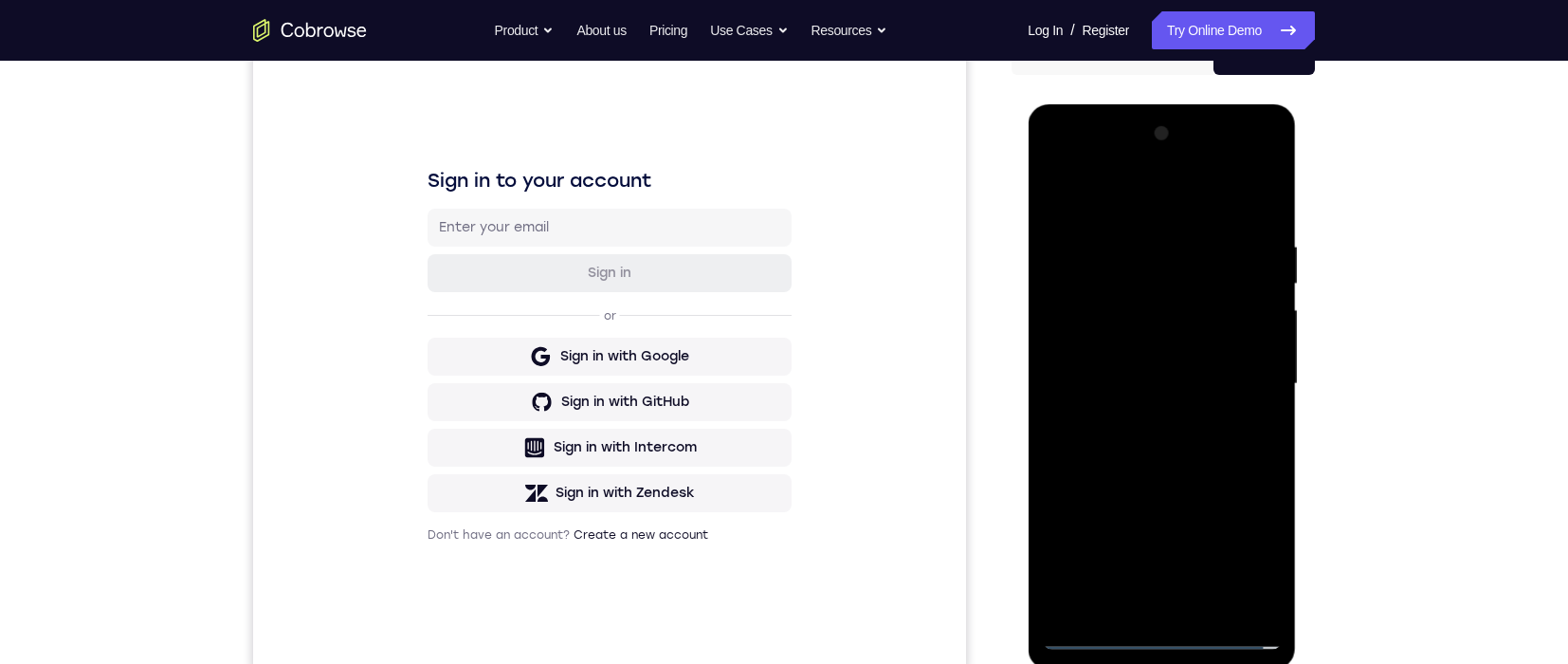 click at bounding box center (1161, 384) 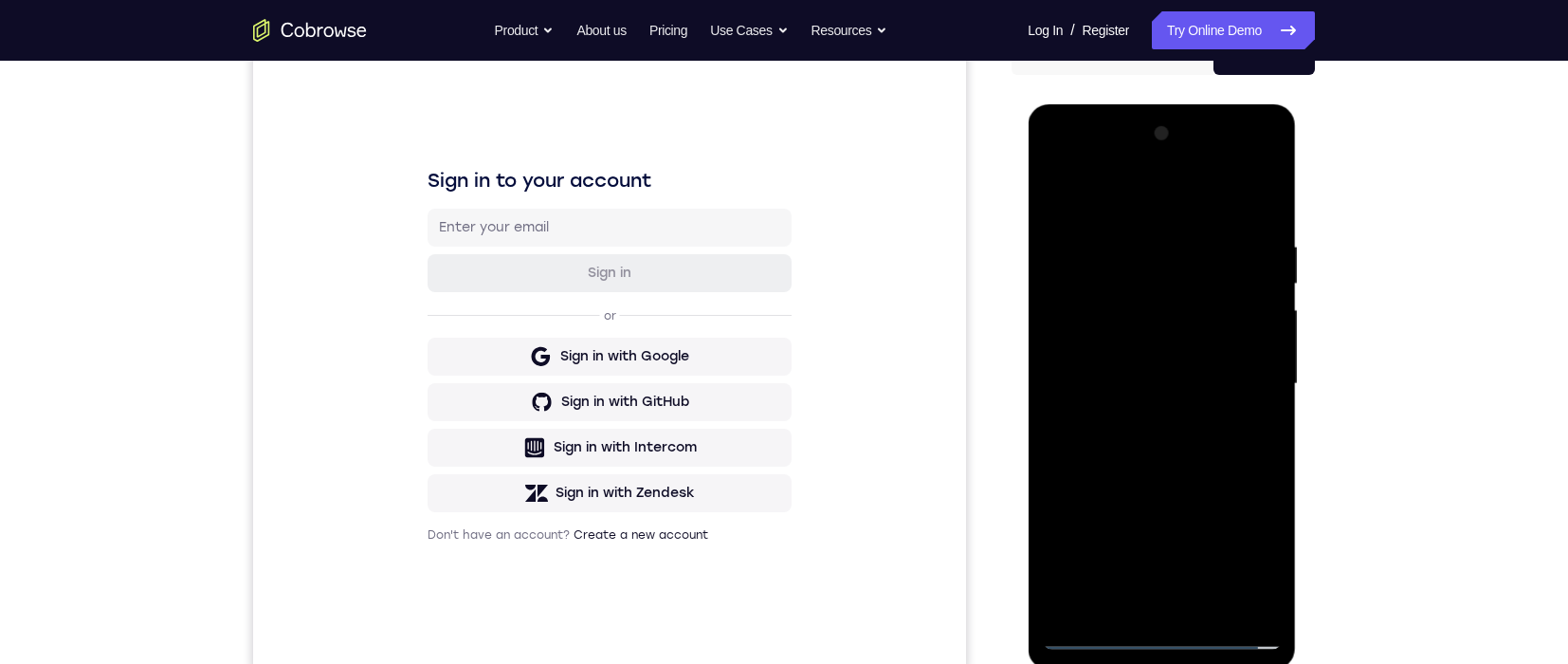 click at bounding box center (1161, 384) 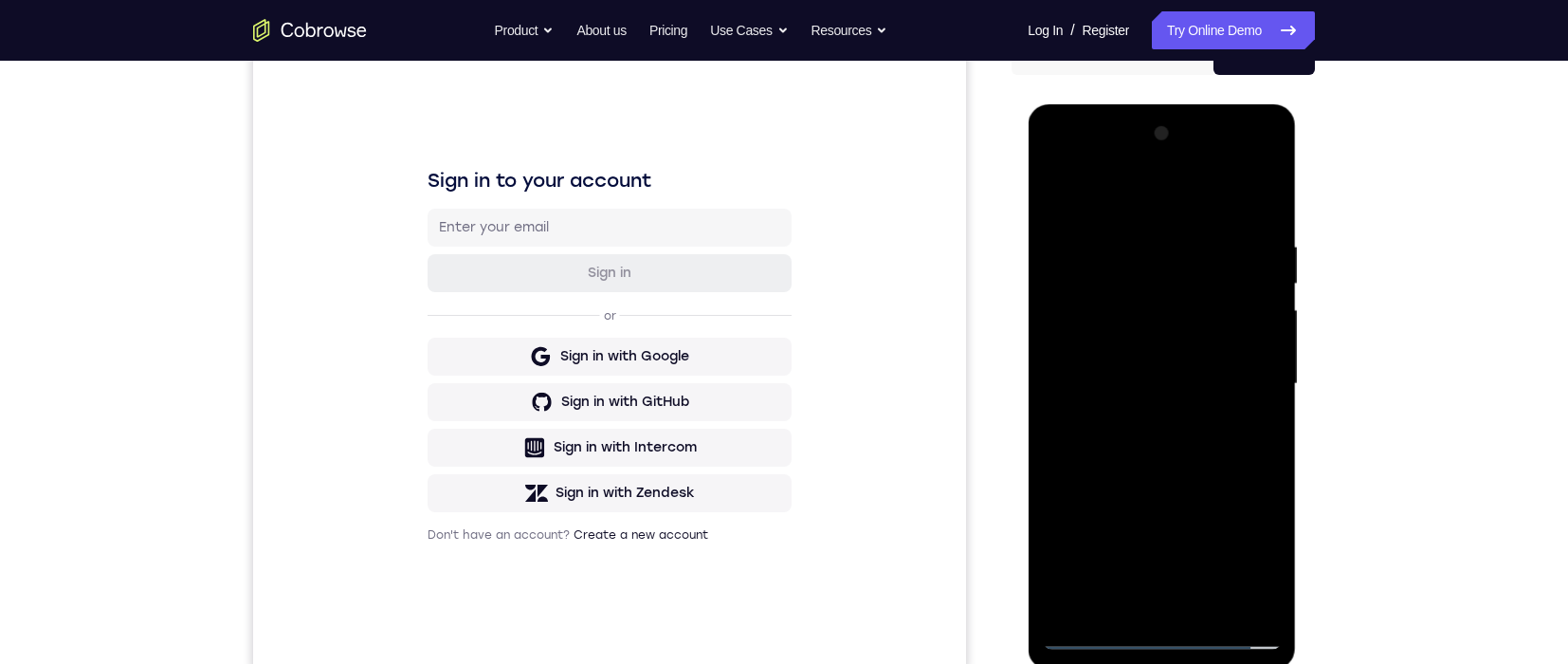 click at bounding box center (1161, 384) 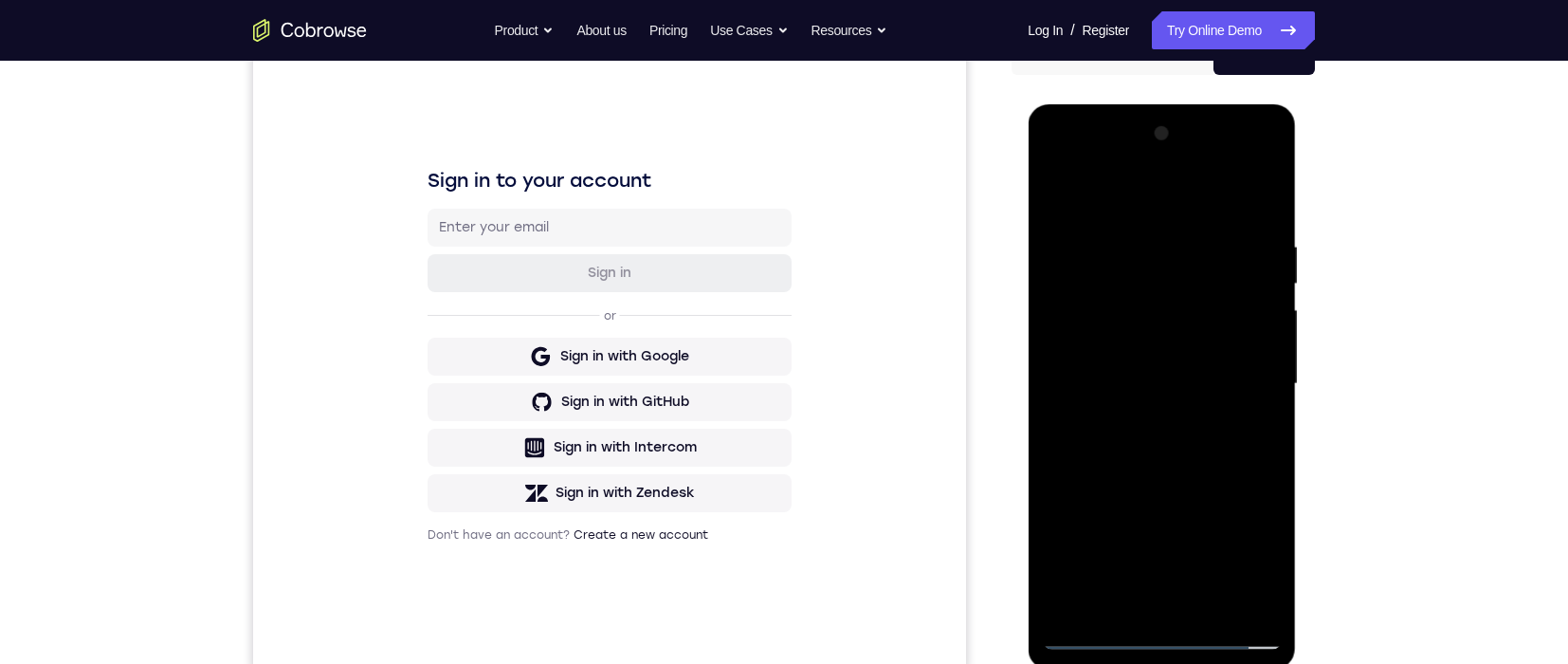 click at bounding box center [1161, 384] 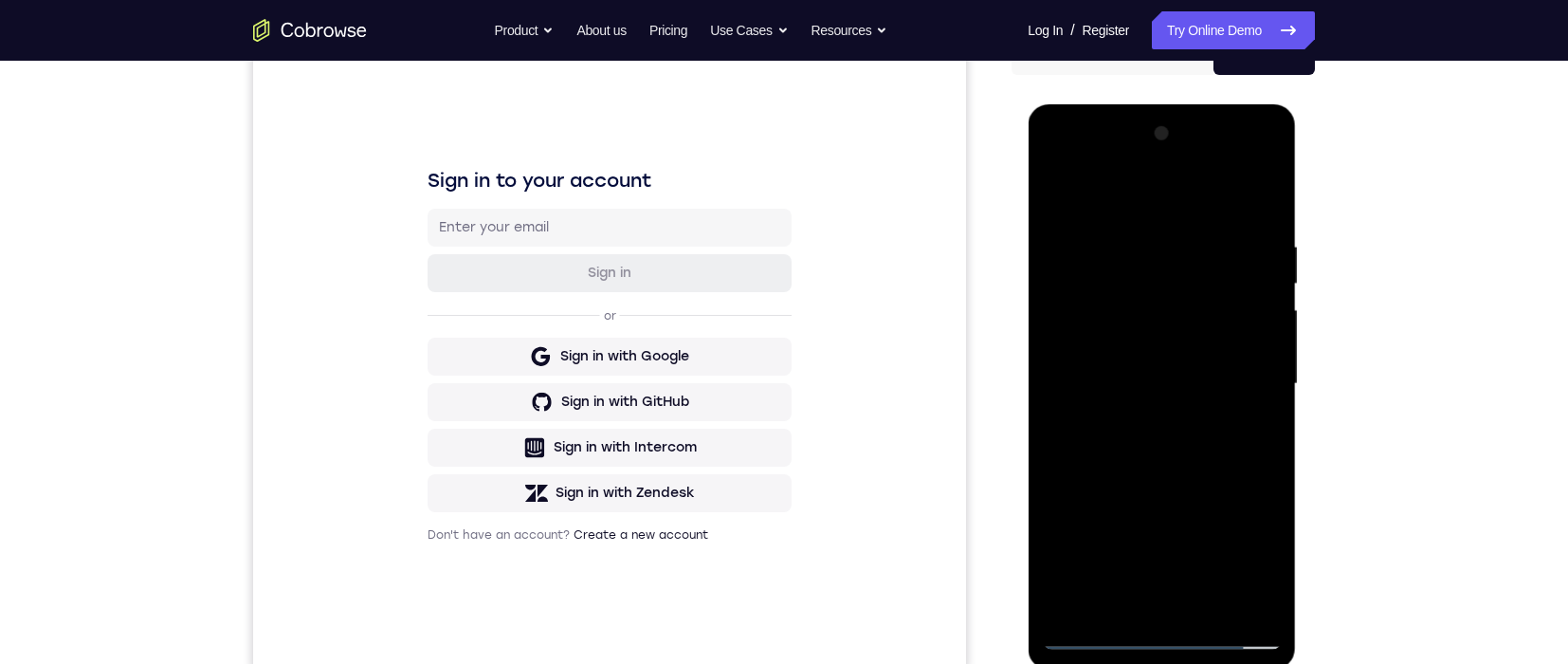 click at bounding box center (1161, 384) 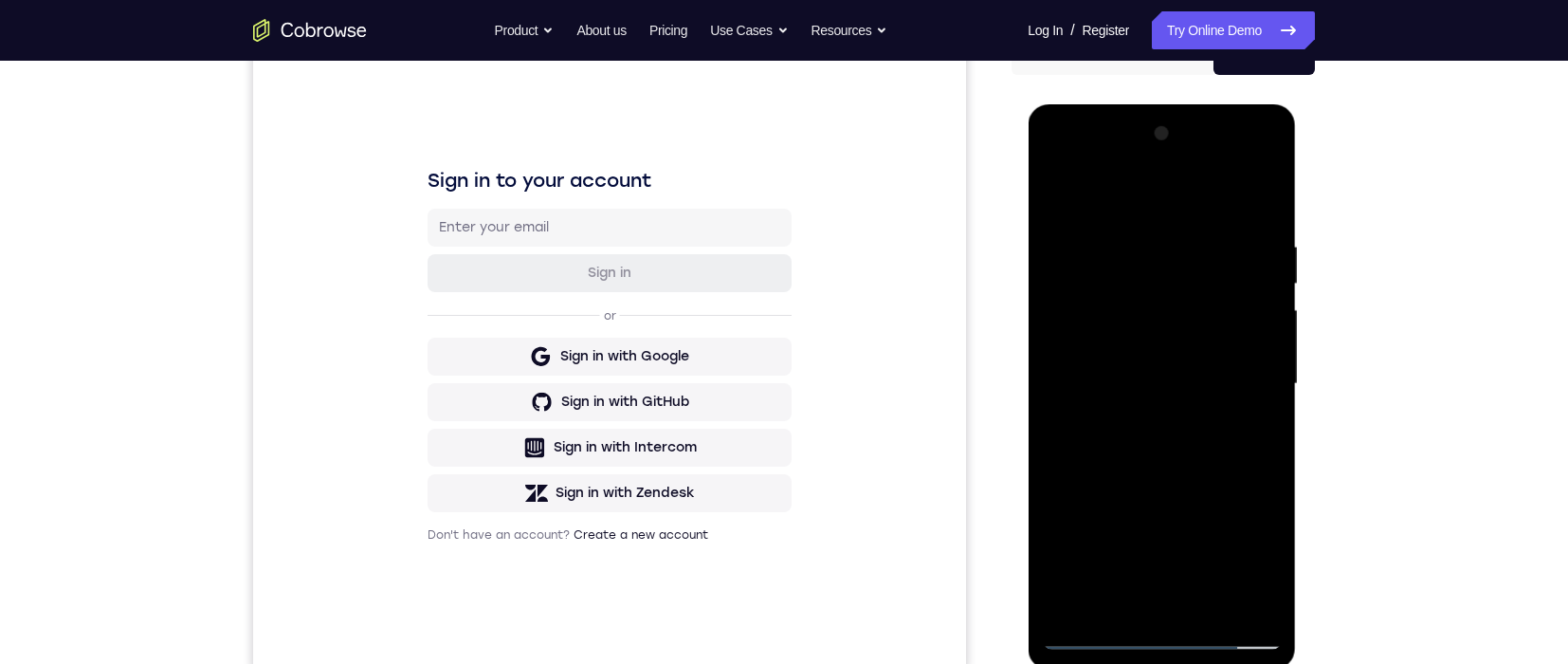 click at bounding box center [1161, 384] 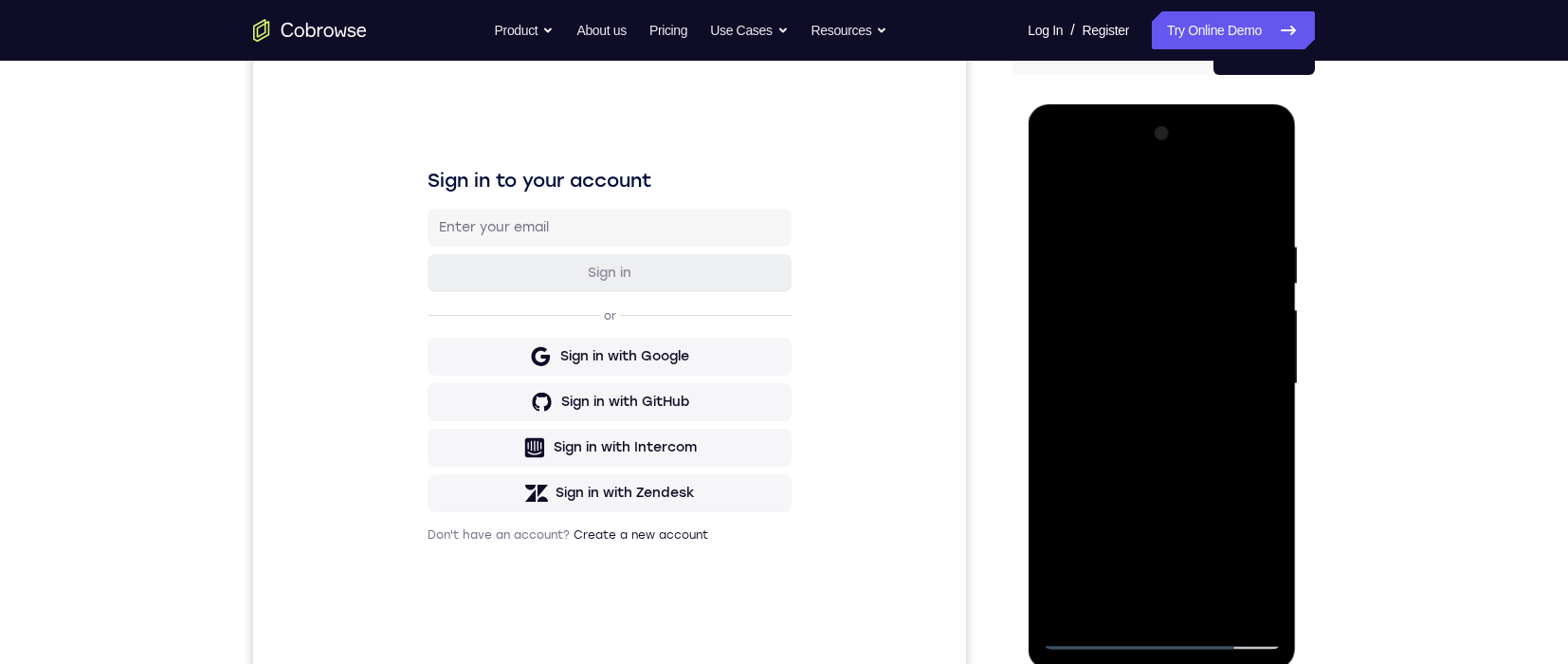 click at bounding box center [1161, 384] 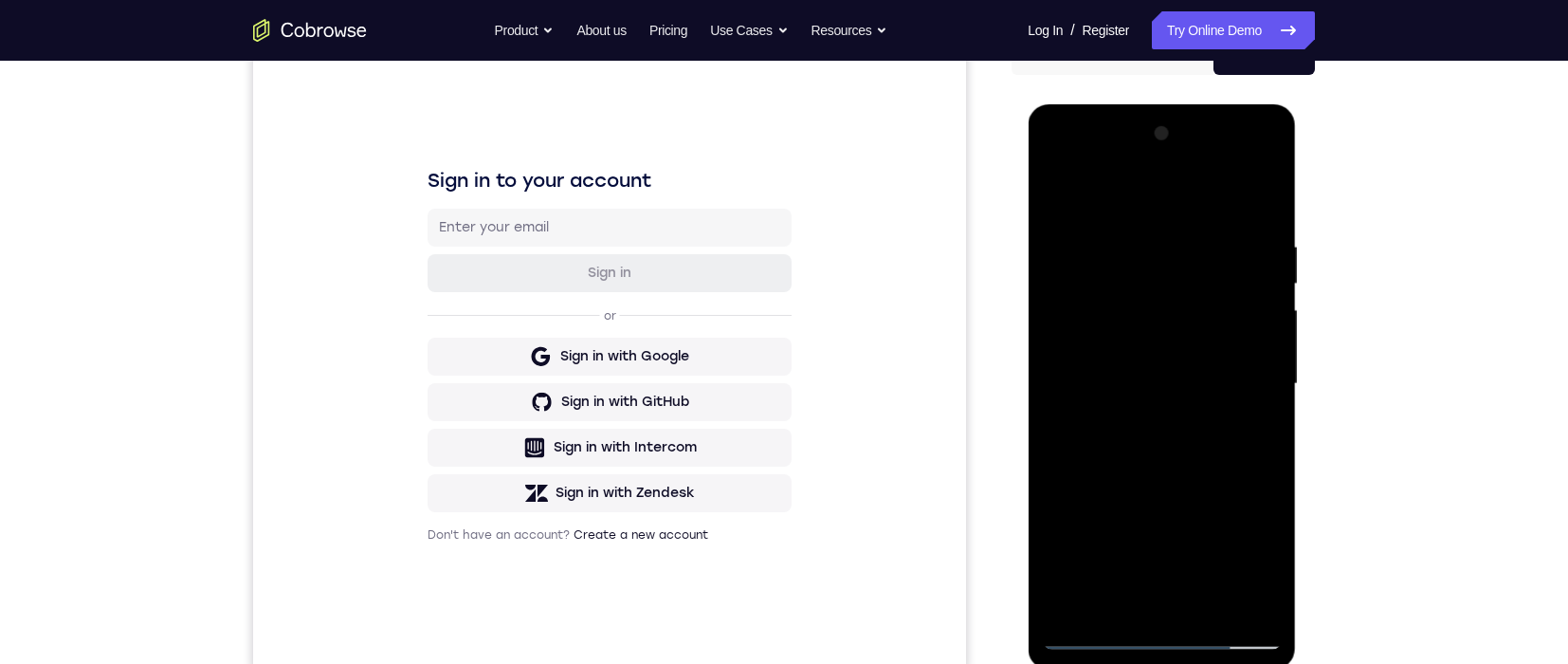 click at bounding box center [1161, 384] 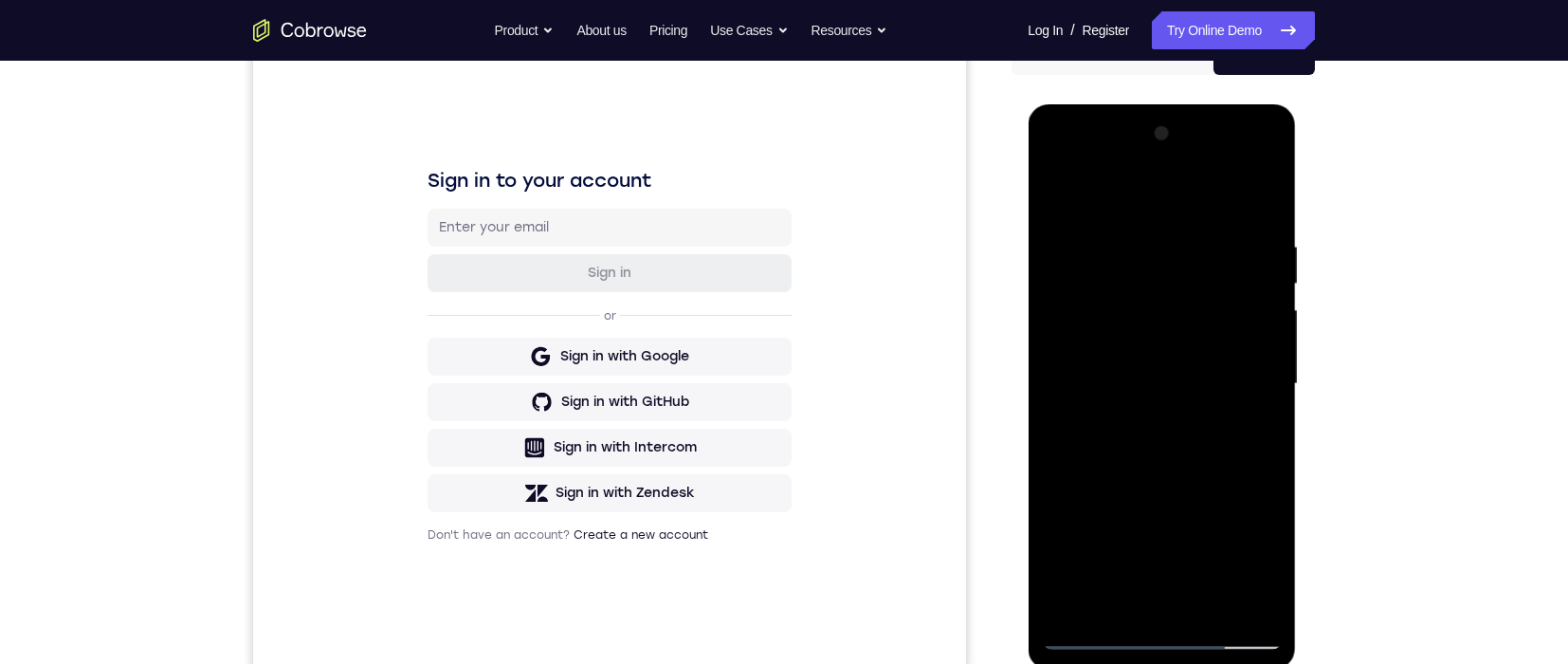 scroll, scrollTop: 219, scrollLeft: 0, axis: vertical 